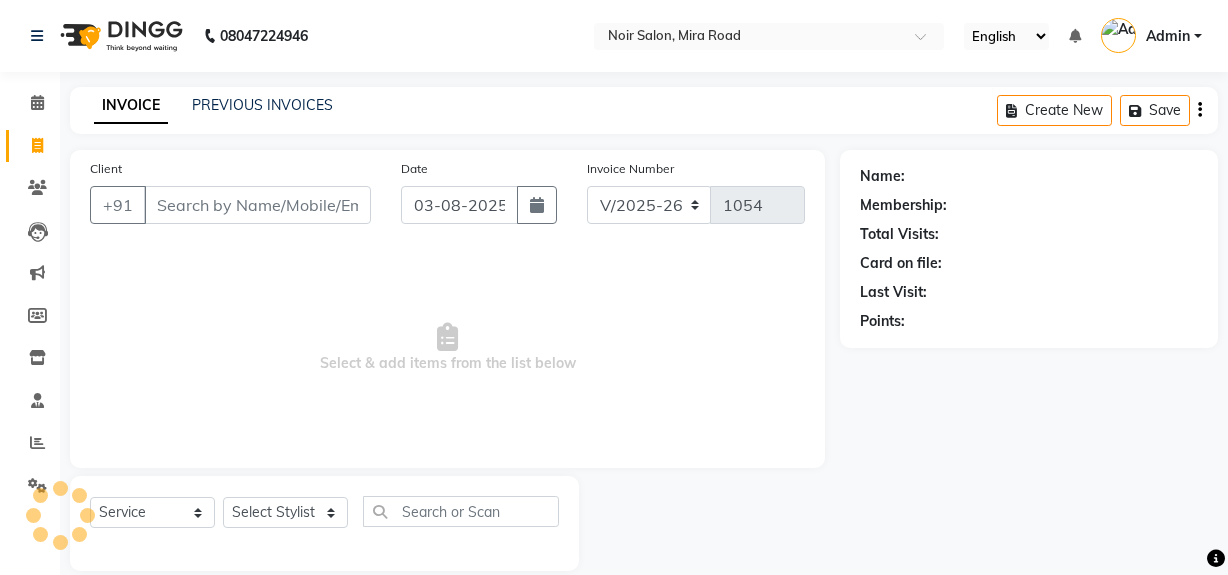 select on "5495" 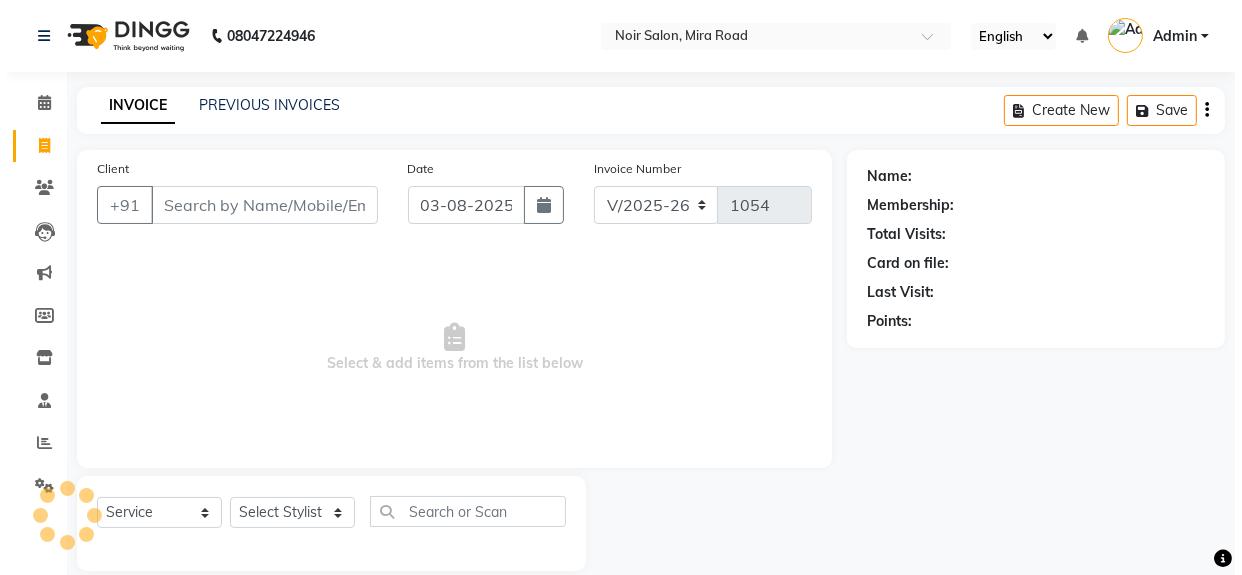 scroll, scrollTop: 0, scrollLeft: 0, axis: both 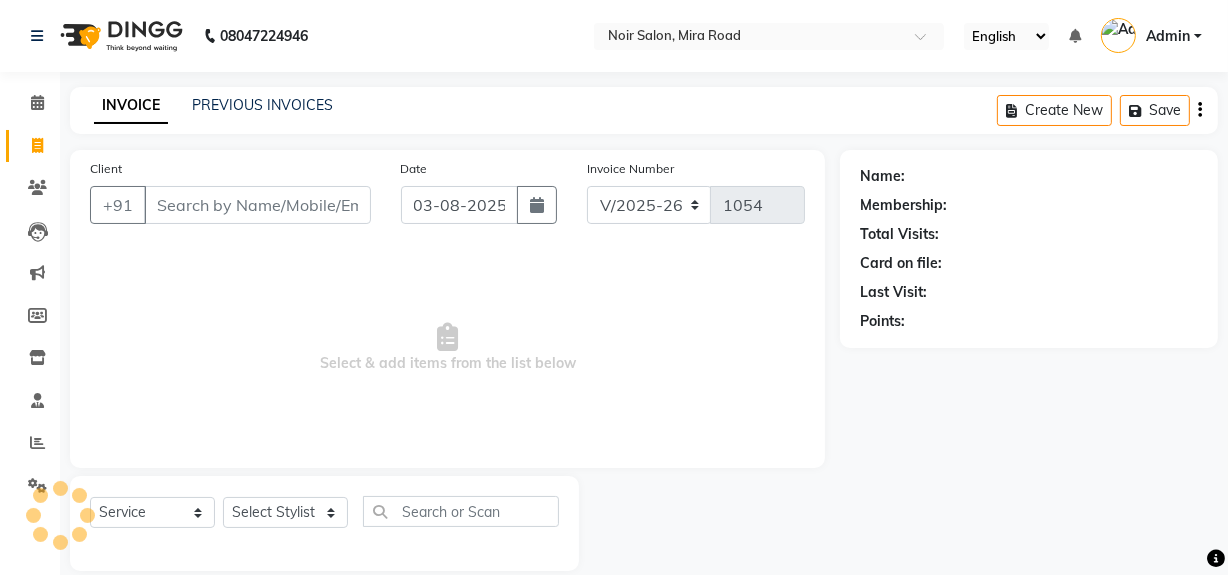click on "Client" at bounding box center (257, 205) 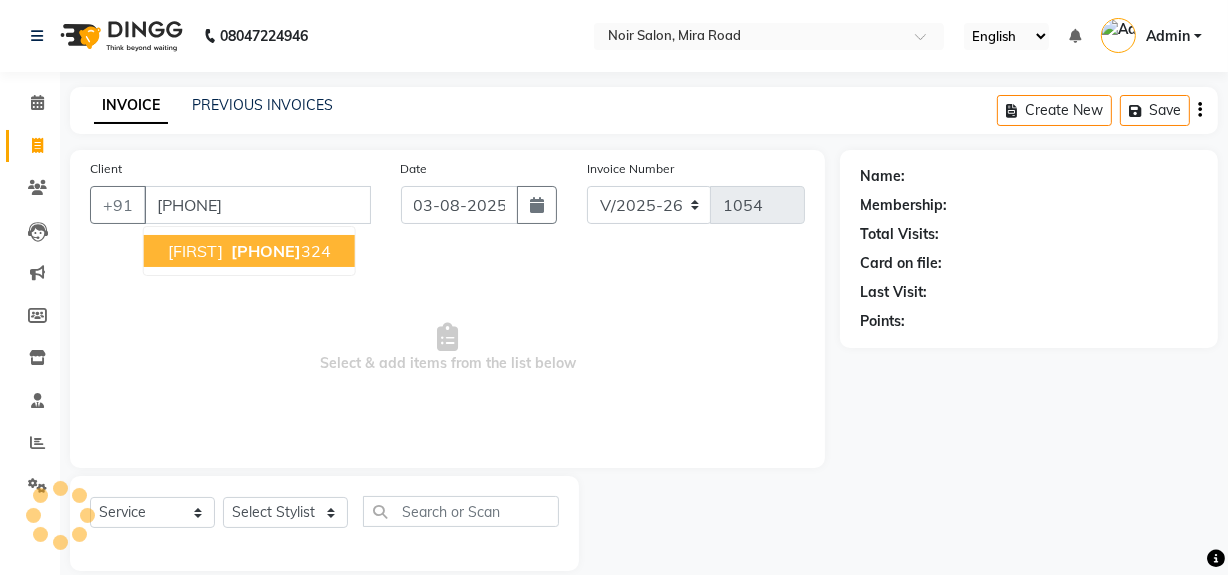 type on "[PHONE]" 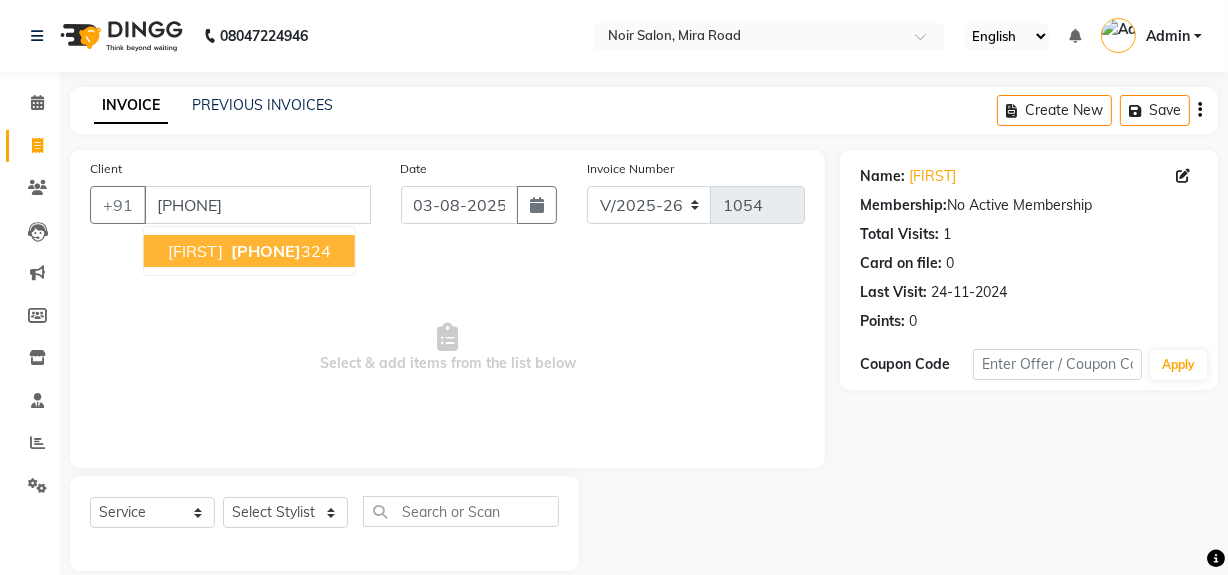 click on "[FIRST]   [PHONE]" at bounding box center [249, 251] 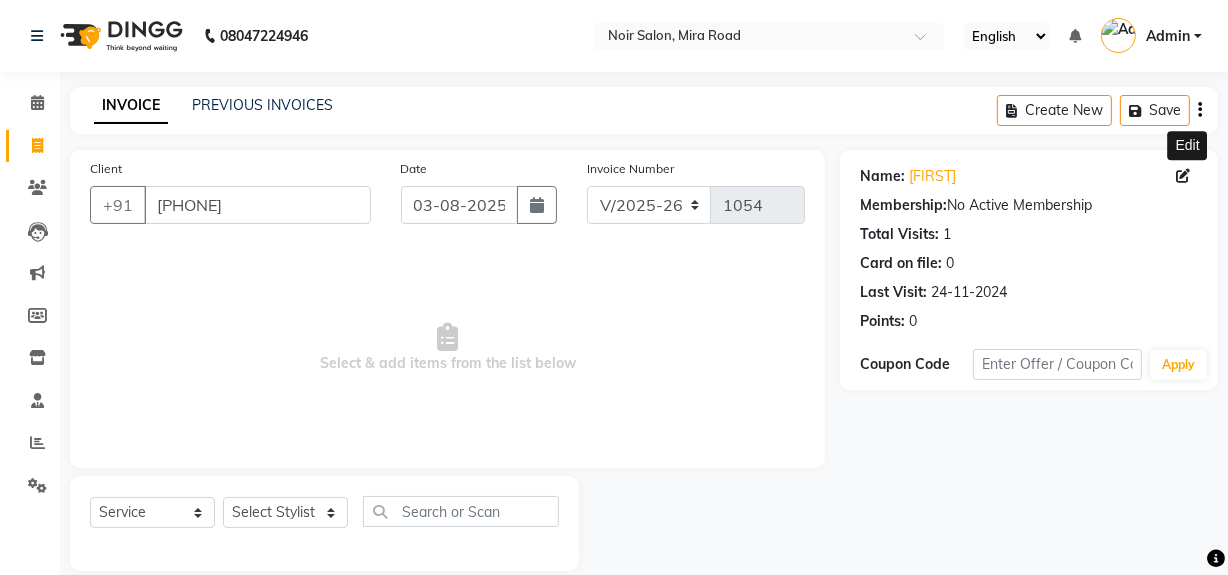 click 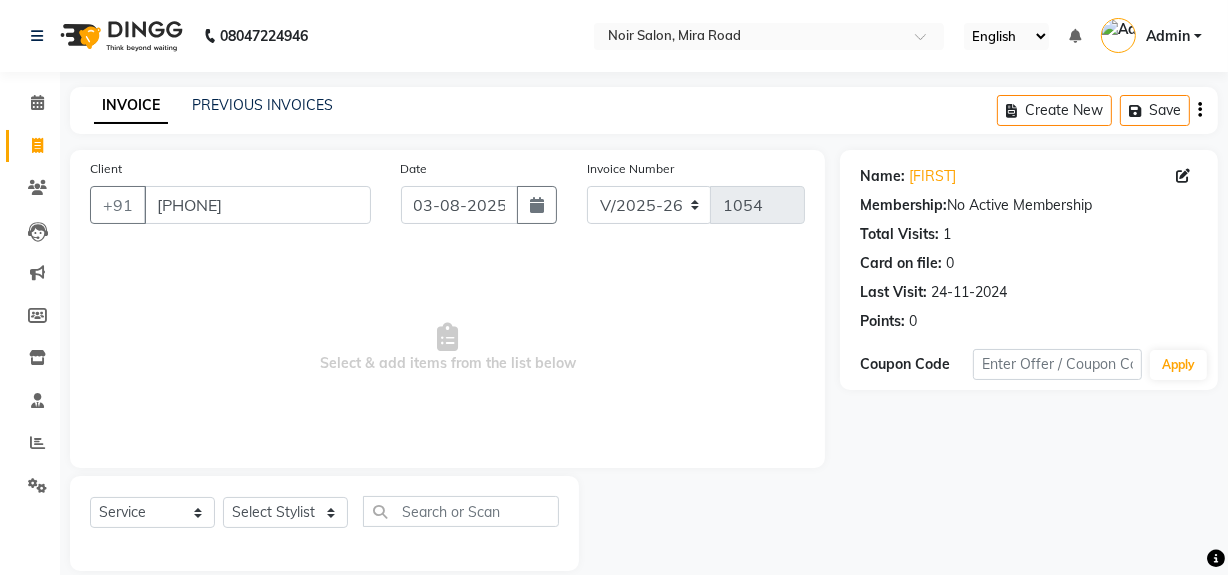 click 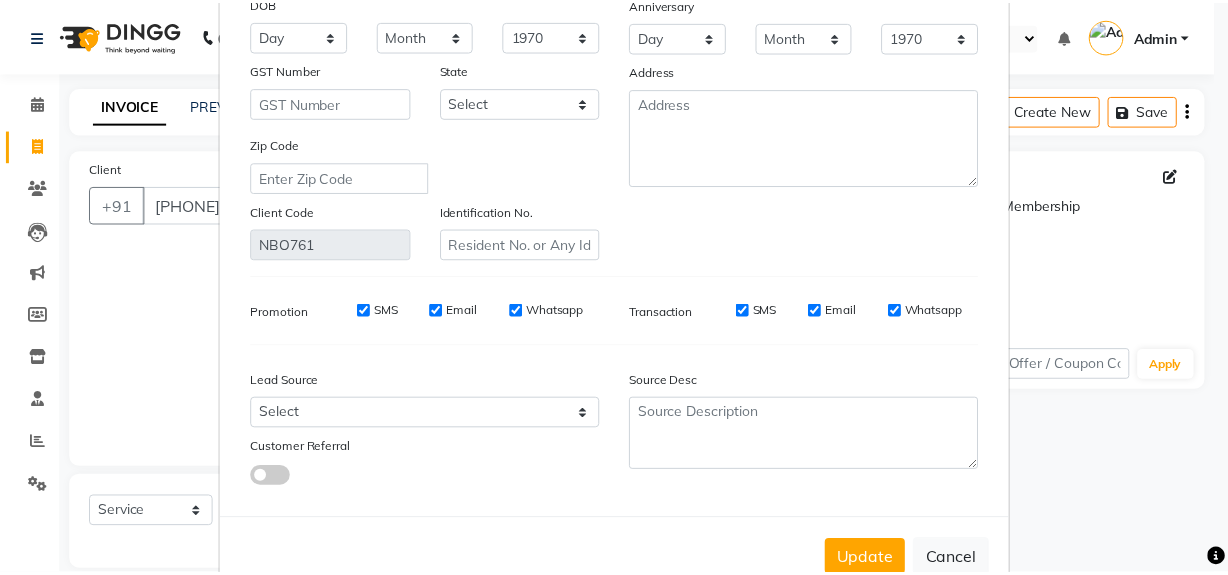scroll, scrollTop: 318, scrollLeft: 0, axis: vertical 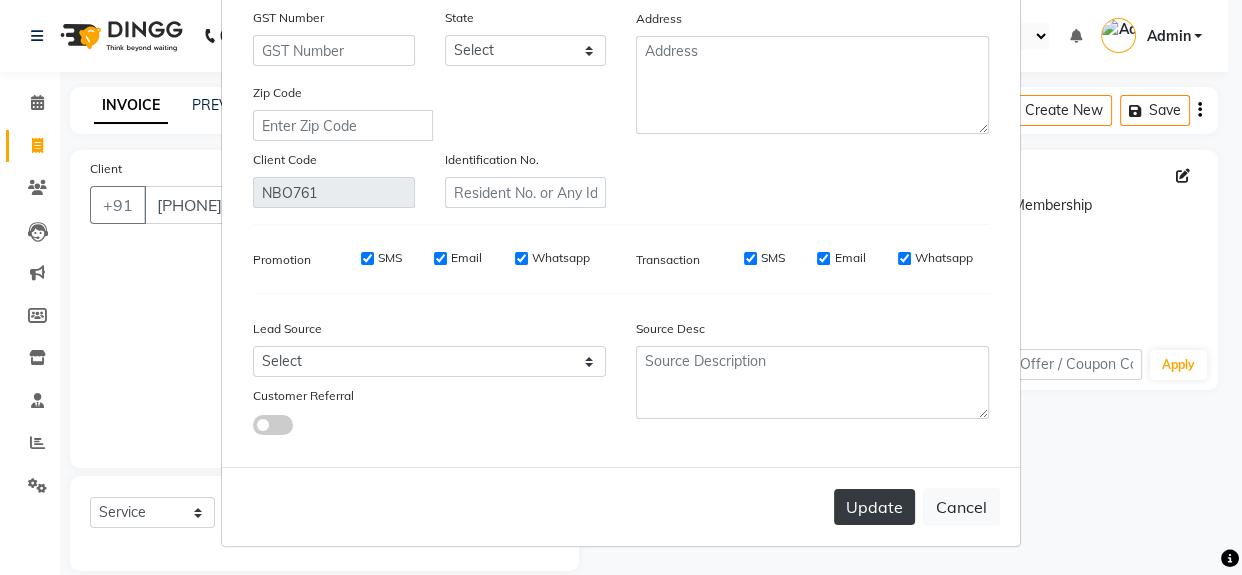 click on "Update" at bounding box center [874, 507] 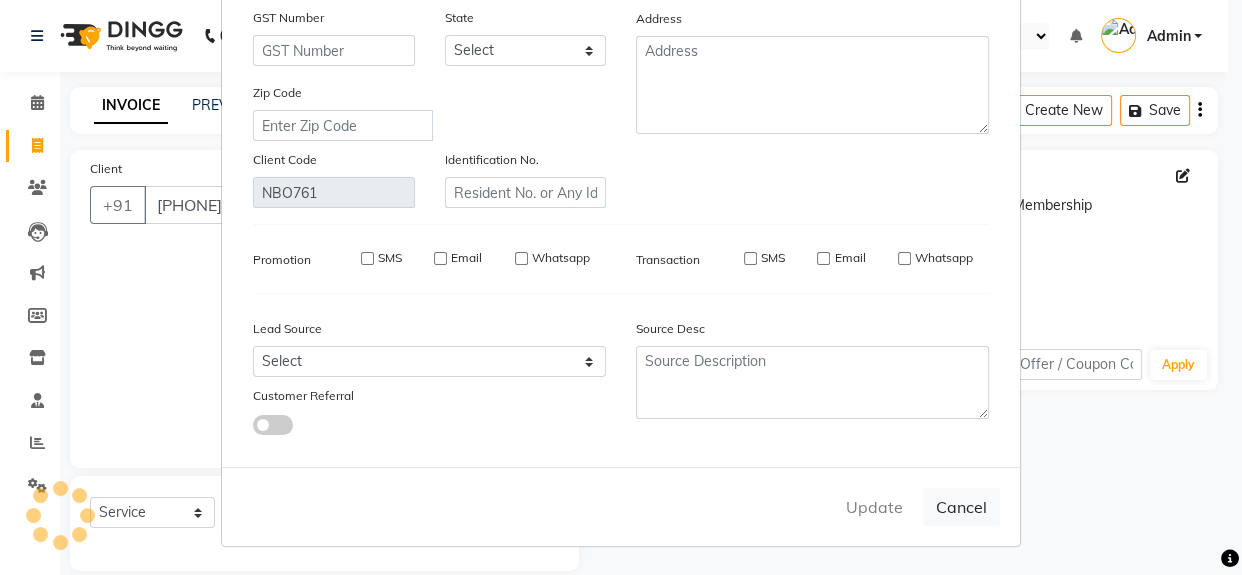 type 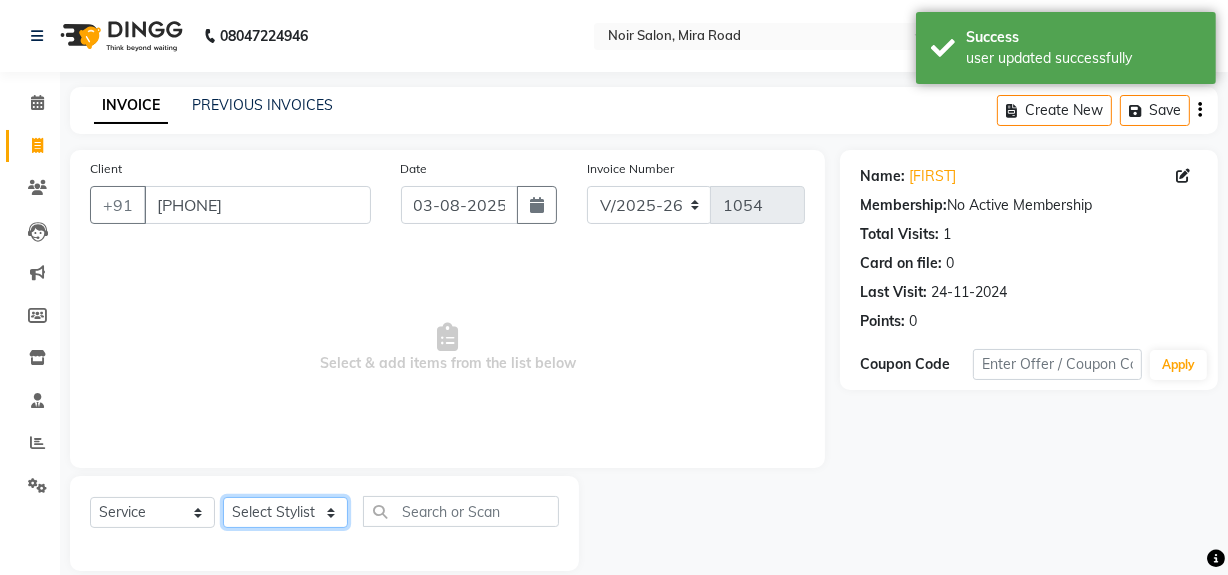 click on "Select Stylist [FIRST] [LAST] Noir (Login) Shamshad Sonali  Sumit  Ujwala Patil" 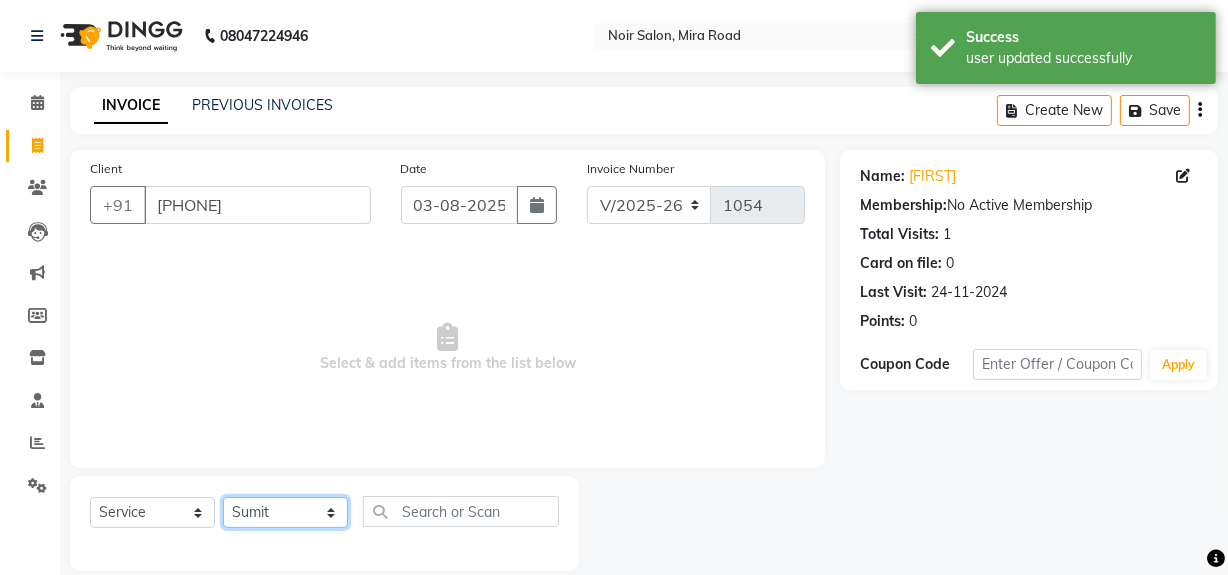 click on "Select Stylist [FIRST] [LAST] Noir (Login) Shamshad Sonali  Sumit  Ujwala Patil" 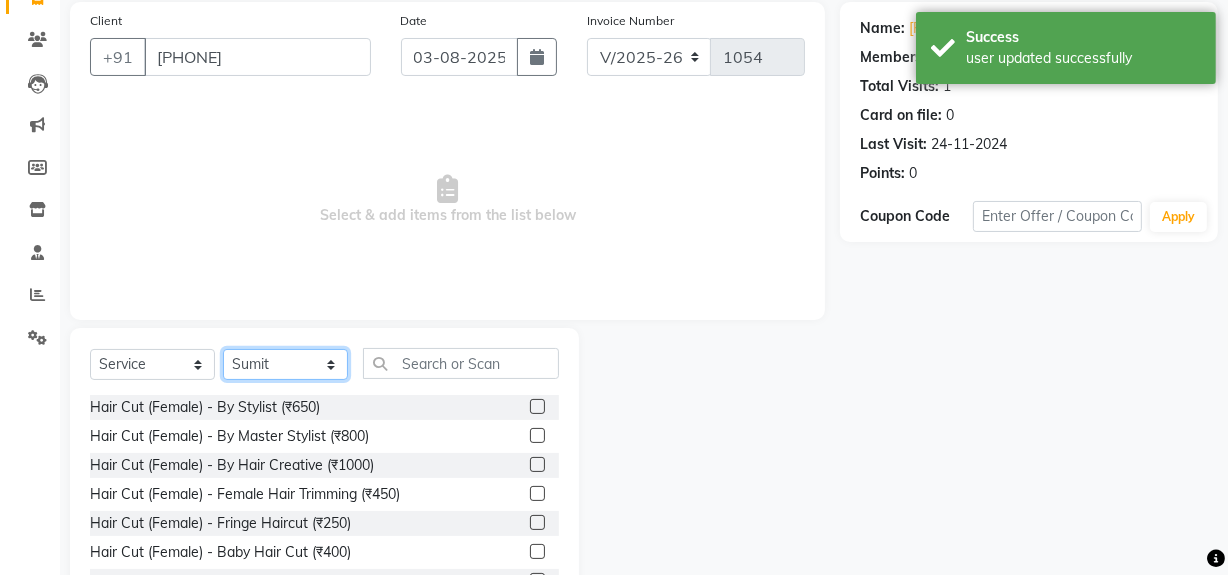scroll, scrollTop: 226, scrollLeft: 0, axis: vertical 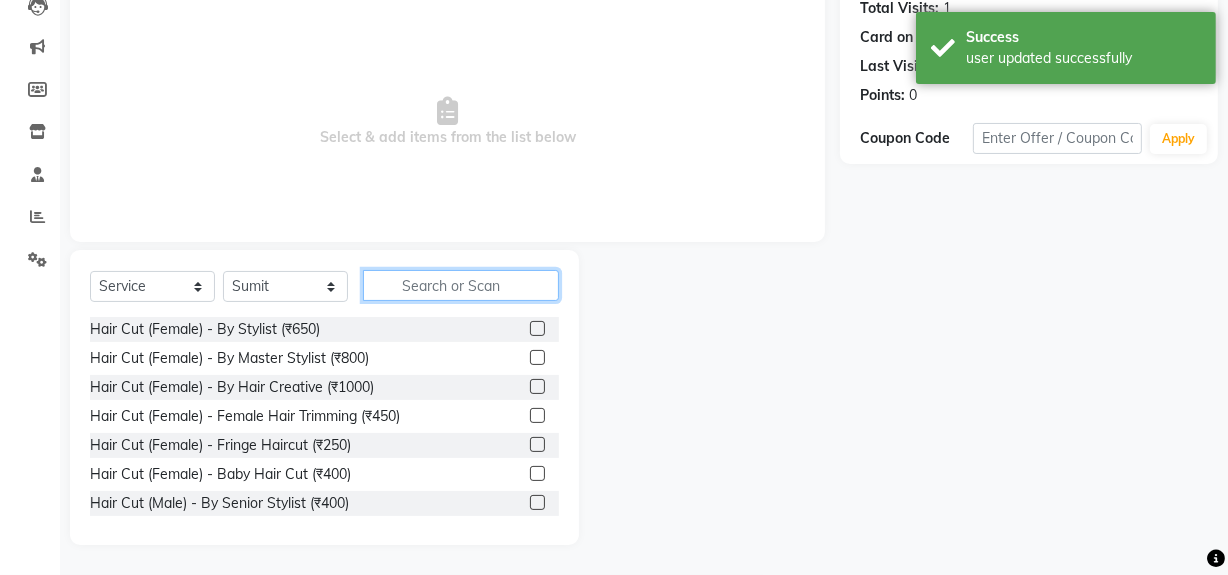click 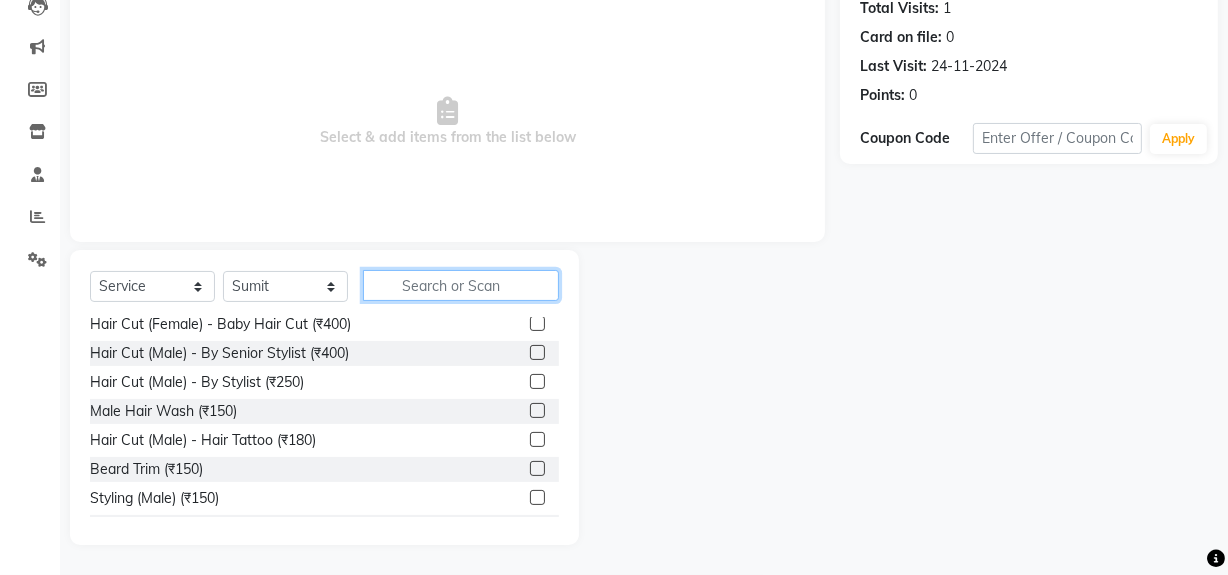 scroll, scrollTop: 181, scrollLeft: 0, axis: vertical 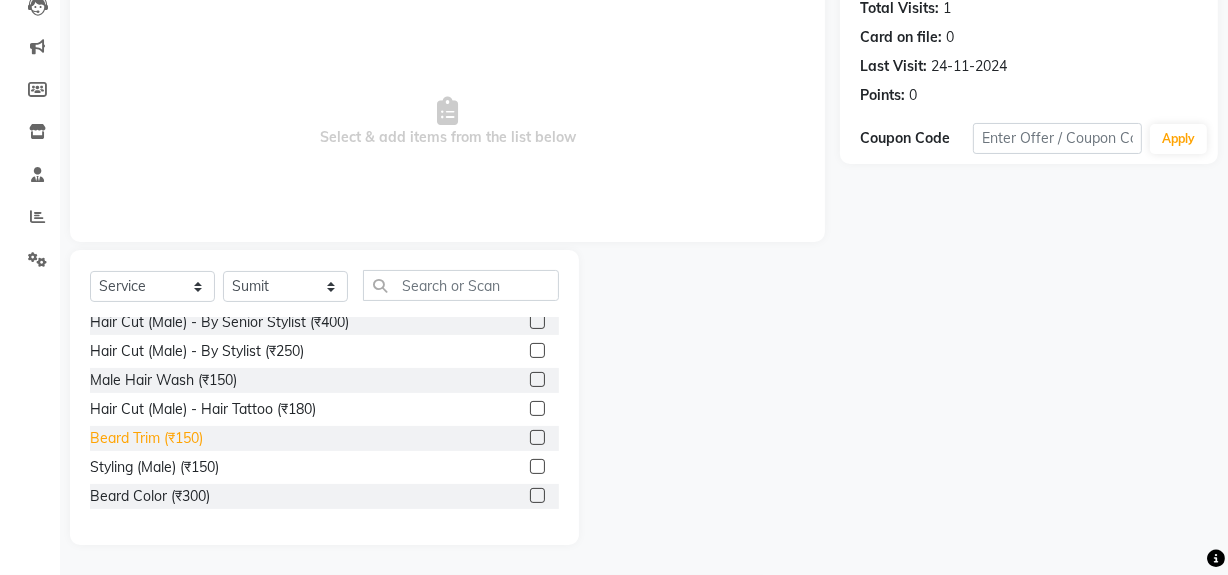 click on "Beard Trim (₹150)" 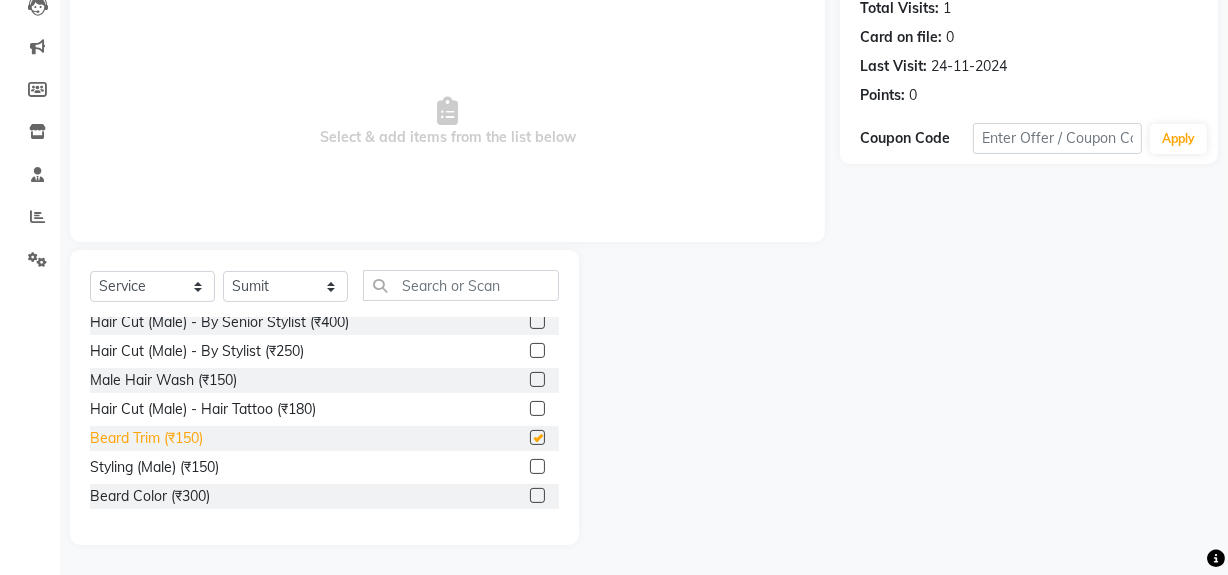 checkbox on "false" 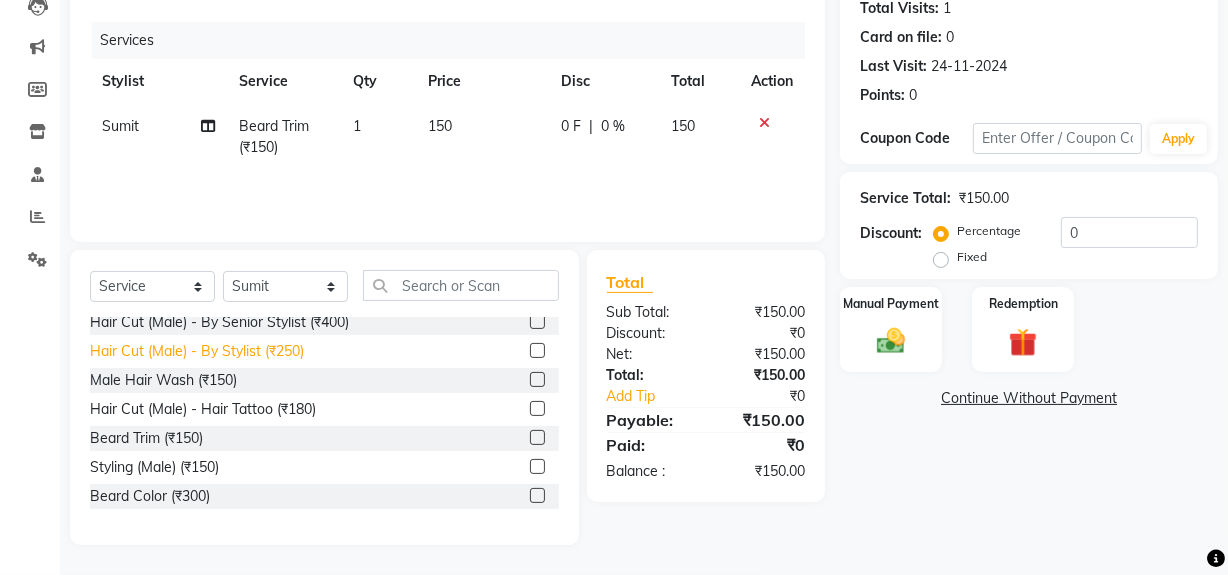 click on "Hair Cut (Male) - By Stylist (₹250)" 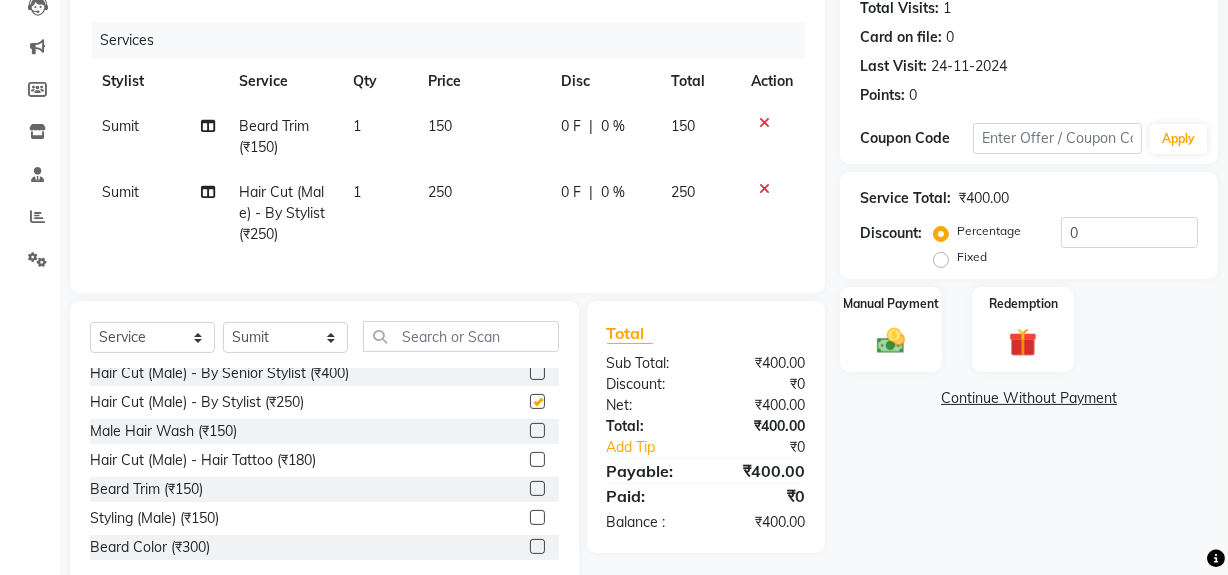 checkbox on "false" 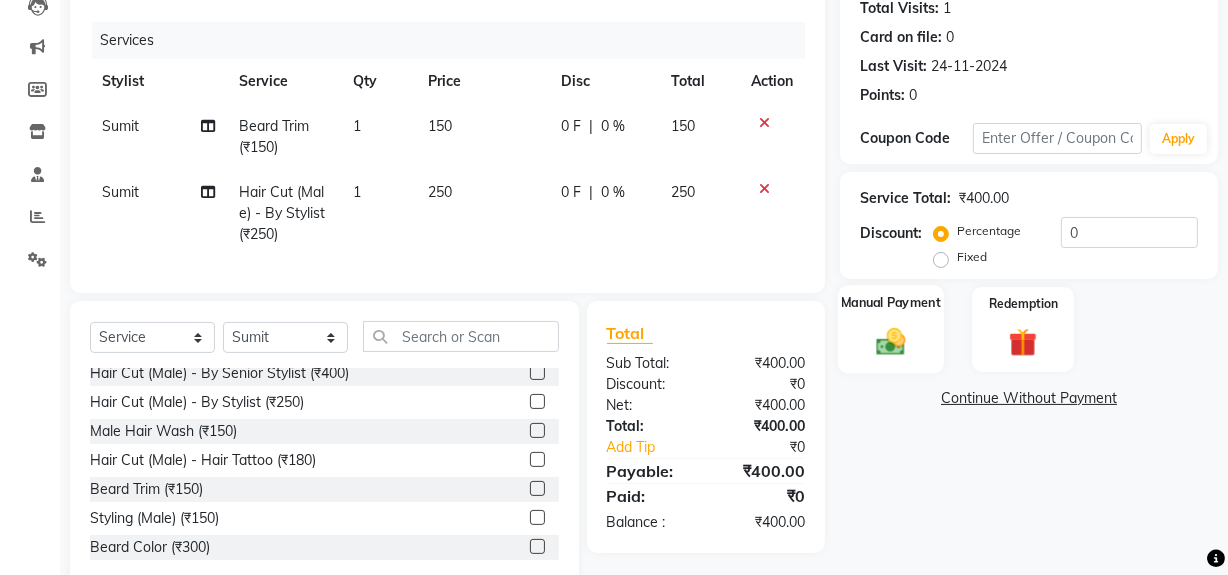 click 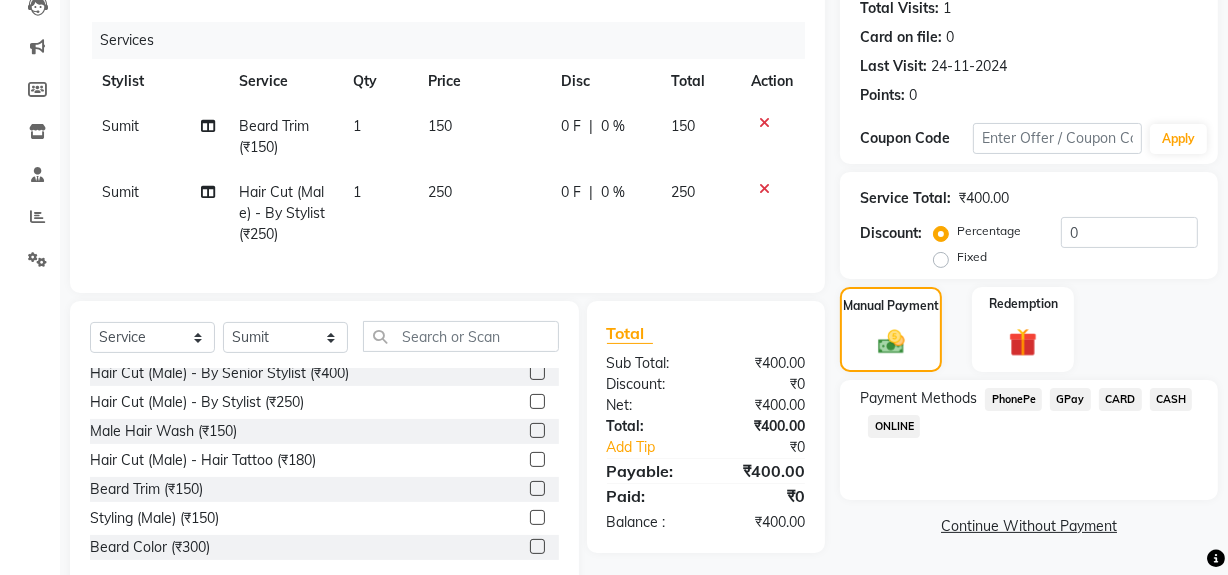 click on "GPay" 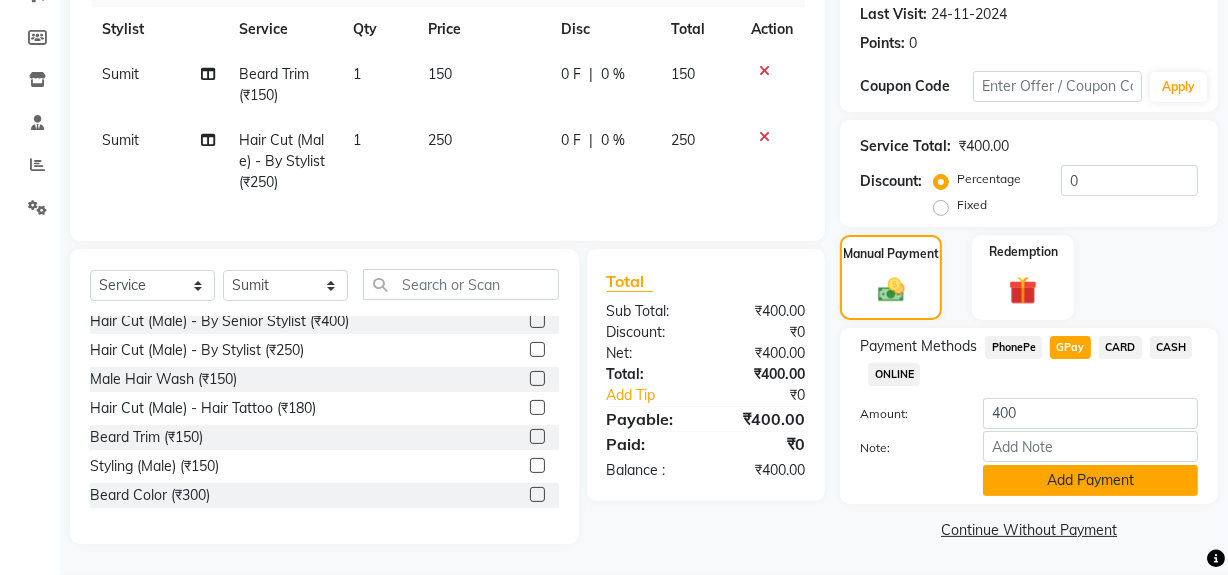 click on "Add Payment" 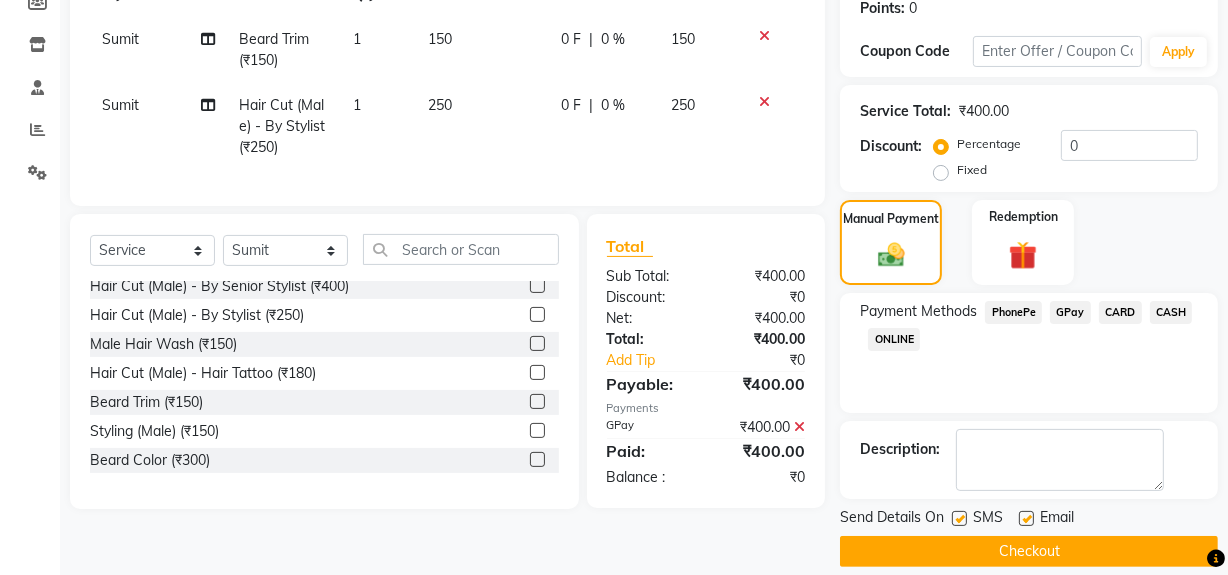 scroll, scrollTop: 333, scrollLeft: 0, axis: vertical 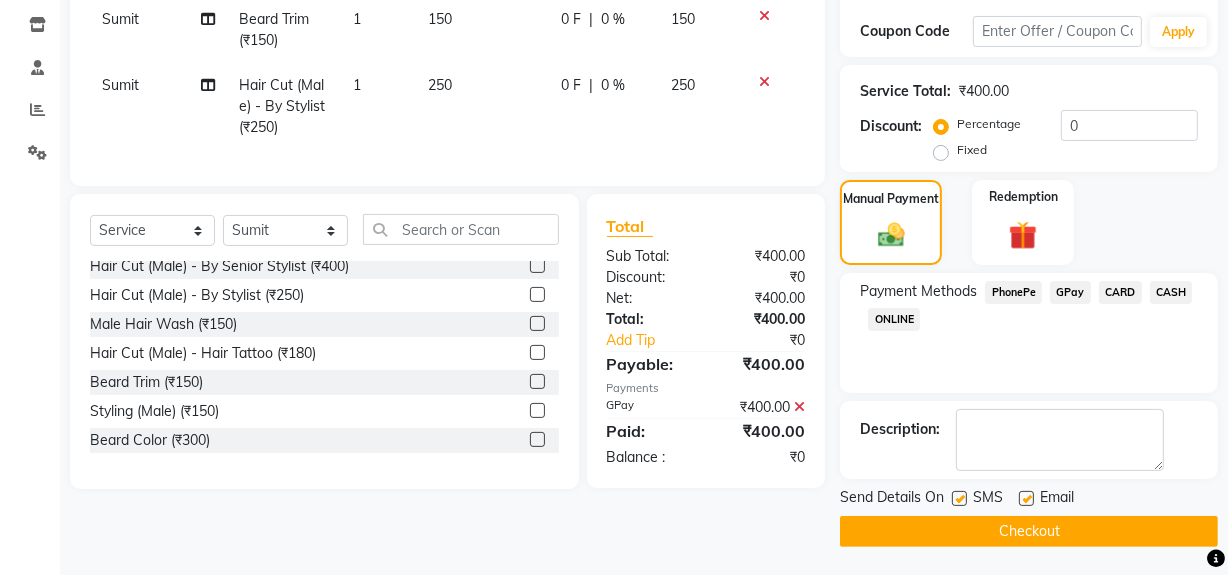 click 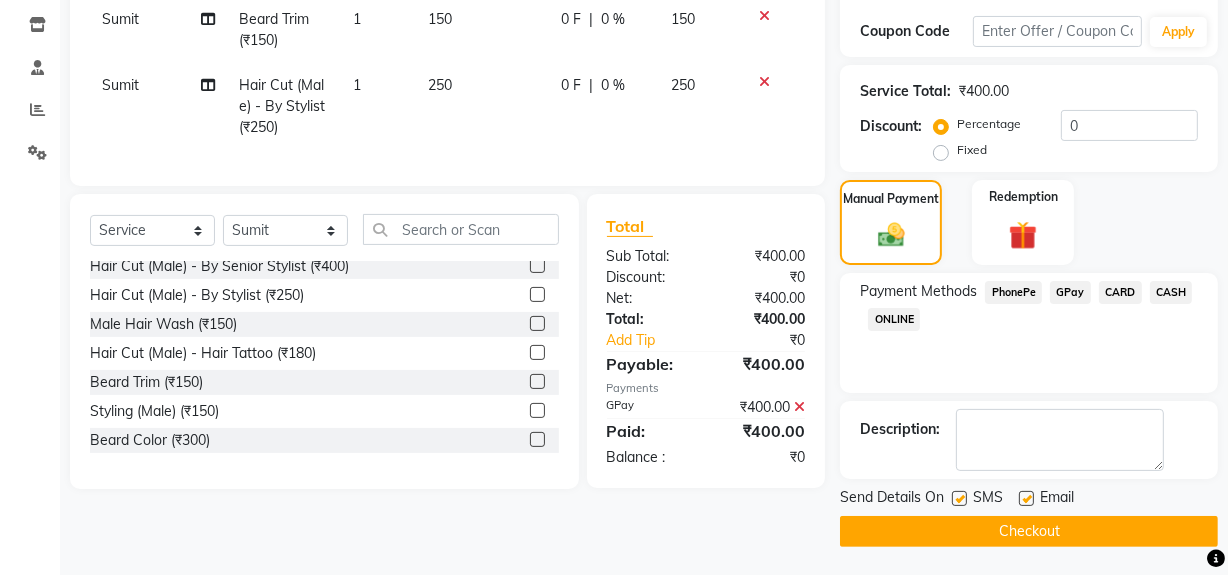 checkbox on "false" 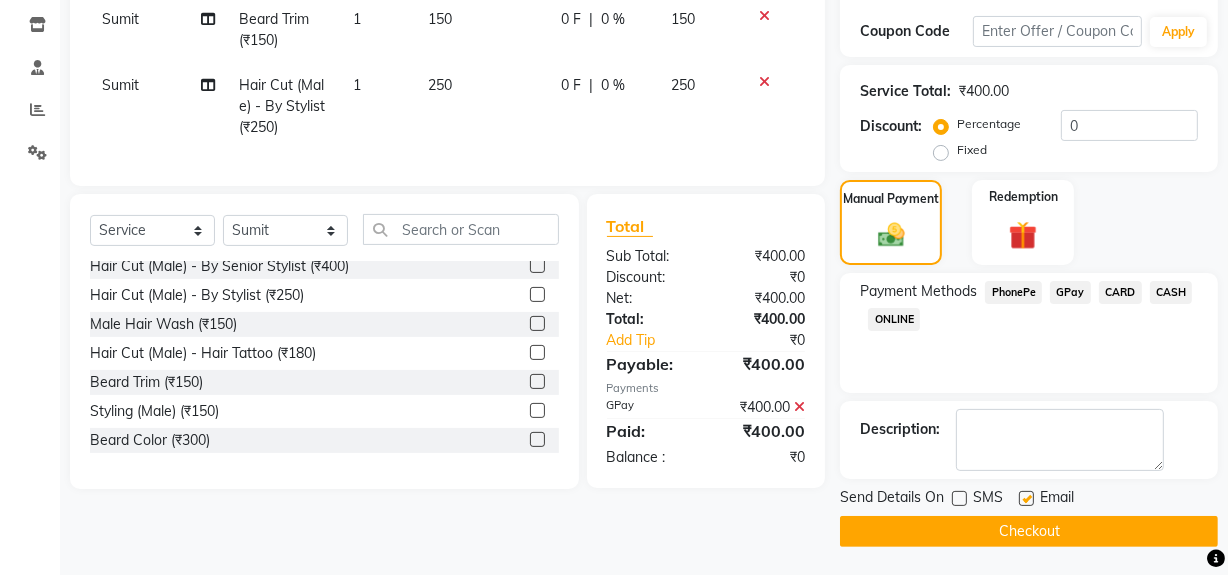 click 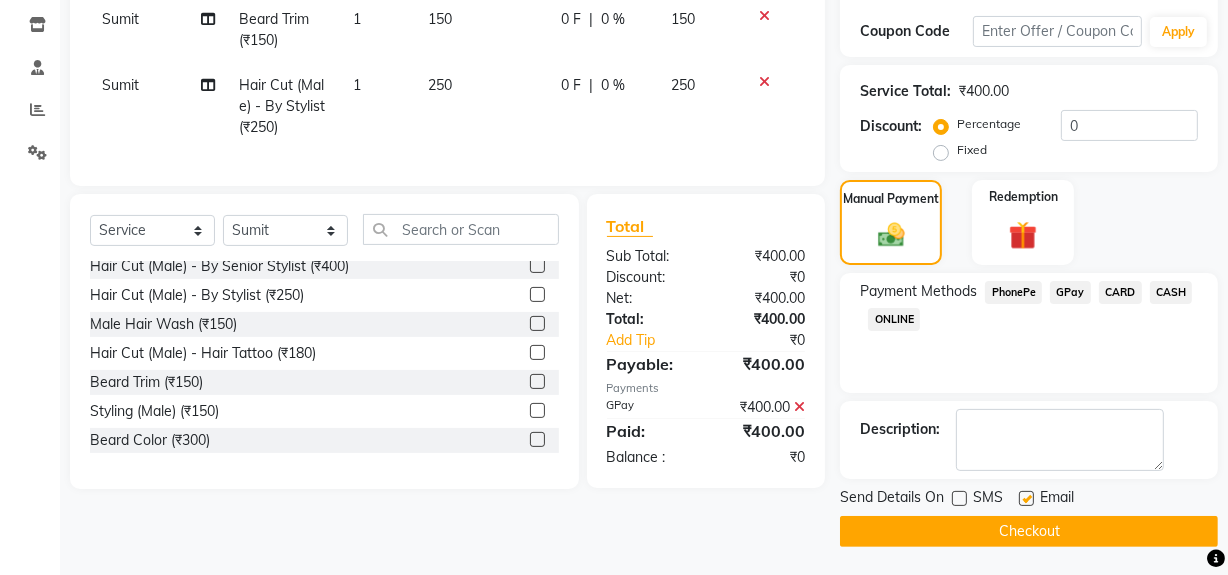 click at bounding box center [1025, 499] 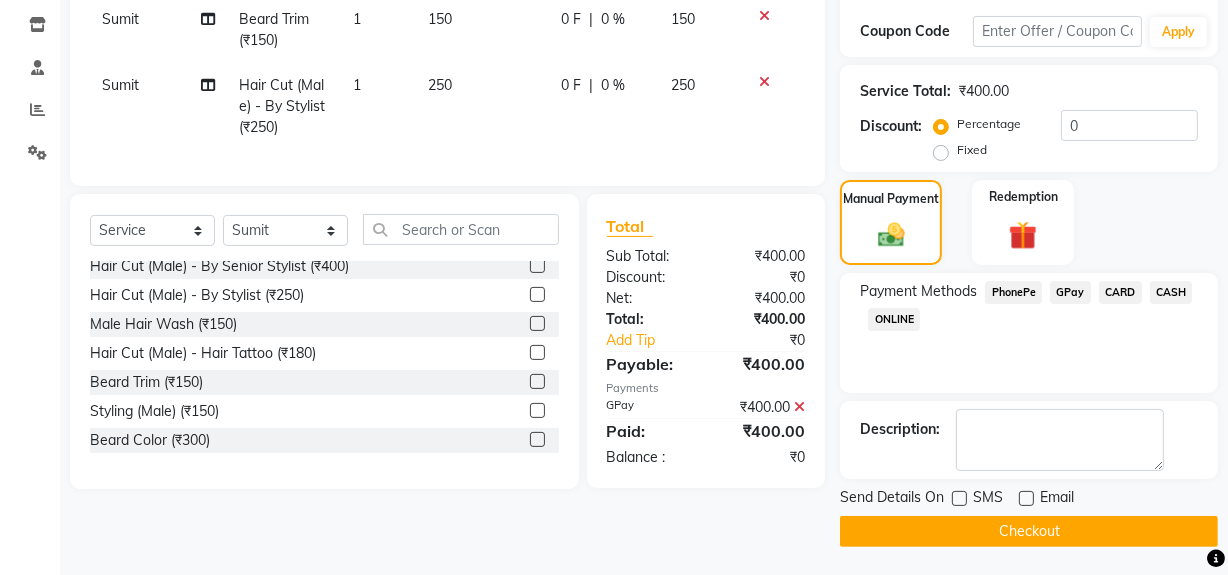 click on "Checkout" 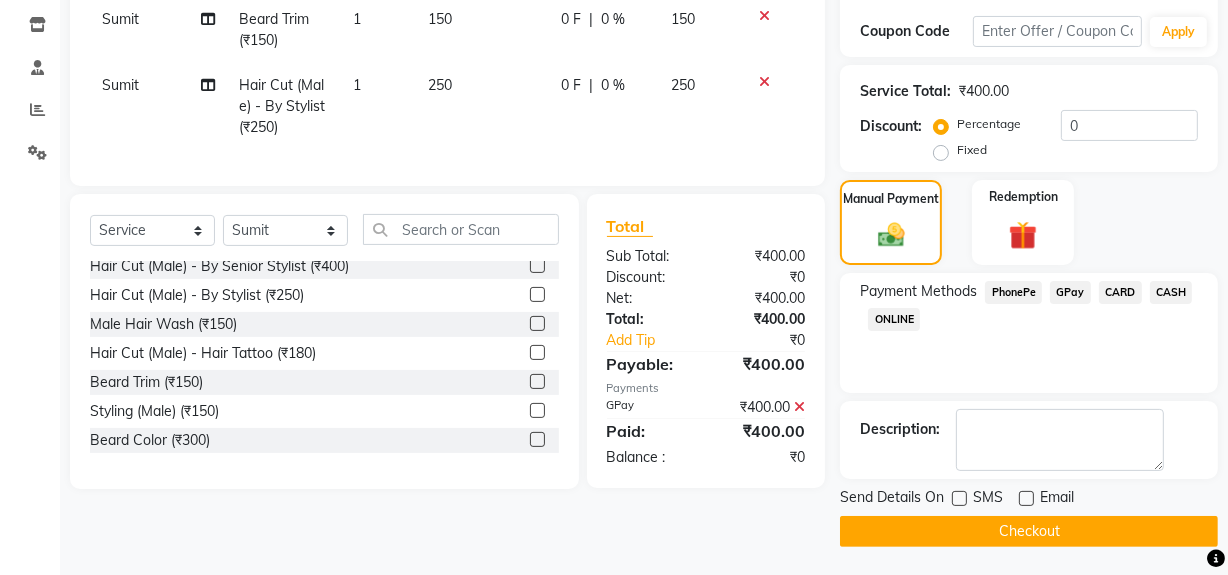 click on "Checkout" 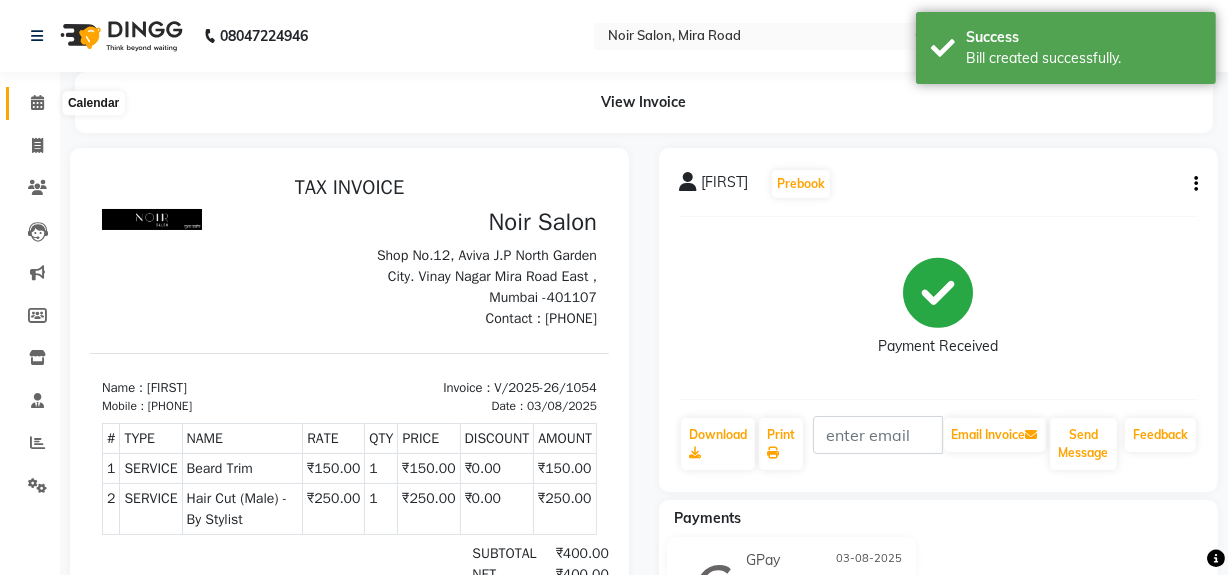 scroll, scrollTop: 0, scrollLeft: 0, axis: both 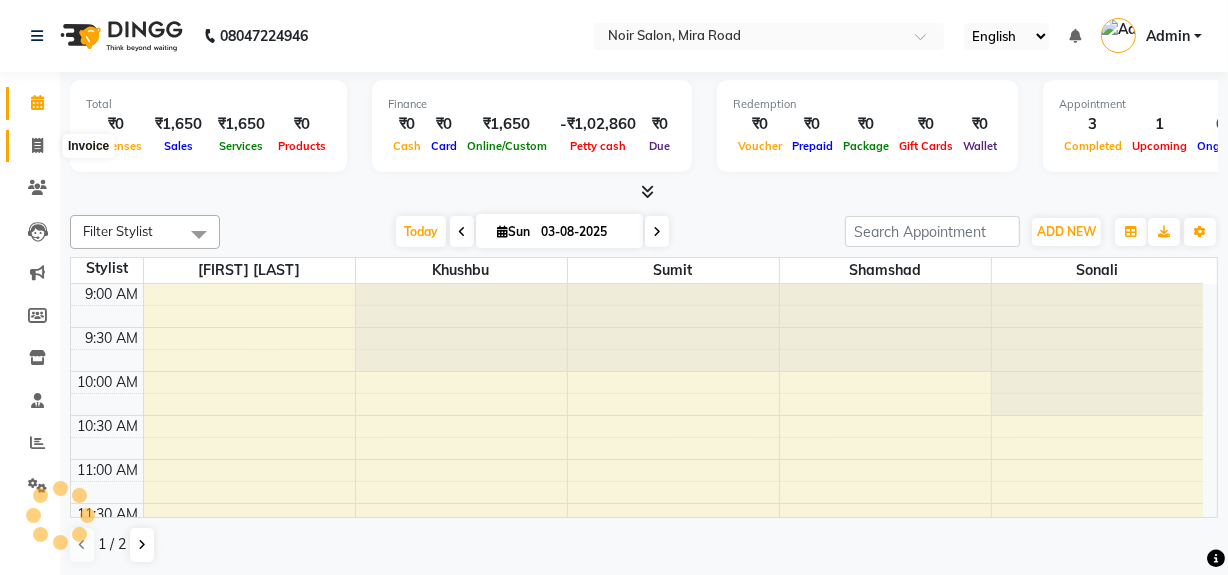 click 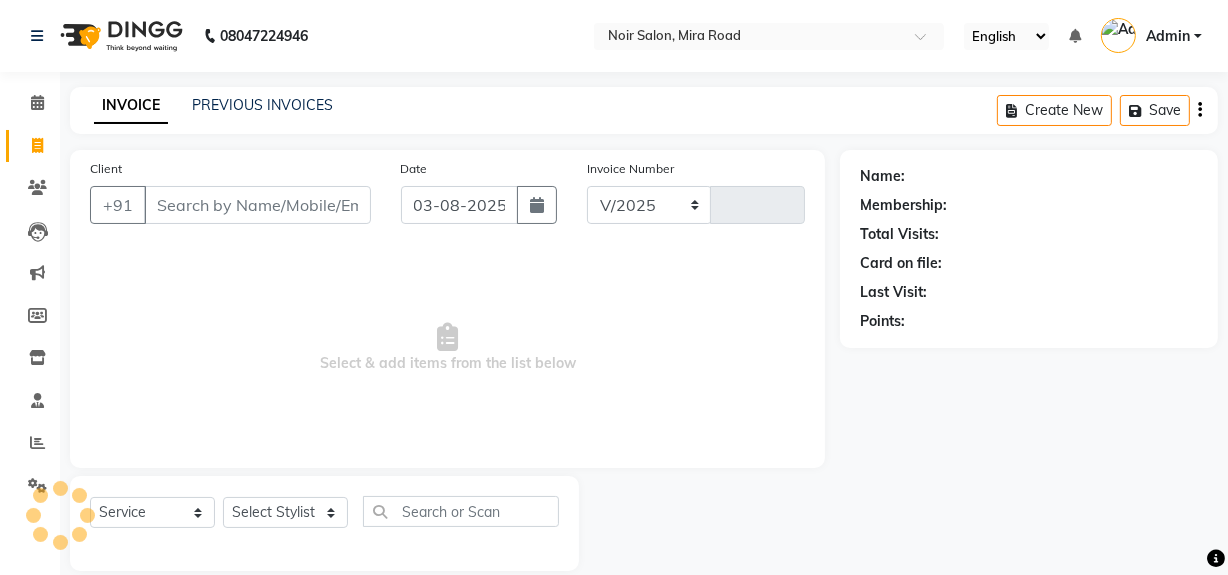 click on "Client" at bounding box center (257, 205) 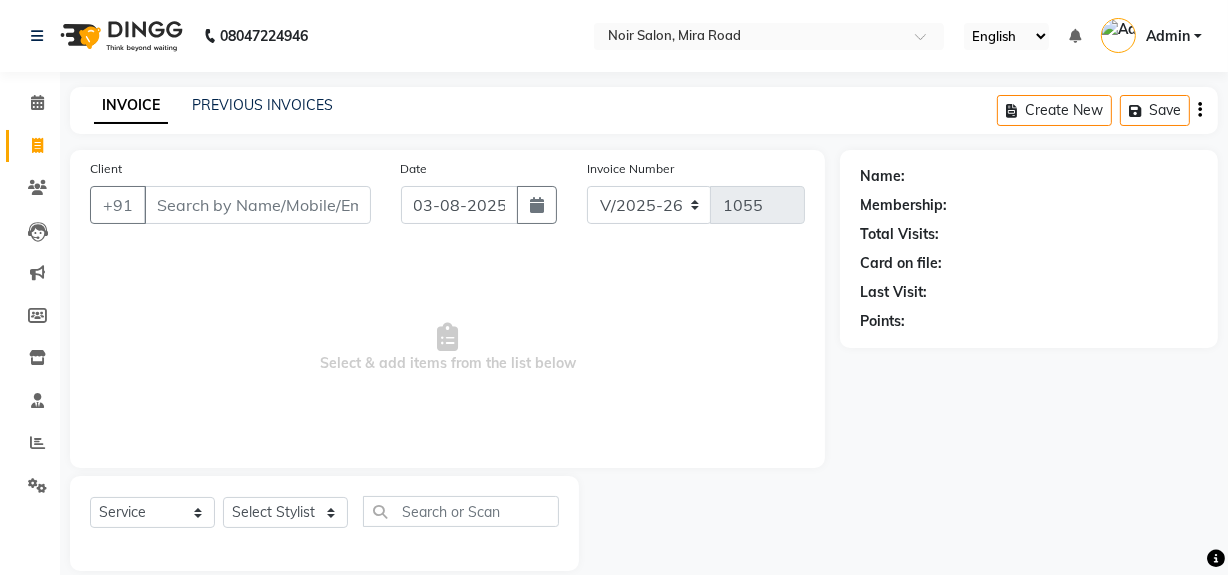 click on "Client" at bounding box center (257, 205) 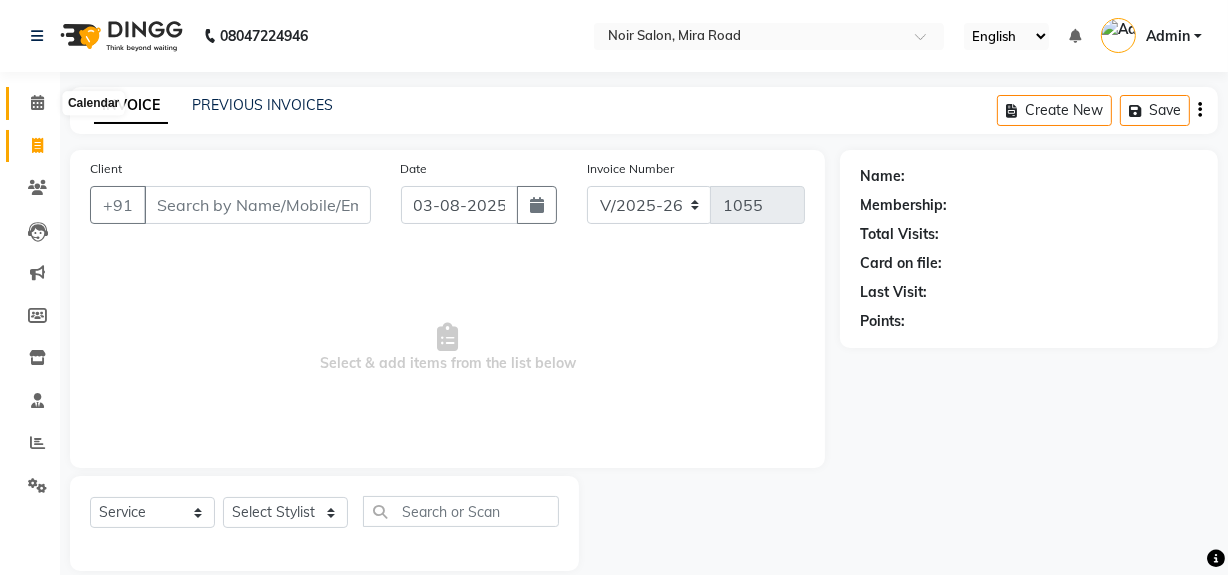 click 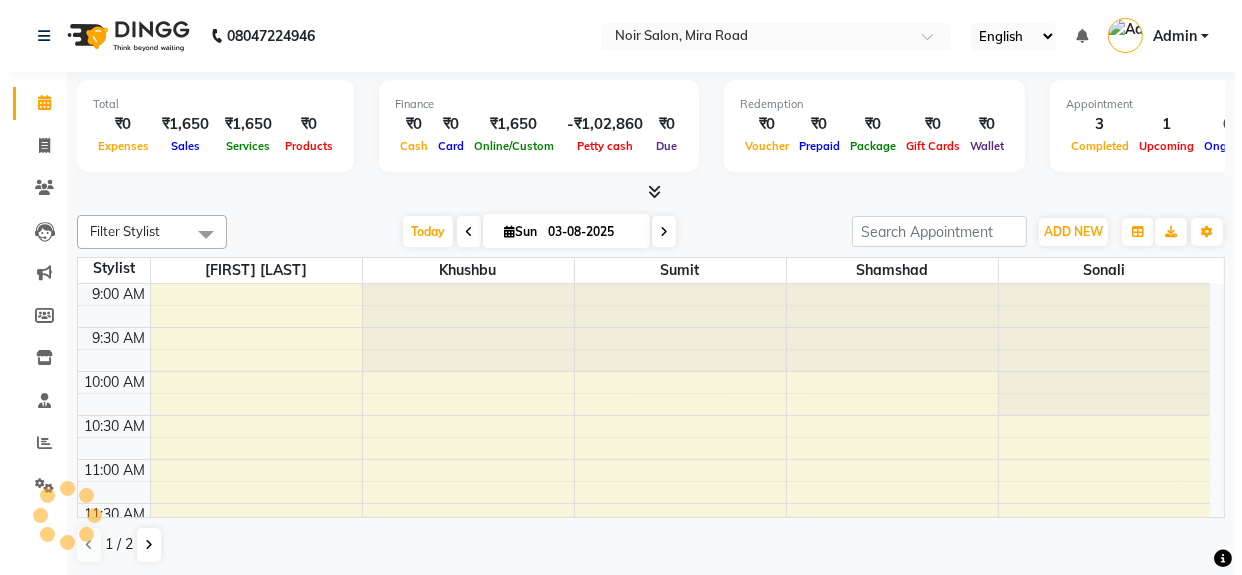 scroll, scrollTop: 0, scrollLeft: 0, axis: both 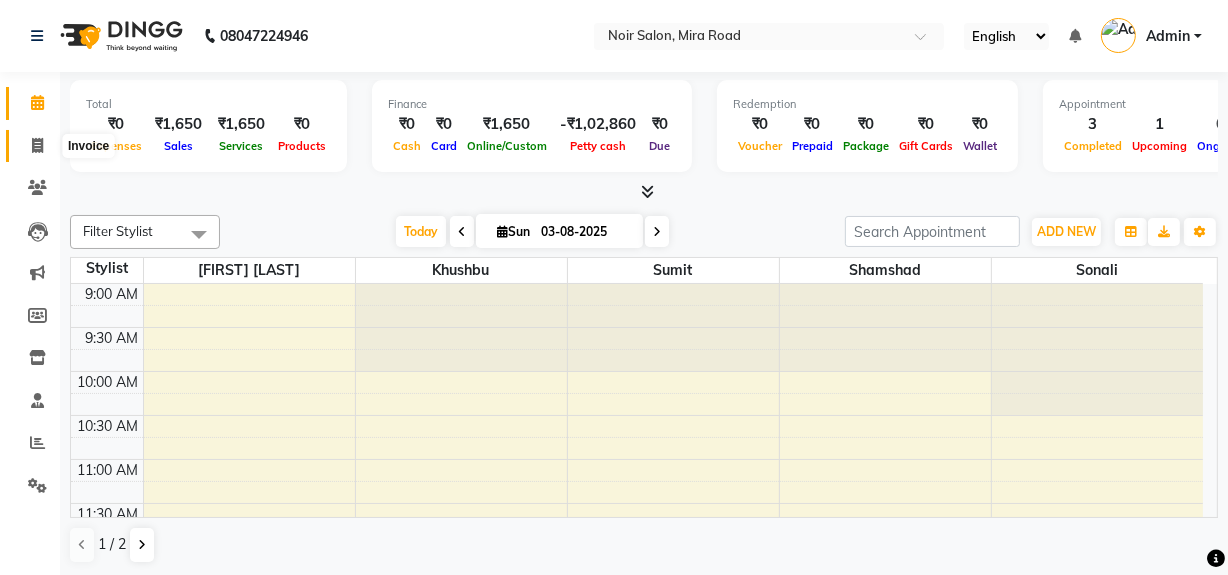 click 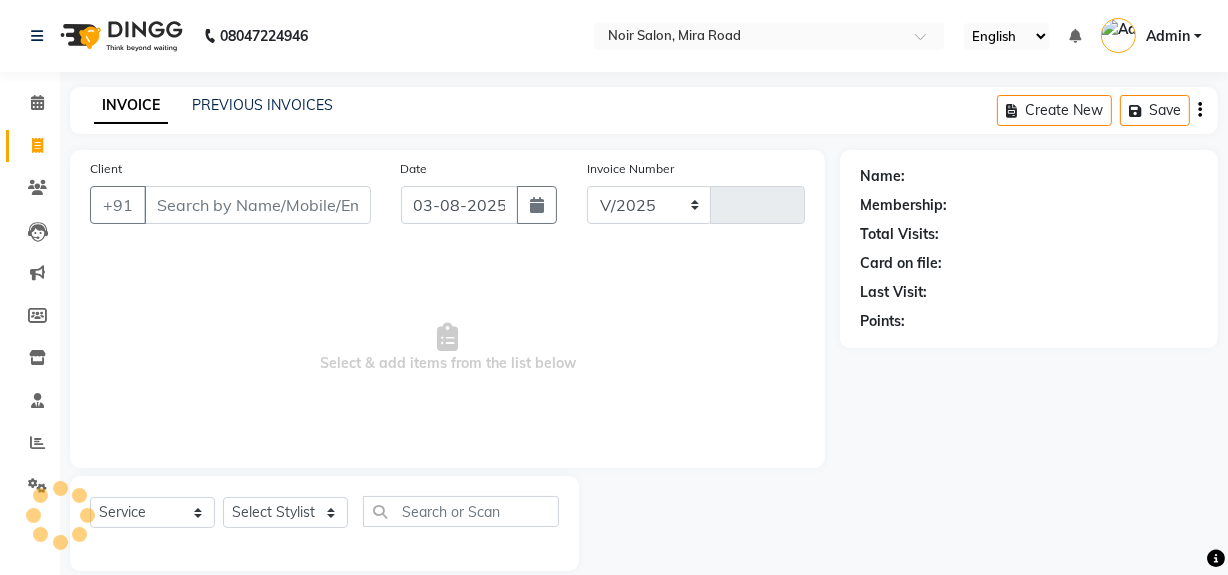 select on "5495" 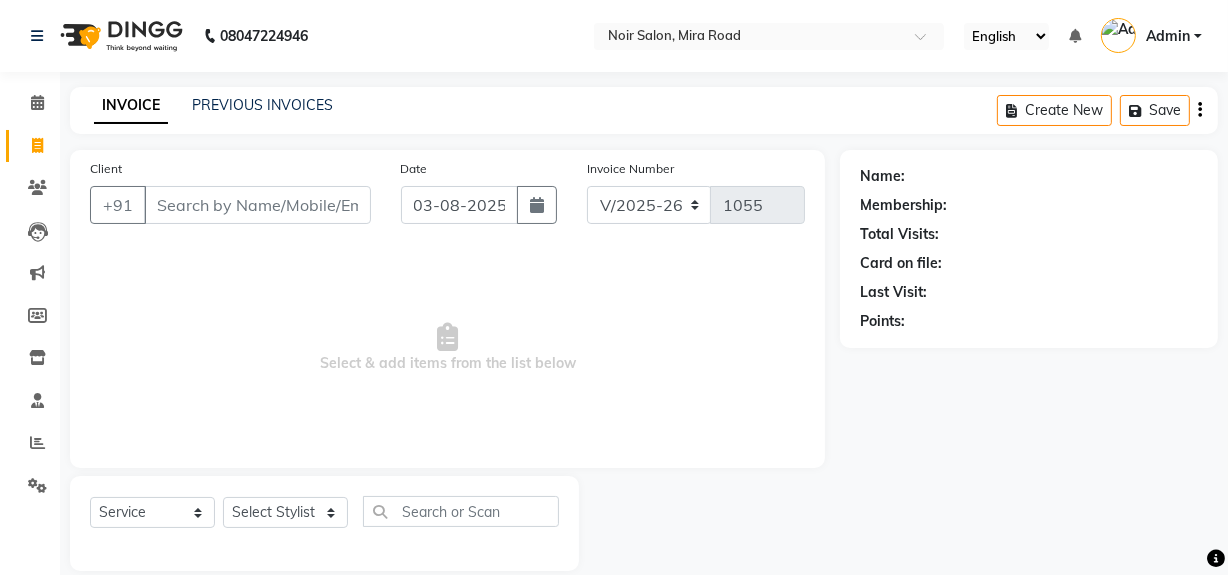 click on "Client" at bounding box center (257, 205) 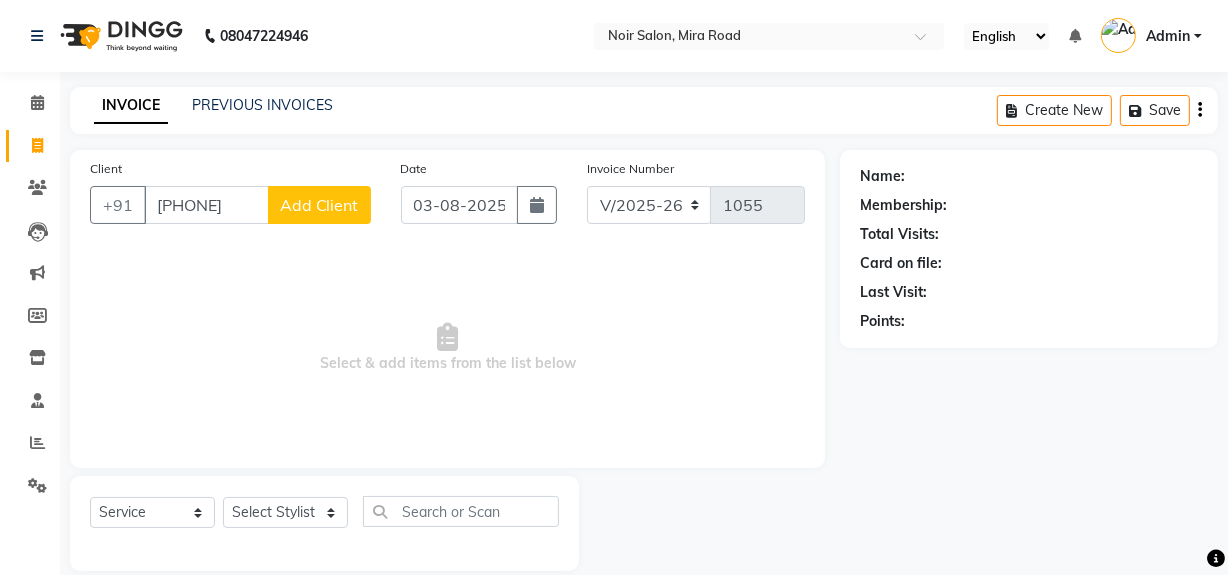 type on "[PHONE]" 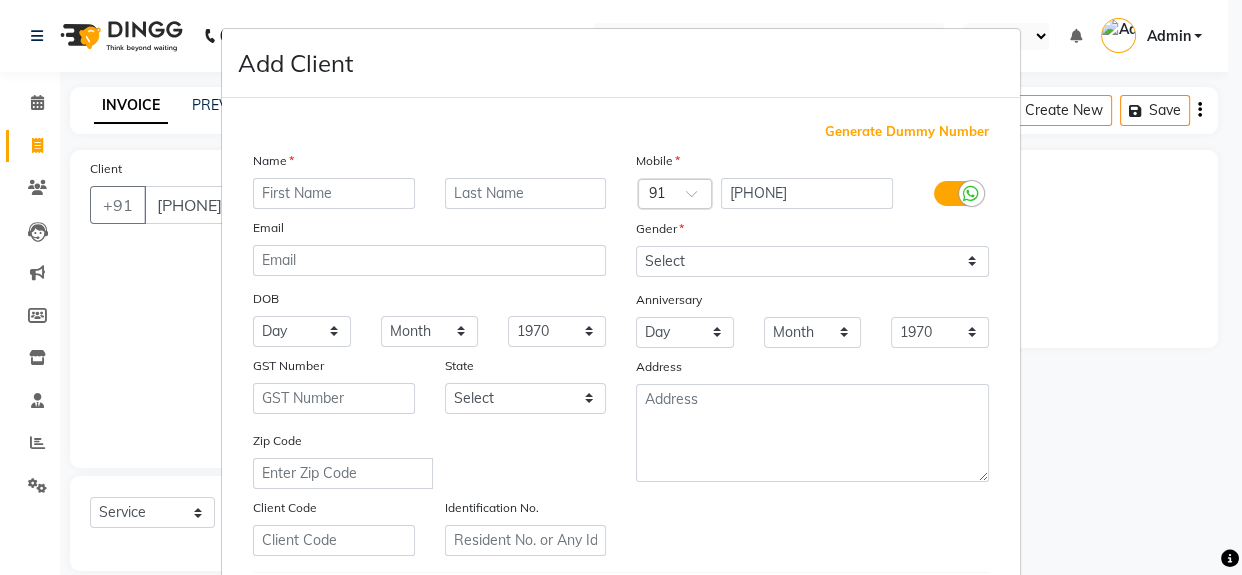 click at bounding box center (334, 193) 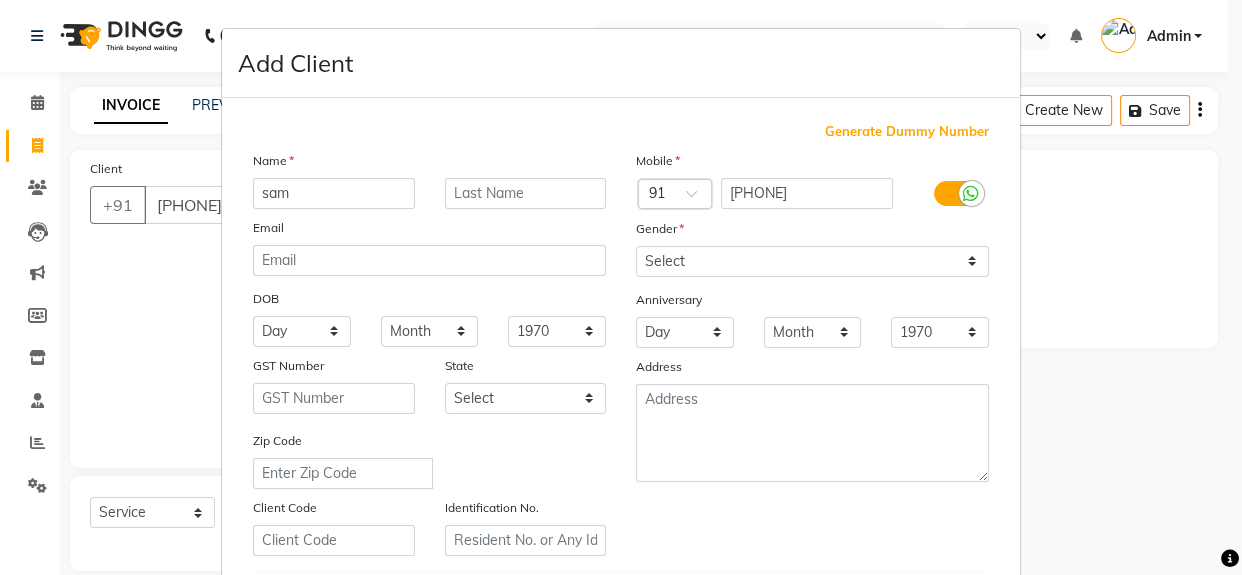type on "sam" 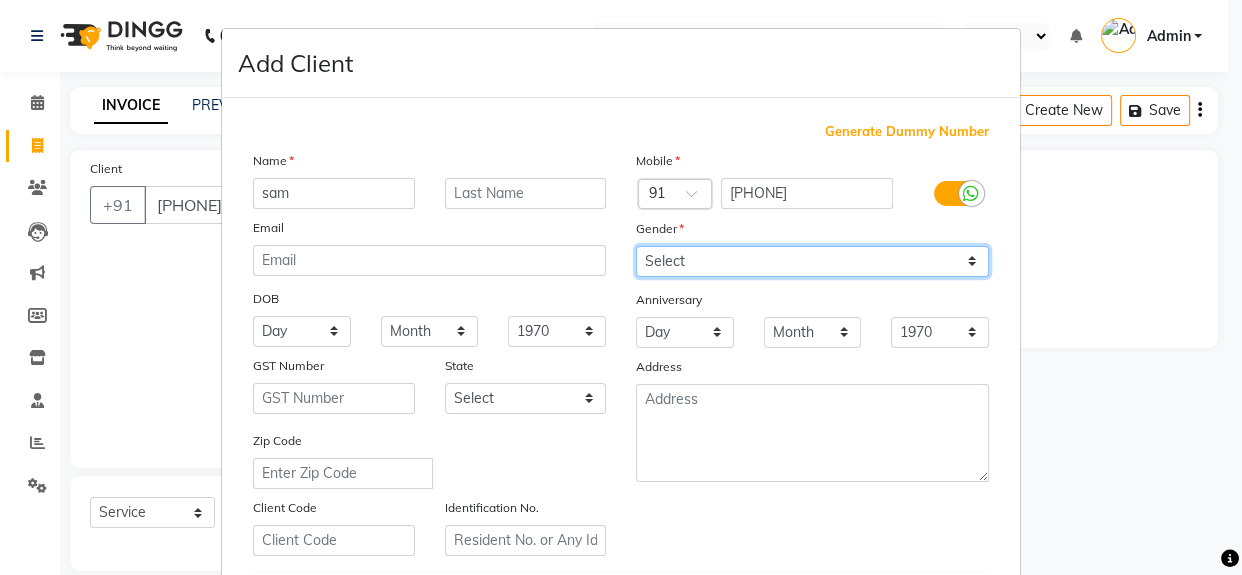click on "Select Male Female Other Prefer Not To Say" at bounding box center (812, 261) 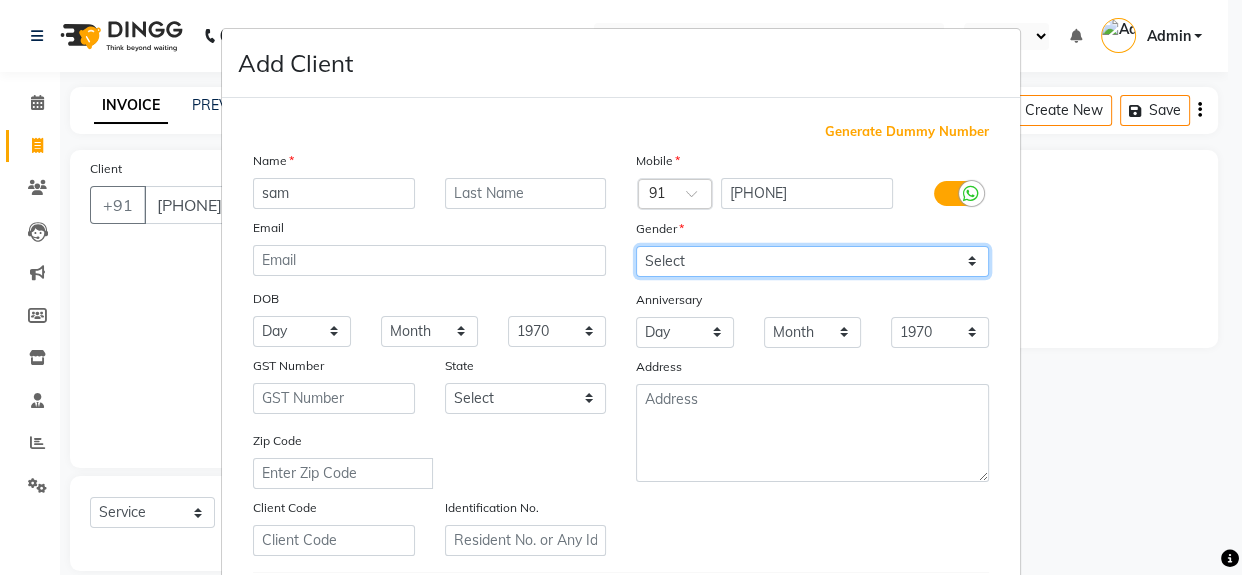 select on "male" 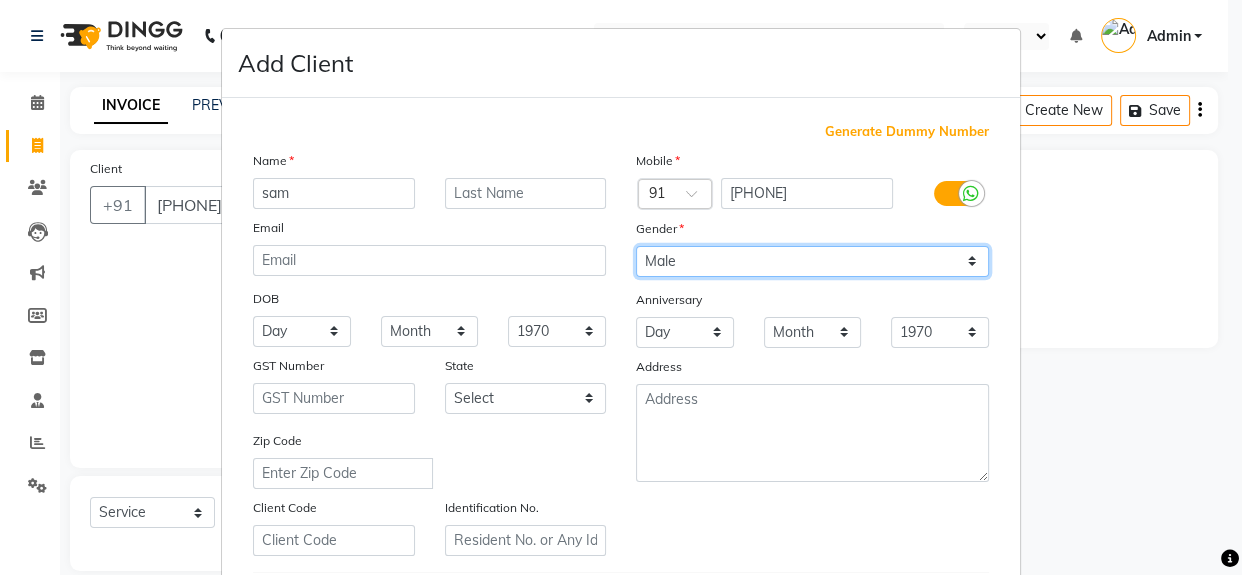 click on "Select Male Female Other Prefer Not To Say" at bounding box center (812, 261) 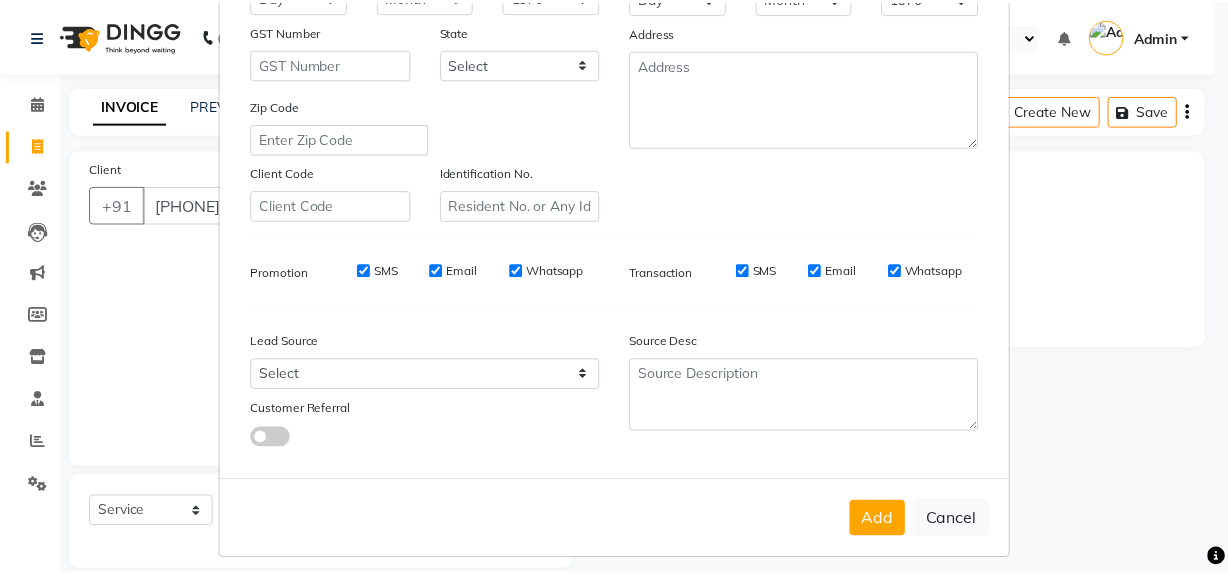 scroll, scrollTop: 353, scrollLeft: 0, axis: vertical 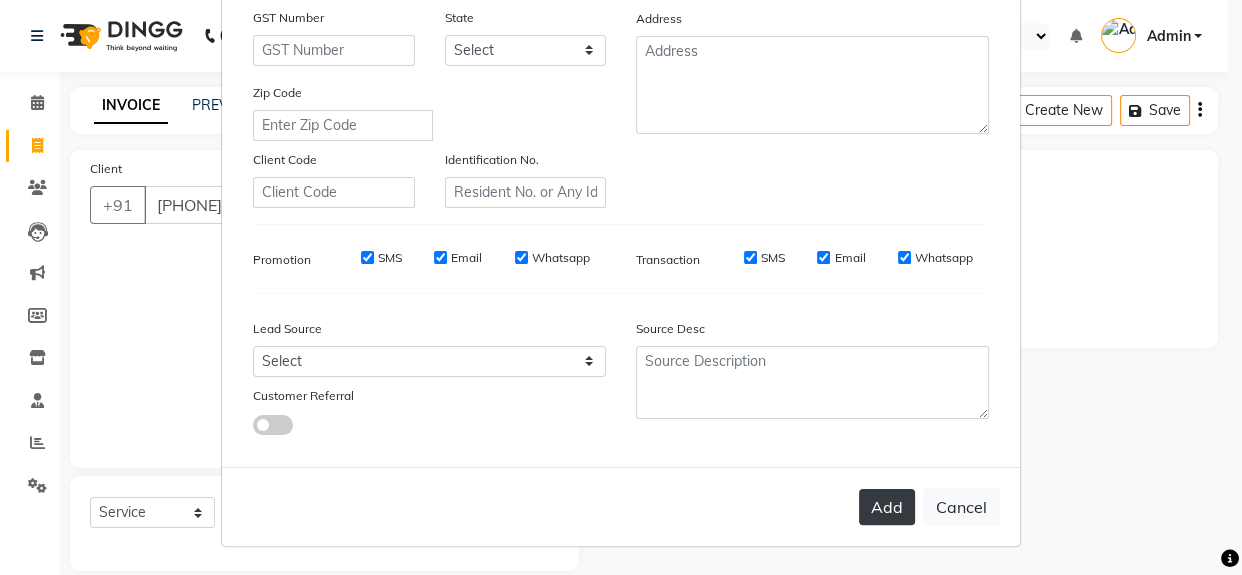 click on "Add" at bounding box center [887, 507] 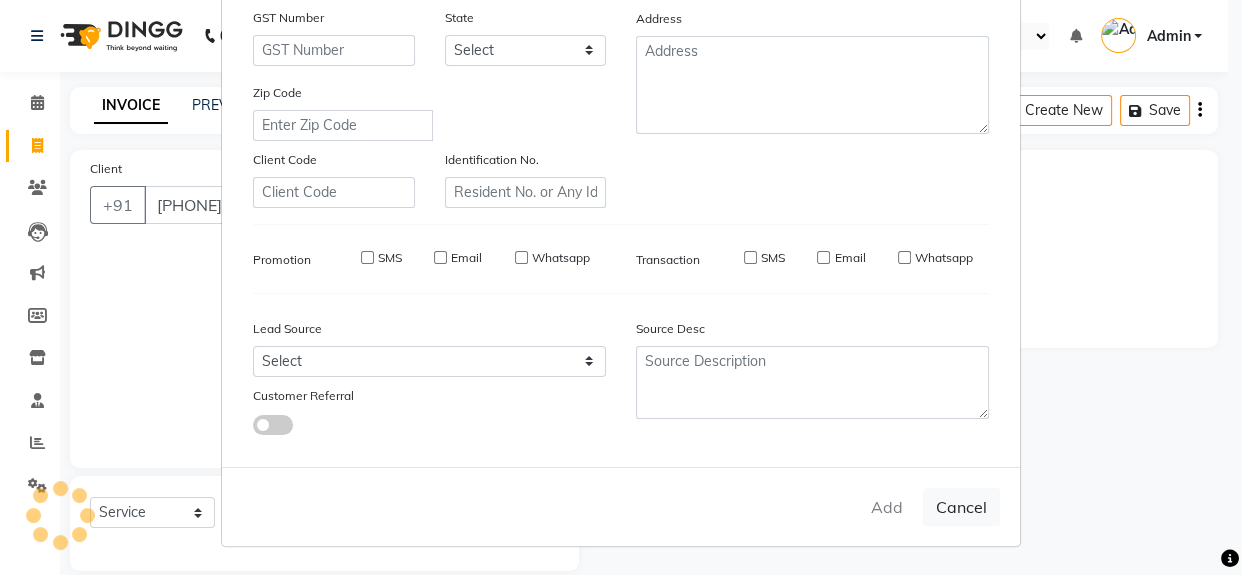 type 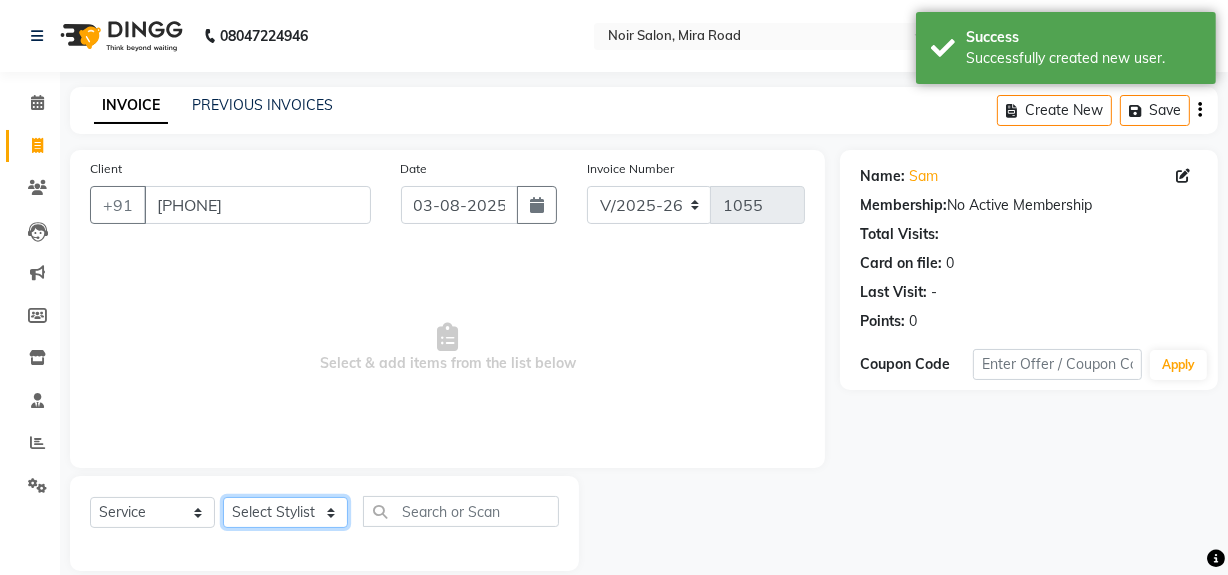 click on "Select Stylist [FIRST] [LAST] Noir (Login) Shamshad Sonali  Sumit  Ujwala Patil" 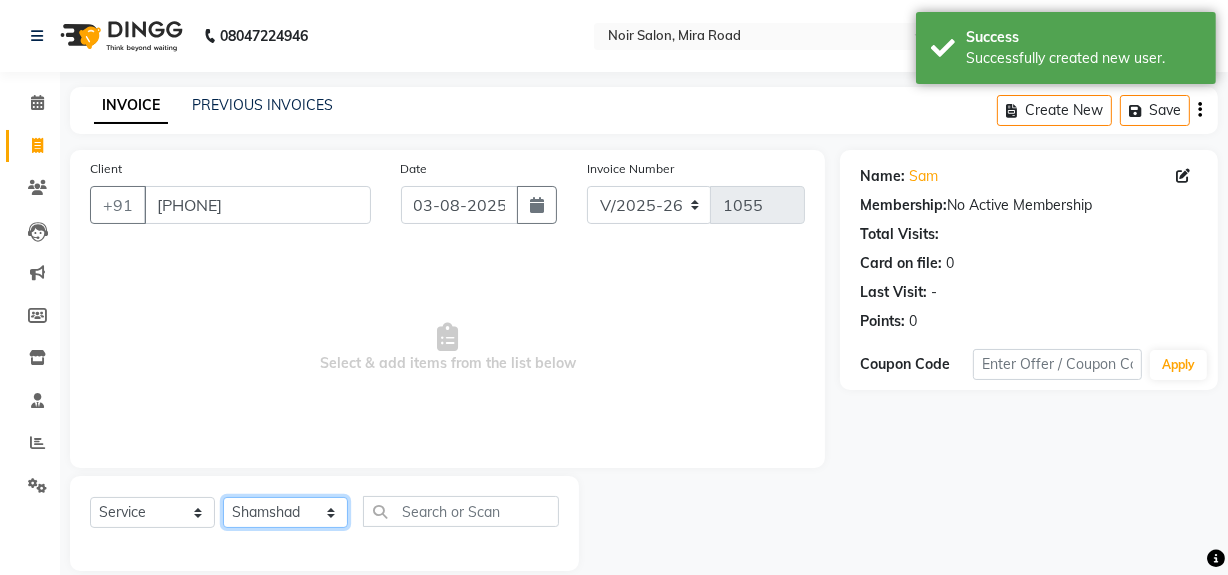 click on "Select Stylist [FIRST] [LAST] Noir (Login) Shamshad Sonali  Sumit  Ujwala Patil" 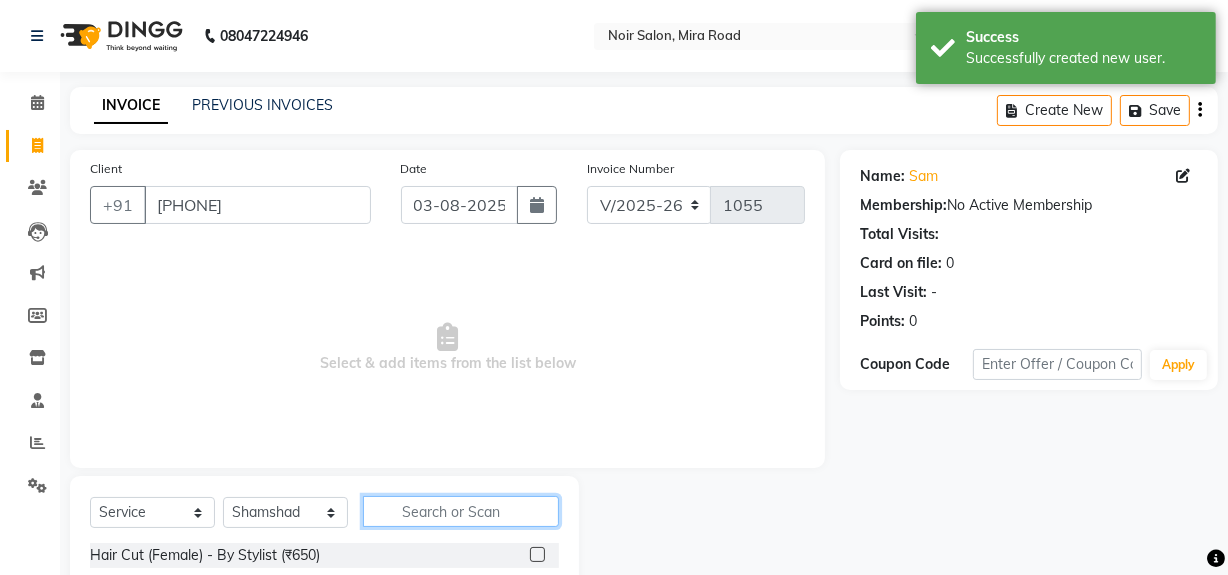 click 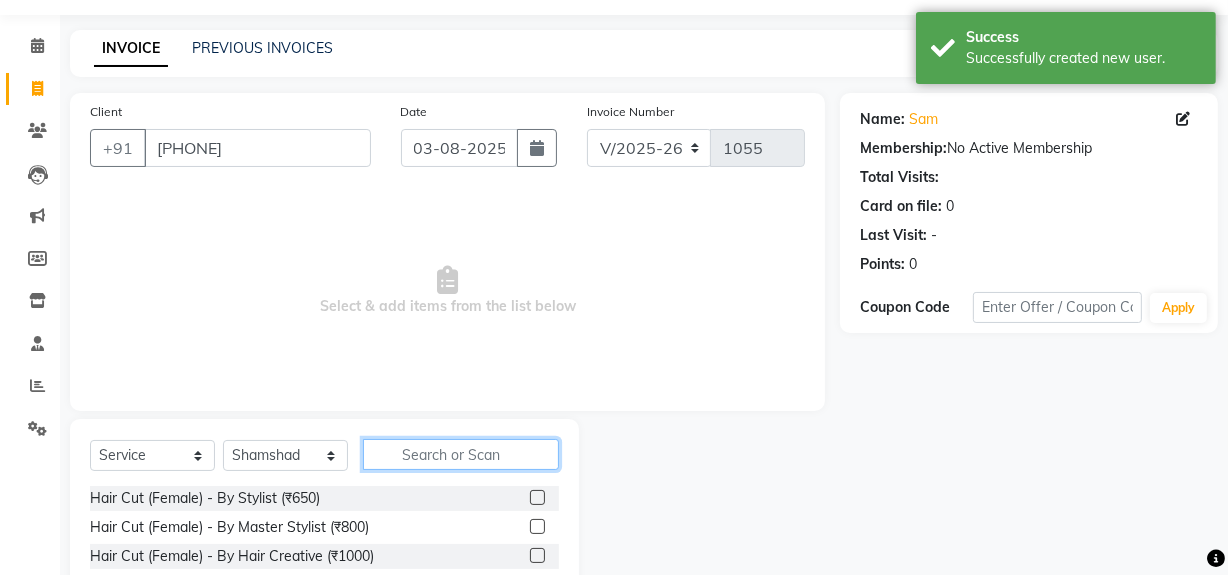 scroll, scrollTop: 226, scrollLeft: 0, axis: vertical 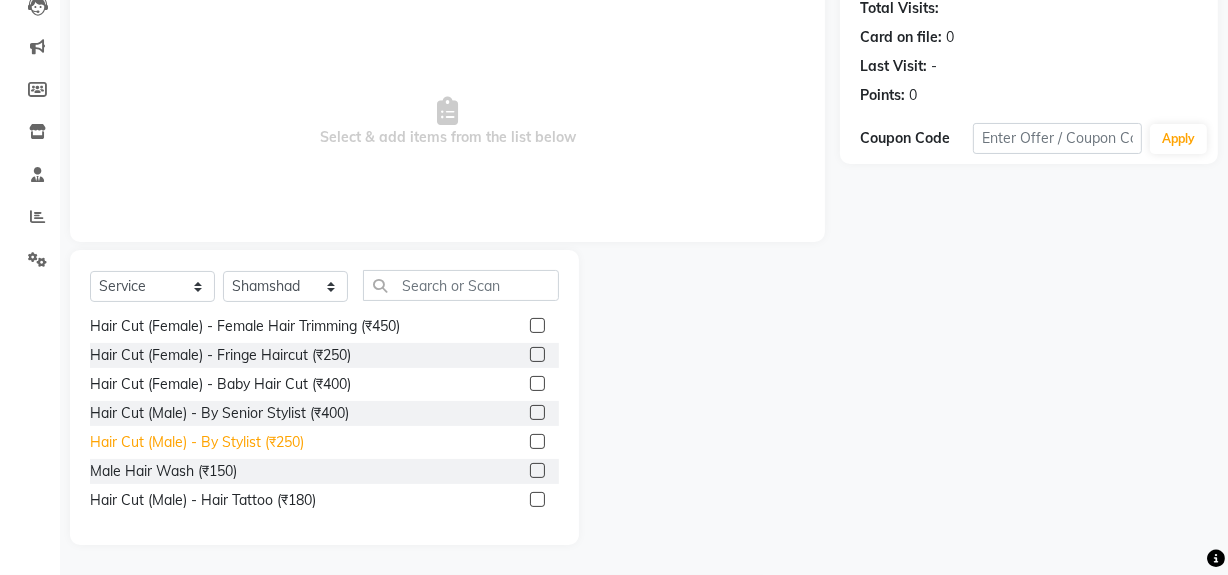 click on "Hair Cut (Male) - By Stylist (₹250)" 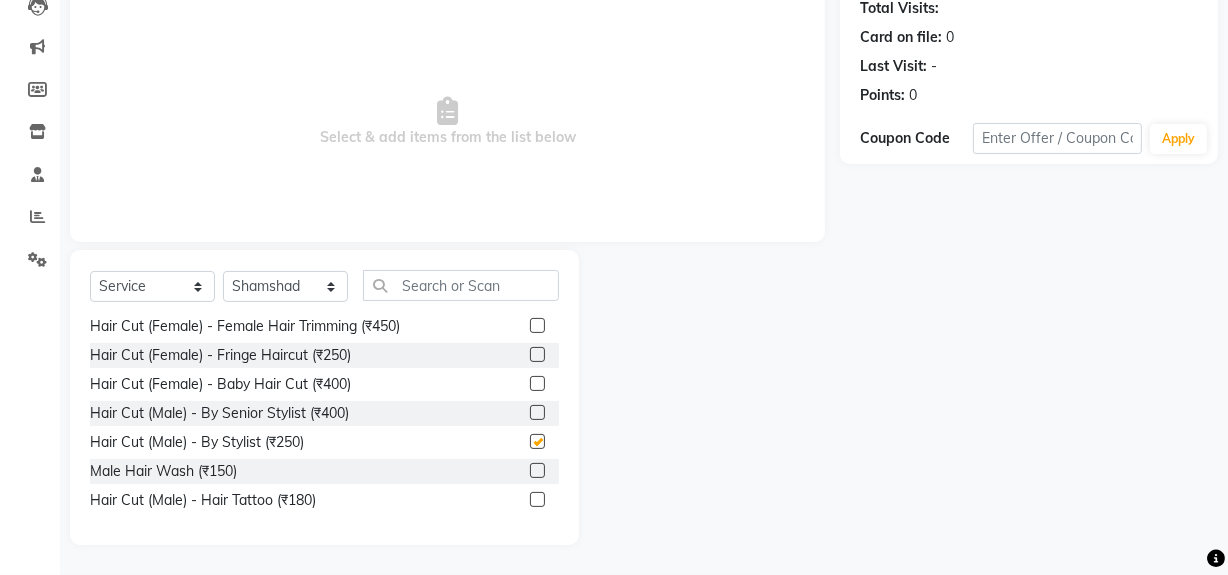 checkbox on "false" 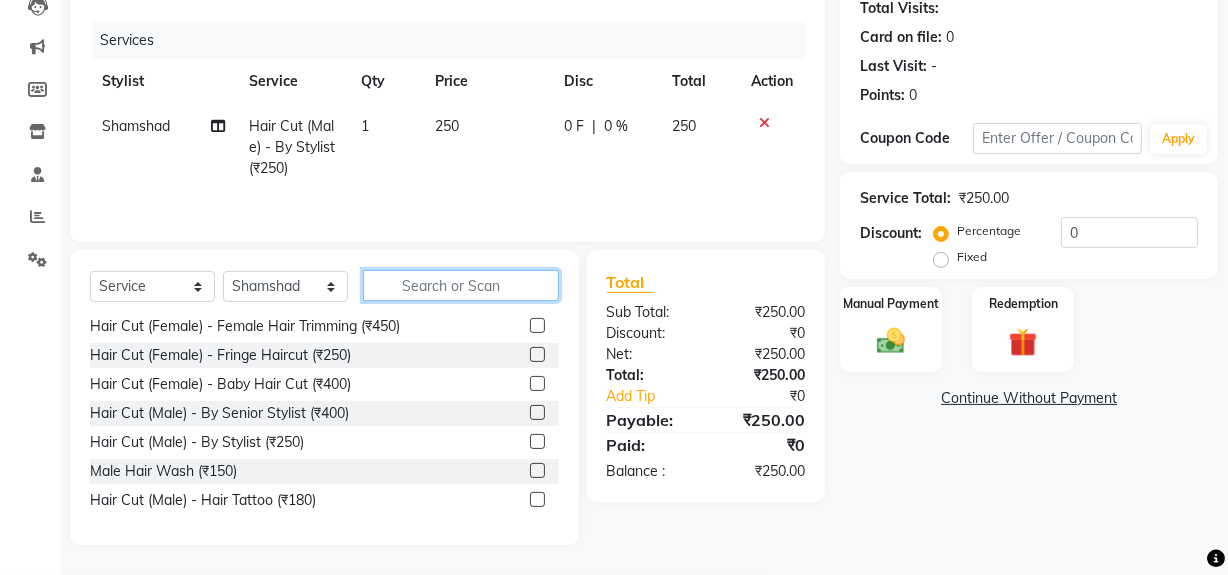 click 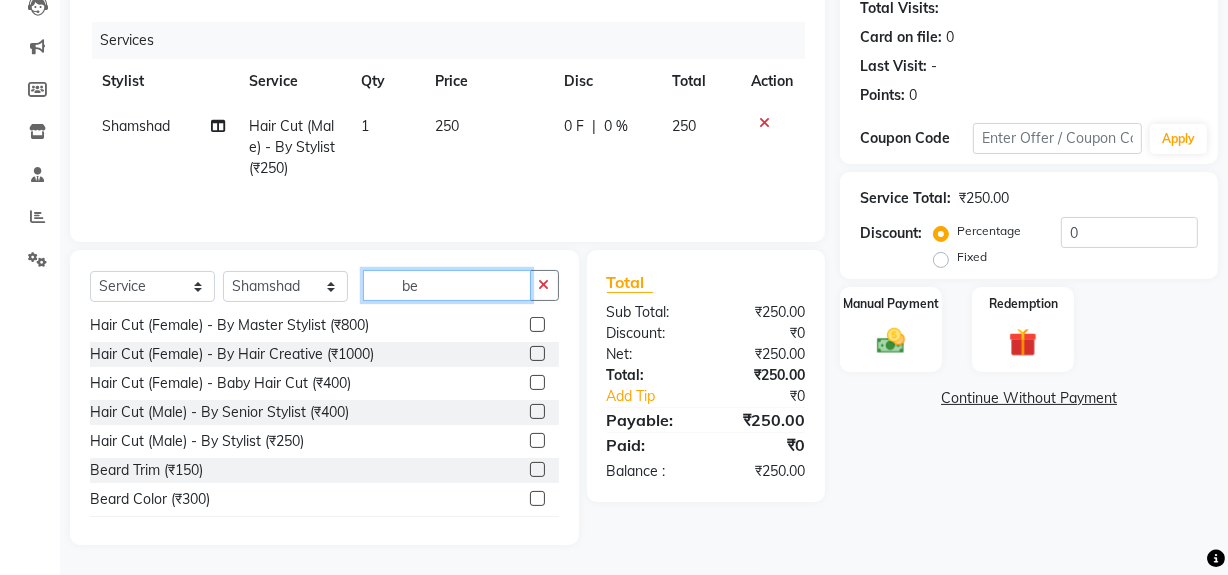 scroll, scrollTop: 0, scrollLeft: 0, axis: both 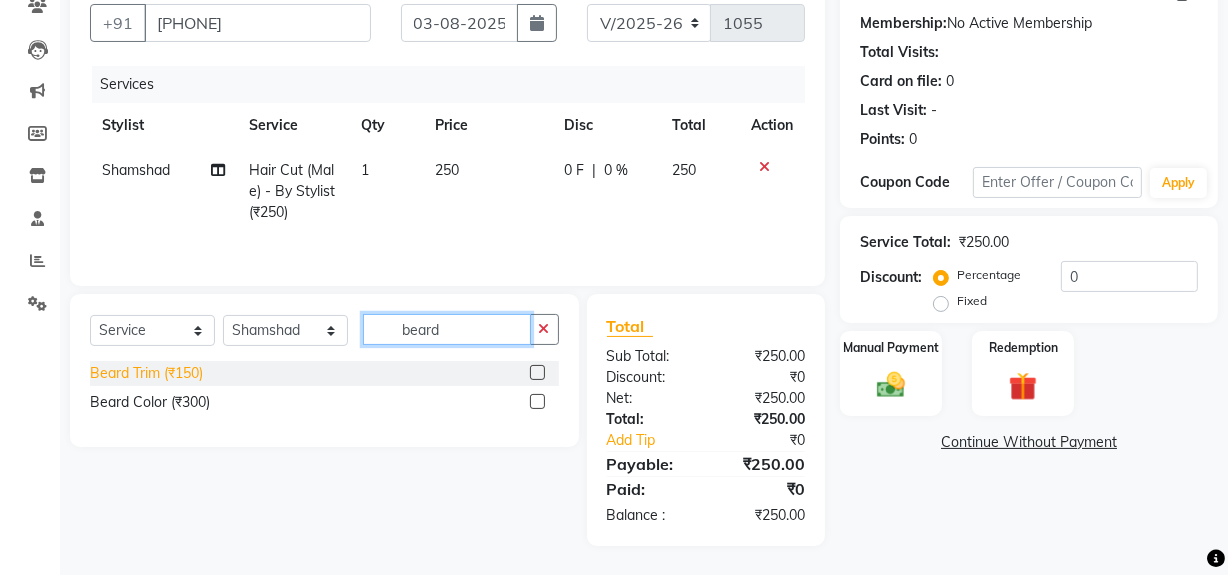 type on "beard" 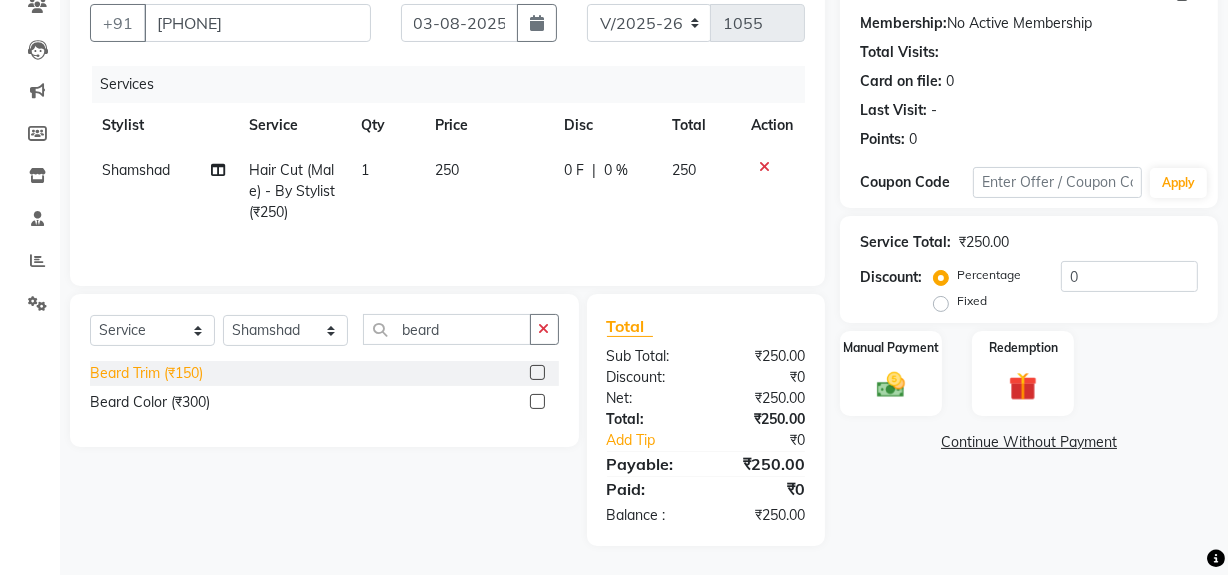 click on "Beard Trim (₹150)" 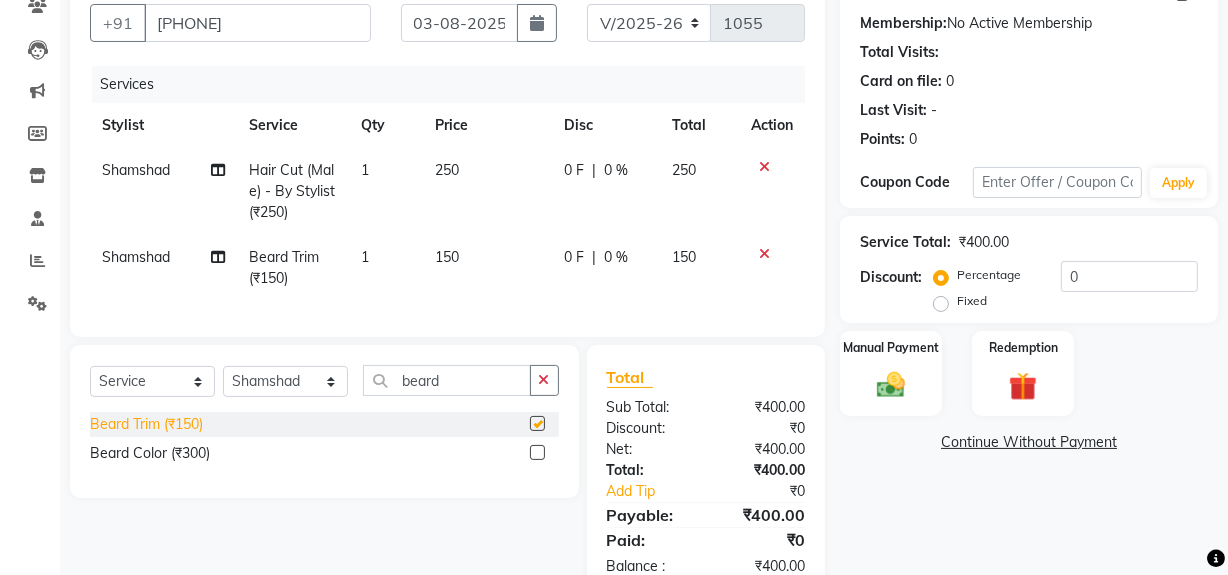 checkbox on "false" 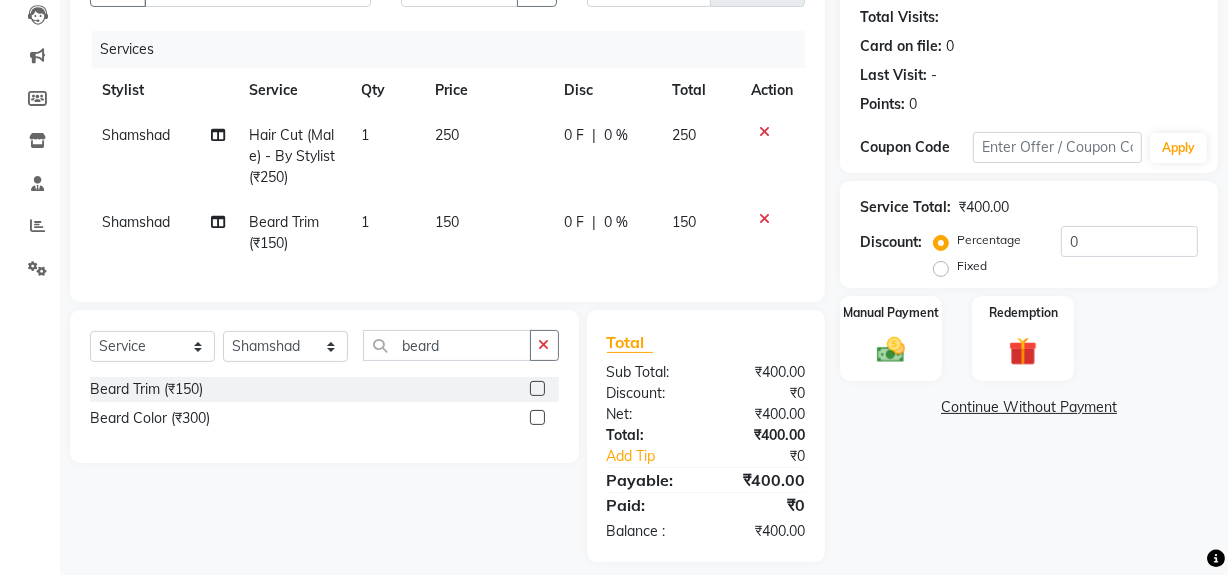 scroll, scrollTop: 247, scrollLeft: 0, axis: vertical 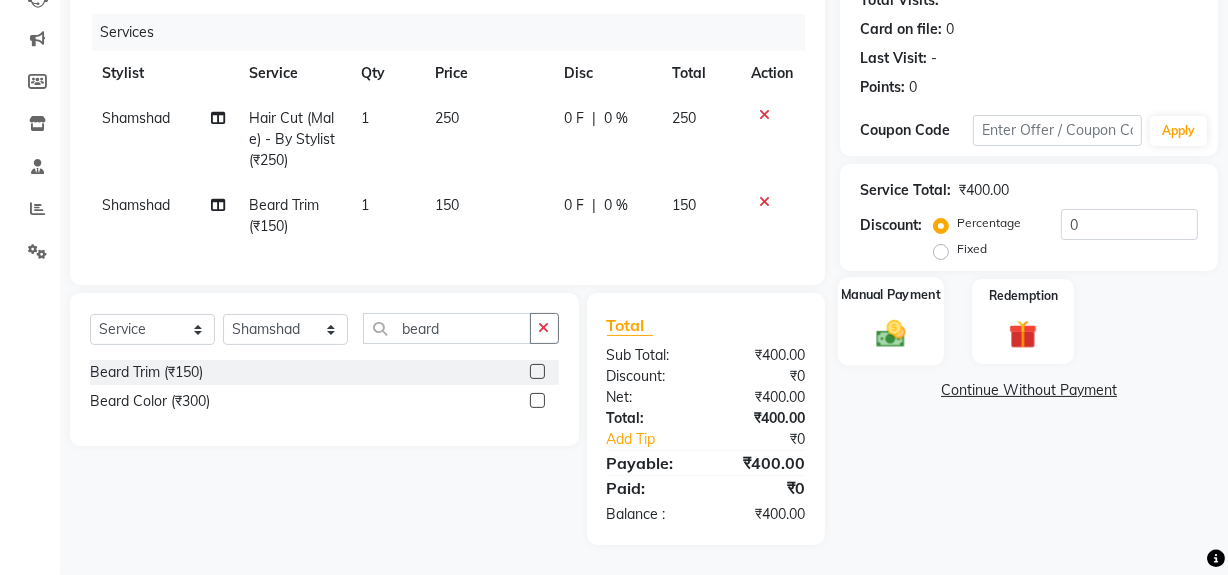 click 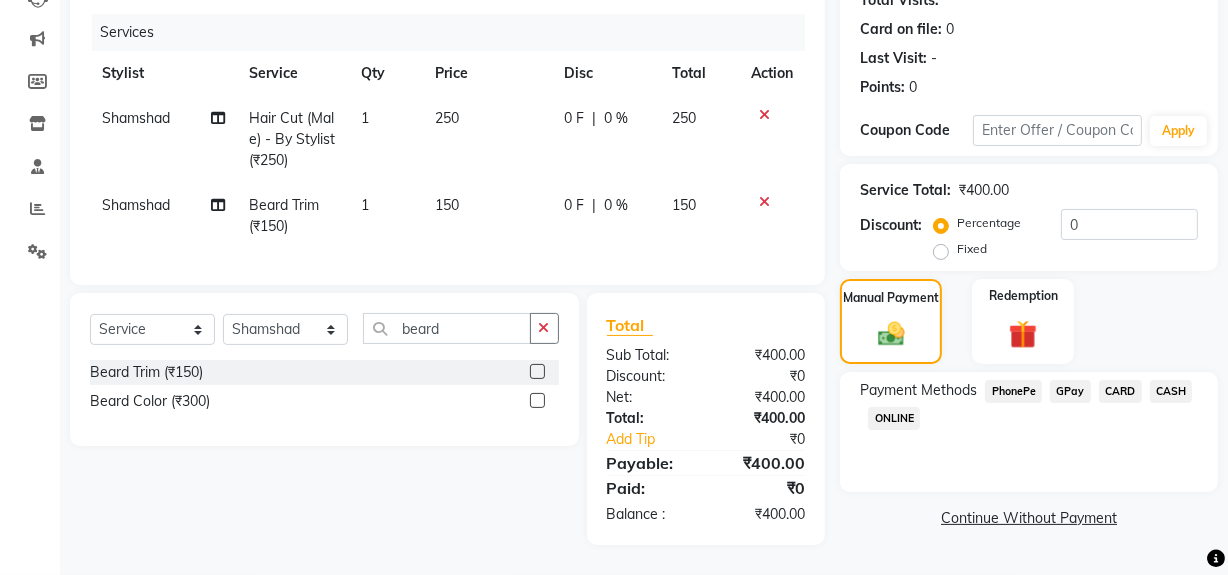 click on "GPay" 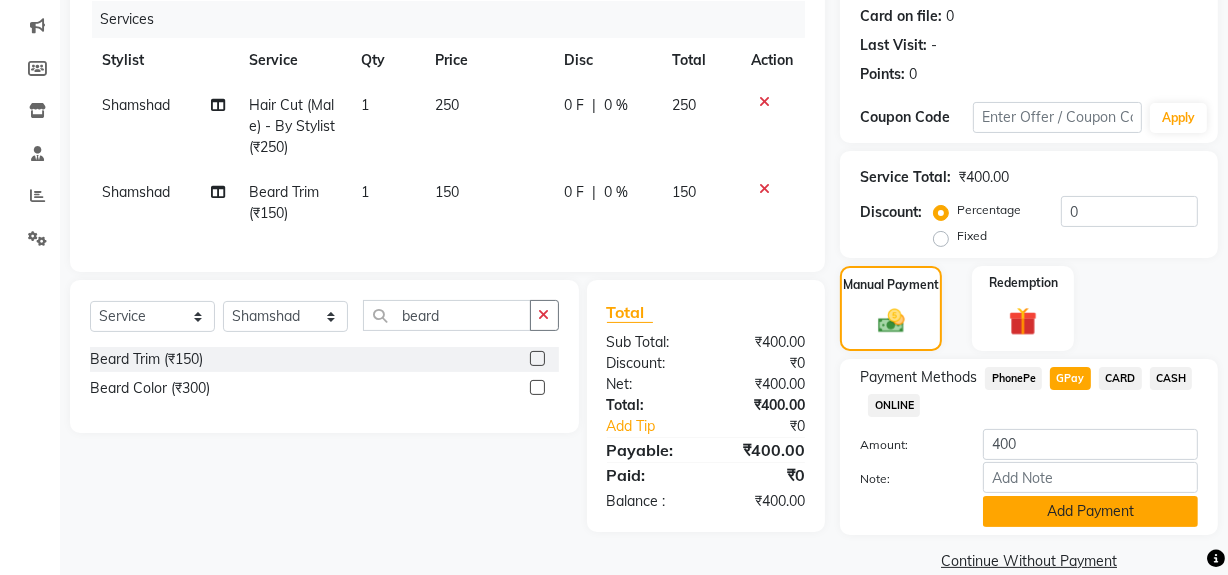 click on "Add Payment" 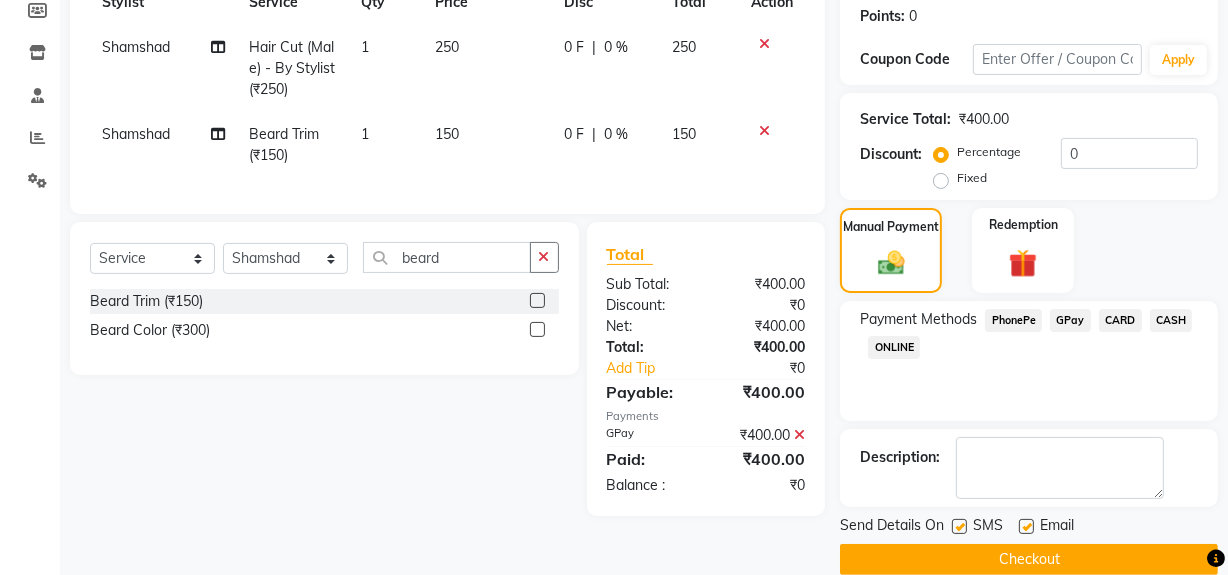 scroll, scrollTop: 333, scrollLeft: 0, axis: vertical 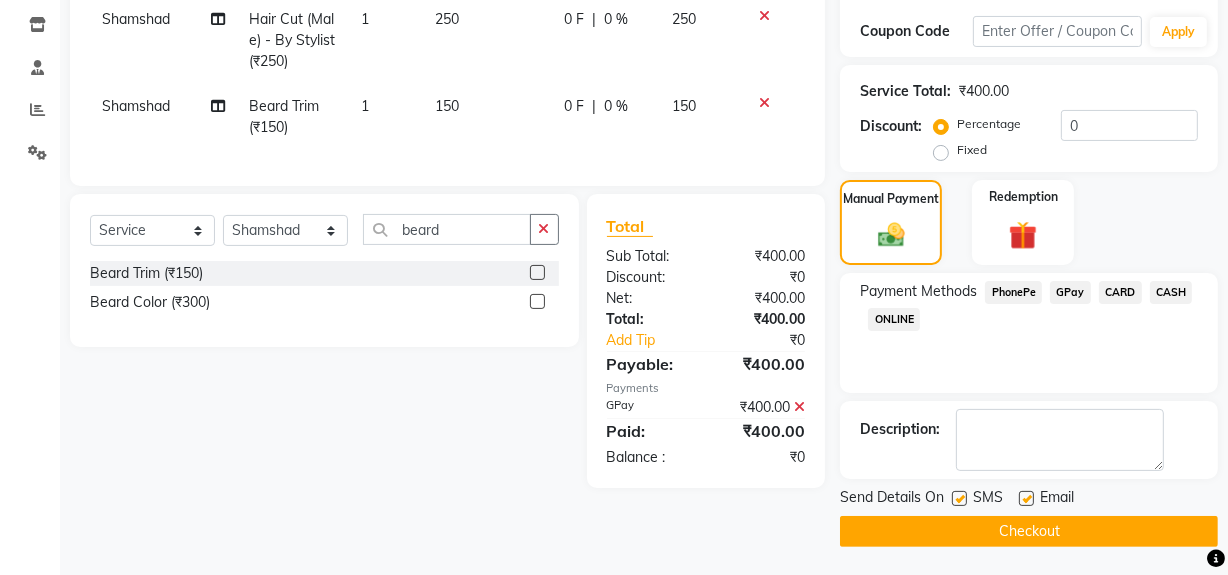 click on "Checkout" 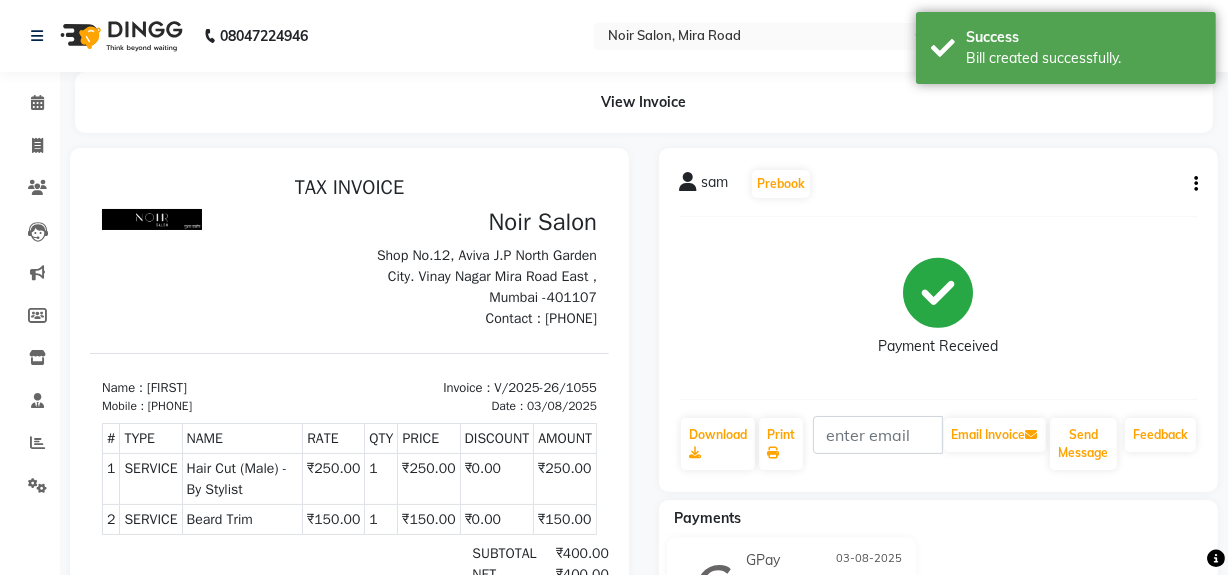 scroll, scrollTop: 0, scrollLeft: 0, axis: both 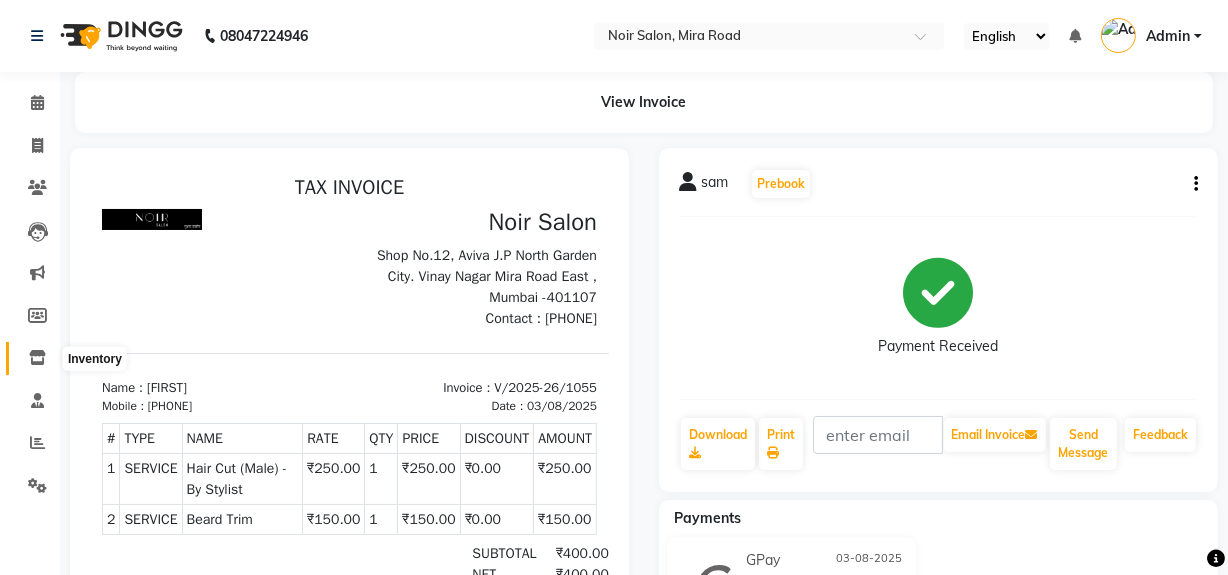 click 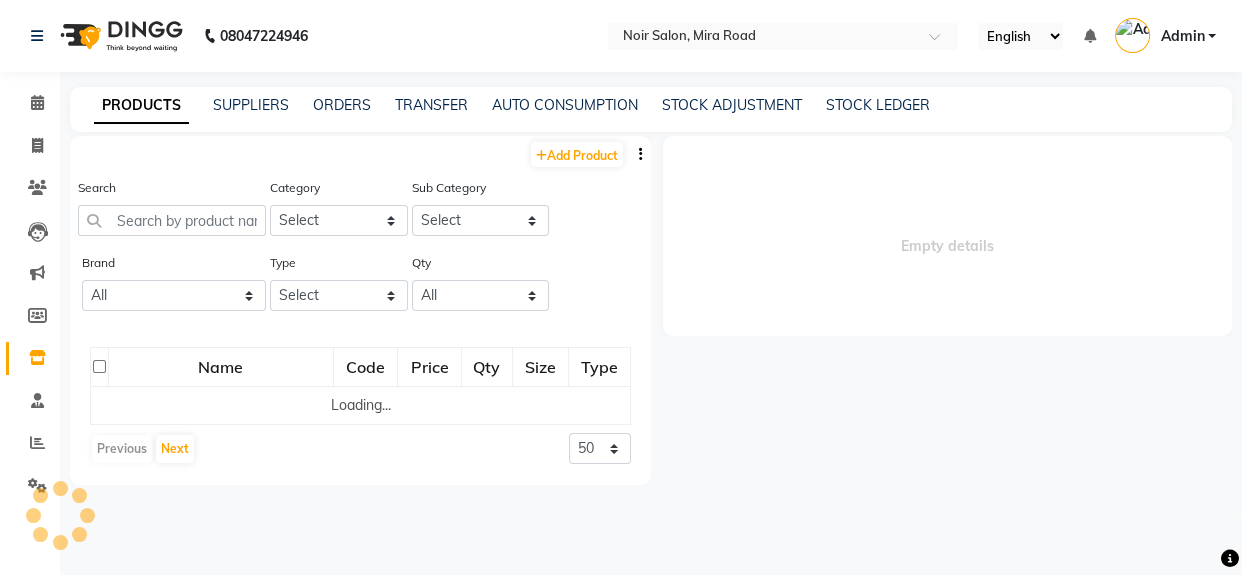 select 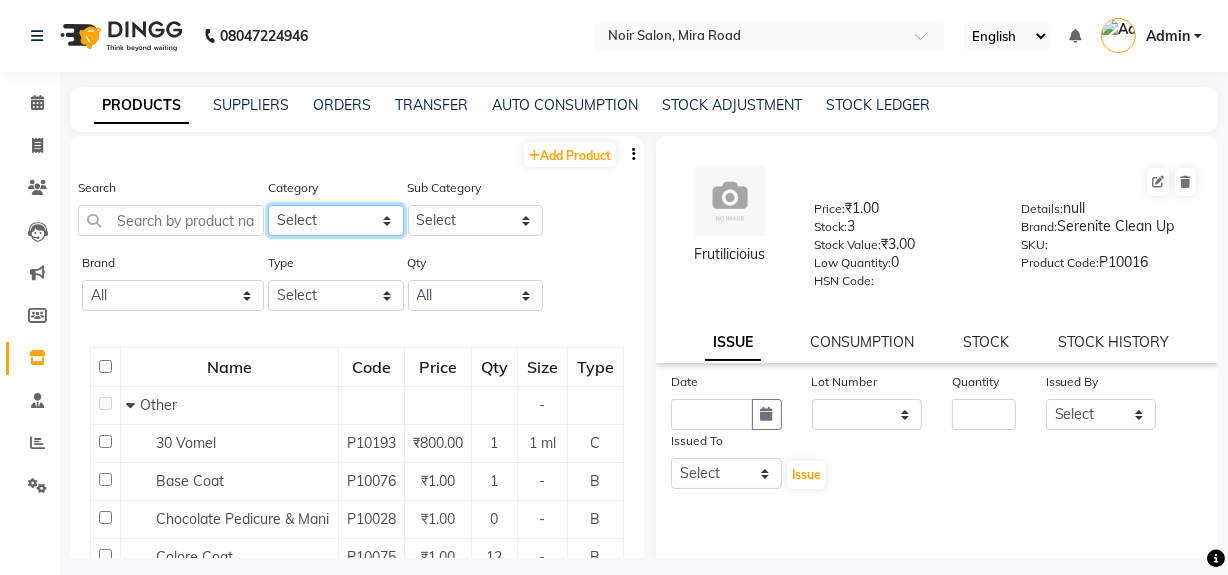 click on "Select Skin Hair Makeup Personal Care Beard Waxing Disposable Threading Beauty Planet Botox Cheryls Loreal Olaplex Schwarzkopf Volume Argan  Series O3-Mani & Pedi Schwarzkopf Color Ozone Serenite Faicai Serenite   Aroma Magic O3+ Professional KABCO Donut Bombini Godrej Professional Floractive Retal Luxury Pedicure Dandruff Treatment Code Skin Other" 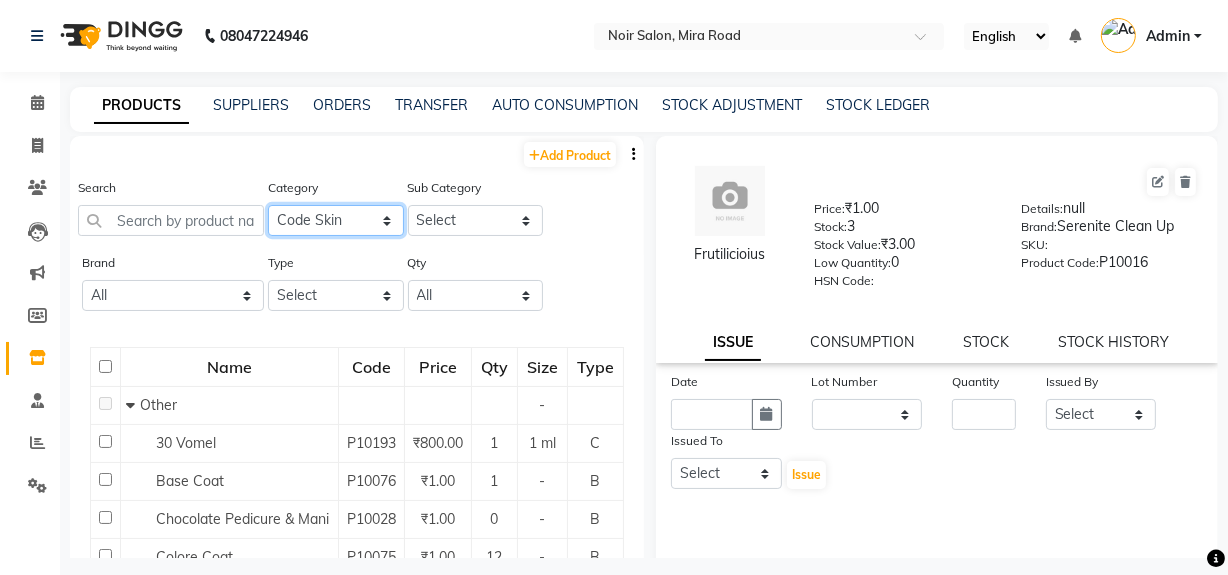 click on "Select Skin Hair Makeup Personal Care Beard Waxing Disposable Threading Beauty Planet Botox Cheryls Loreal Olaplex Schwarzkopf Volume Argan  Series O3-Mani & Pedi Schwarzkopf Color Ozone Serenite Faicai Serenite   Aroma Magic O3+ Professional KABCO Donut Bombini Godrej Professional Floractive Retal Luxury Pedicure Dandruff Treatment Code Skin Other" 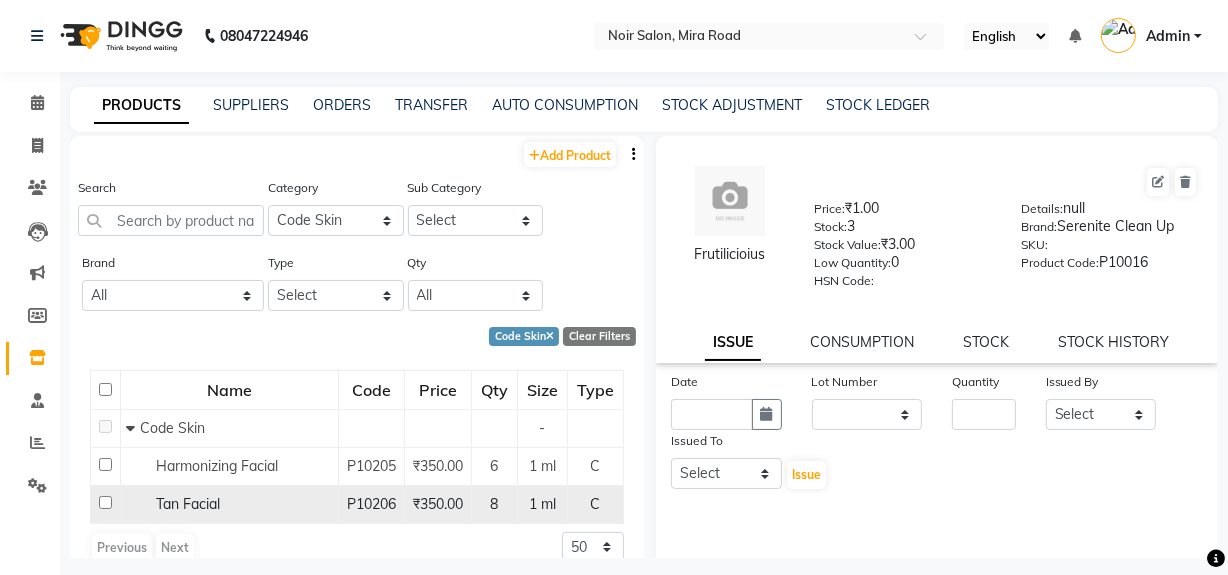 click 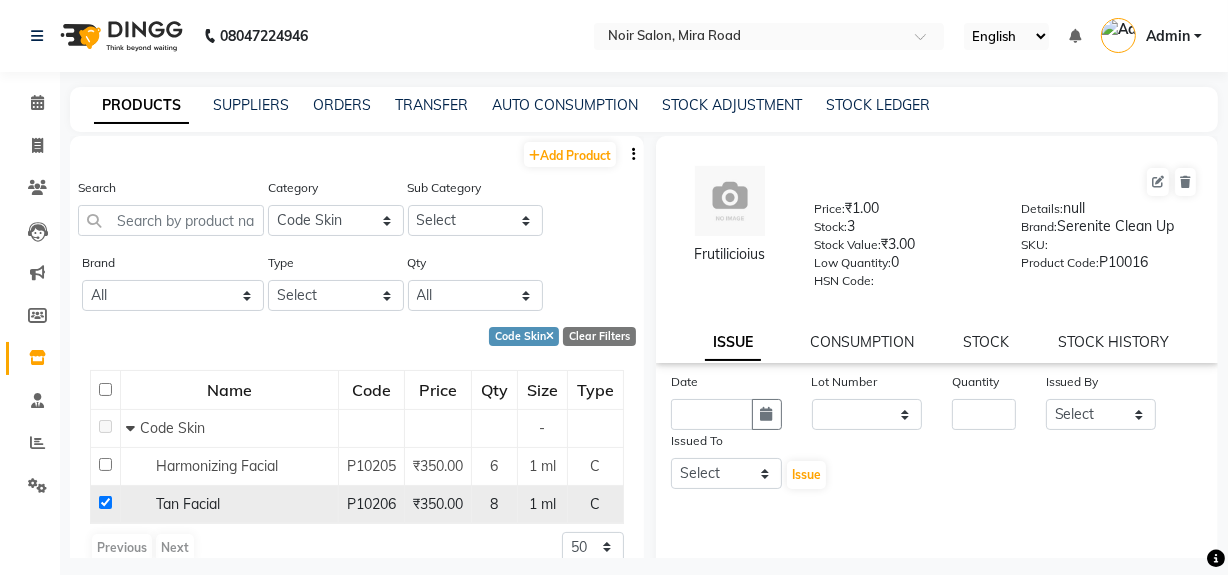 checkbox on "true" 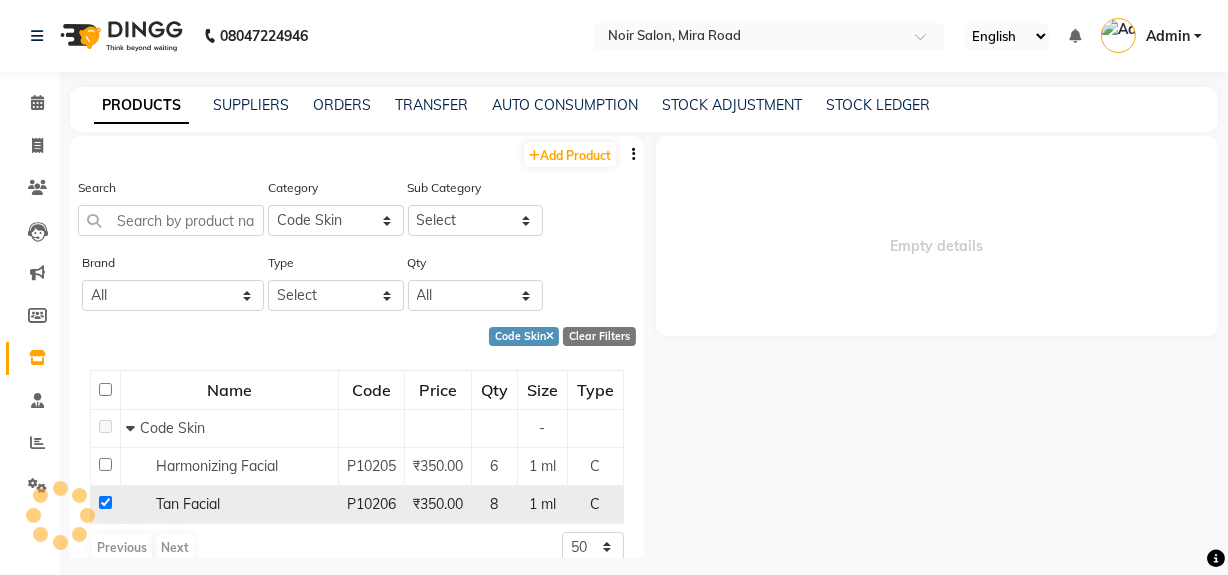 select 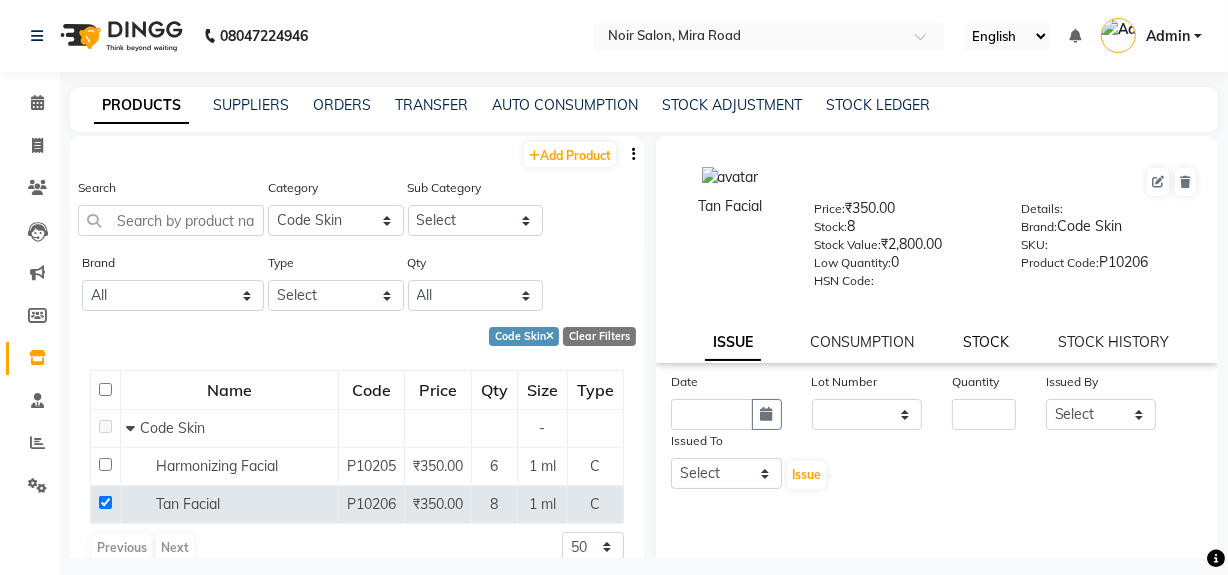 click on "STOCK" 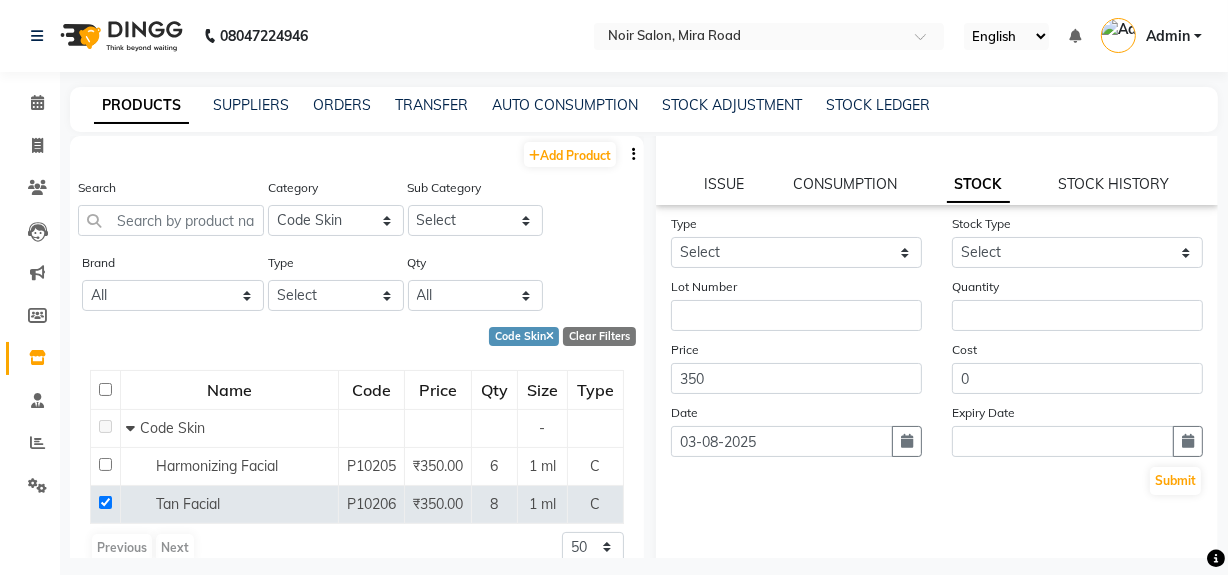 scroll, scrollTop: 181, scrollLeft: 0, axis: vertical 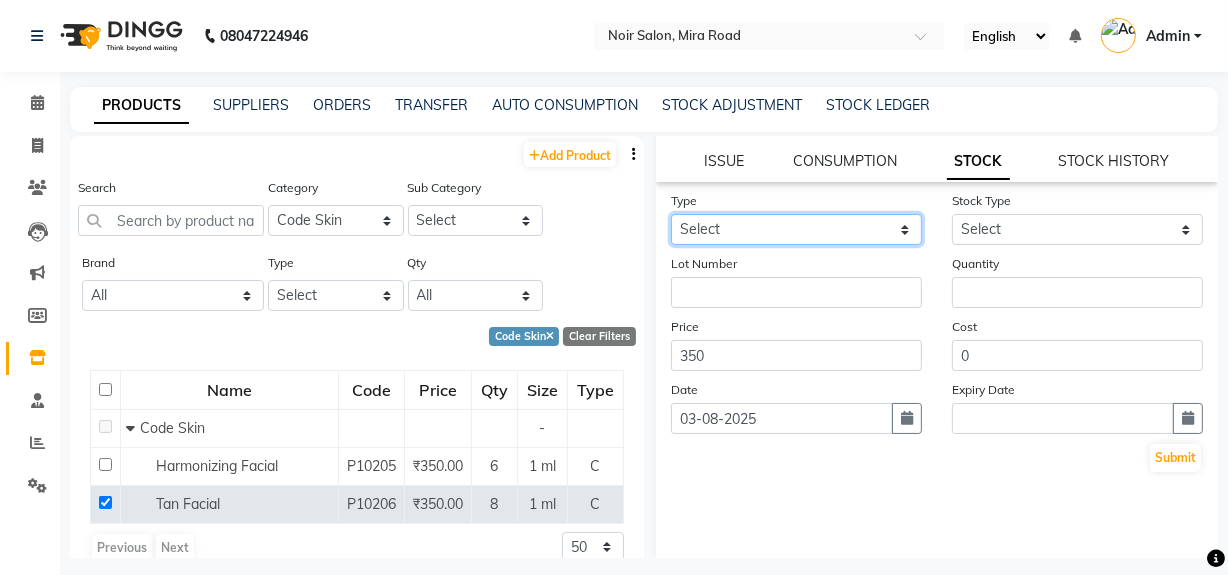 click on "Select In Out" 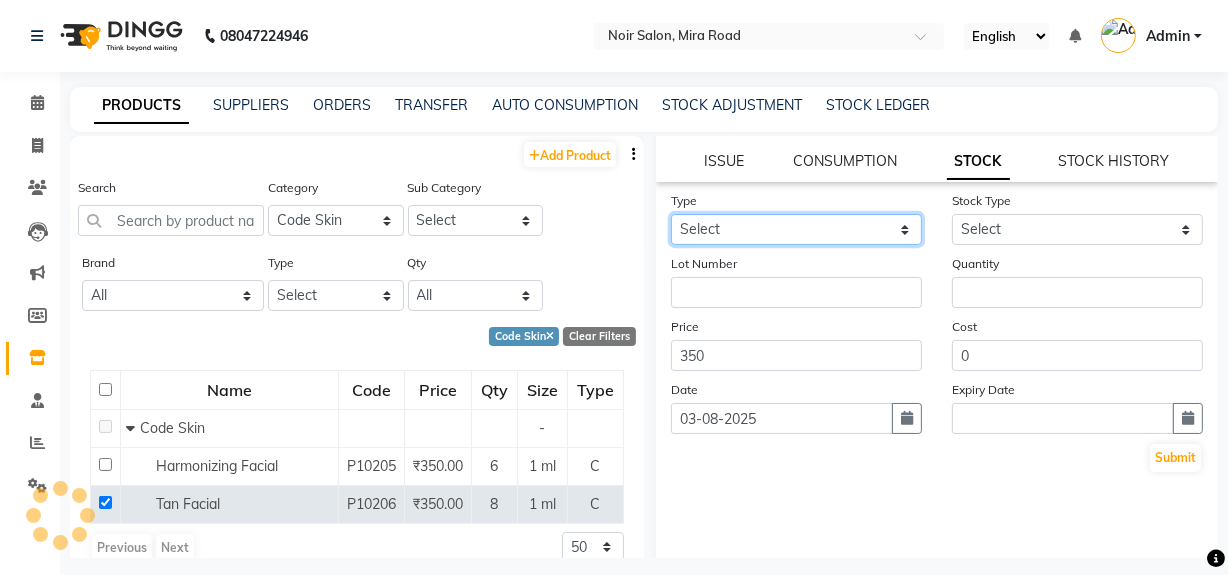 select on "out" 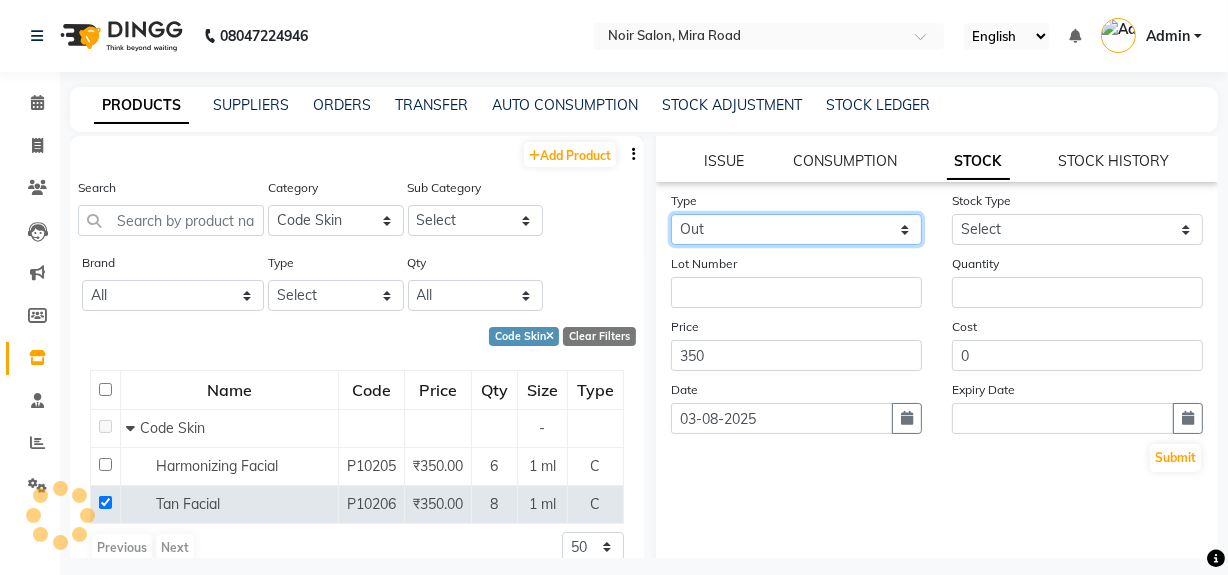 click on "Select In Out" 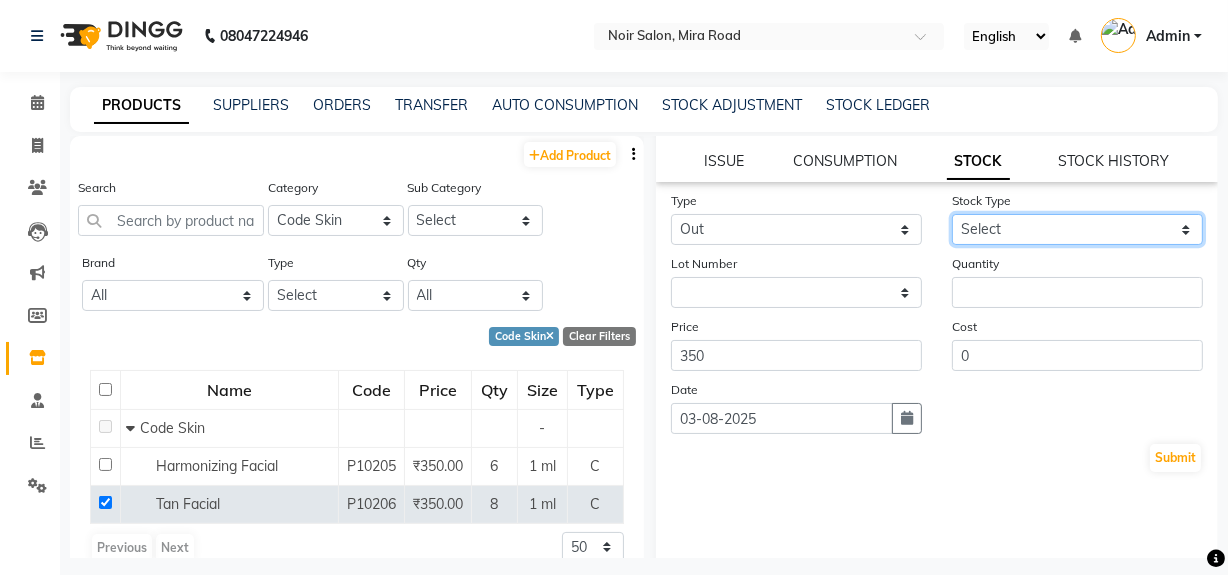 click on "Select Internal Use Damaged Expired Adjustment Return Other" 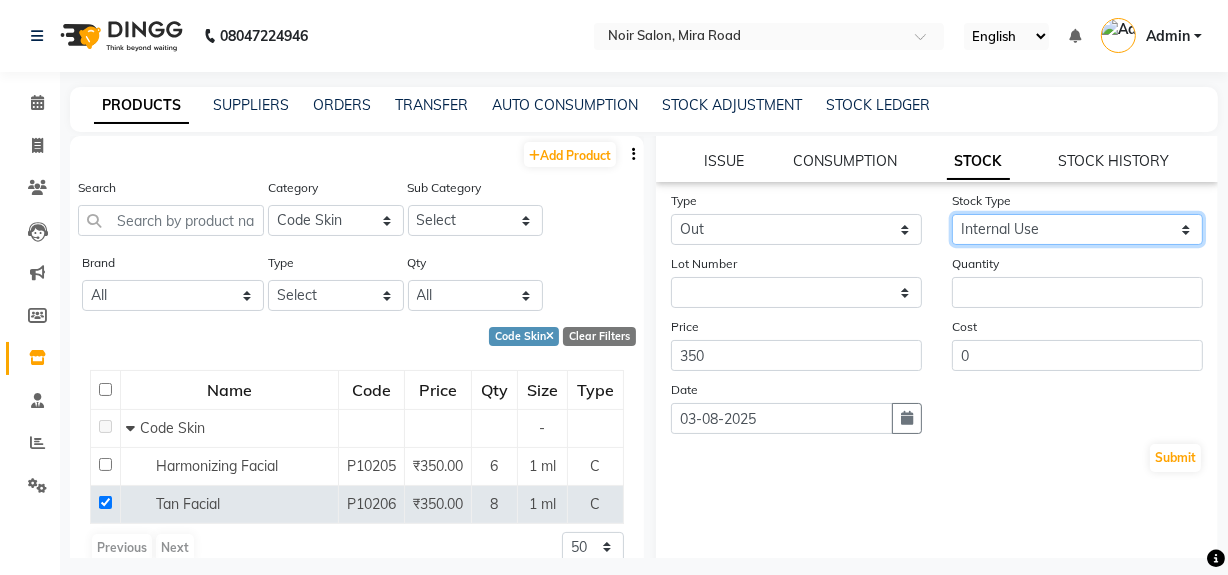 click on "Select Internal Use Damaged Expired Adjustment Return Other" 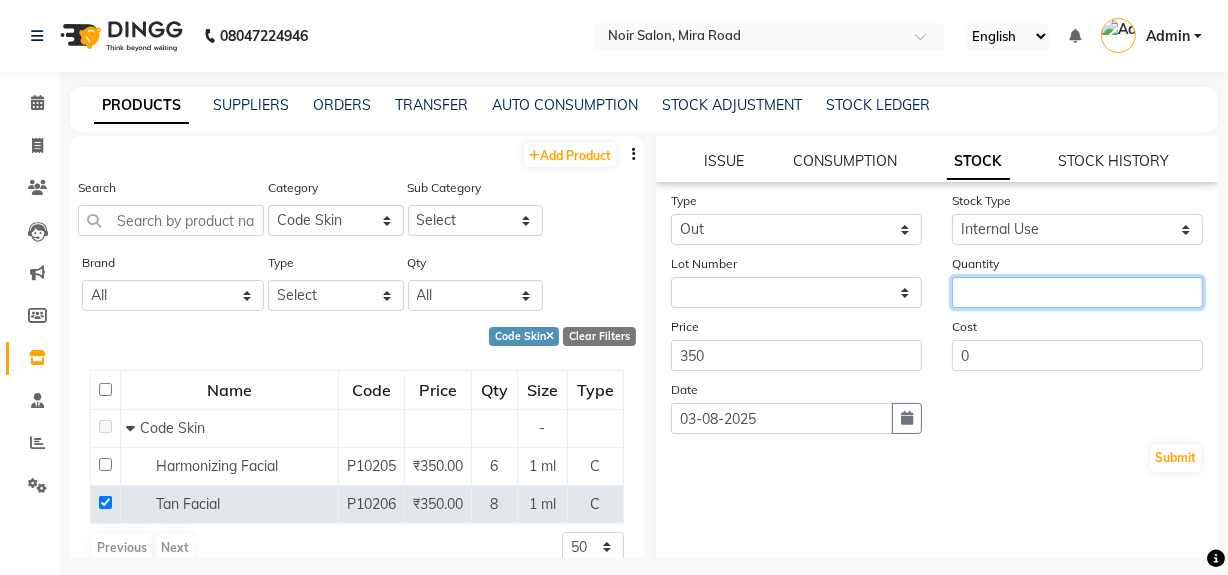 click 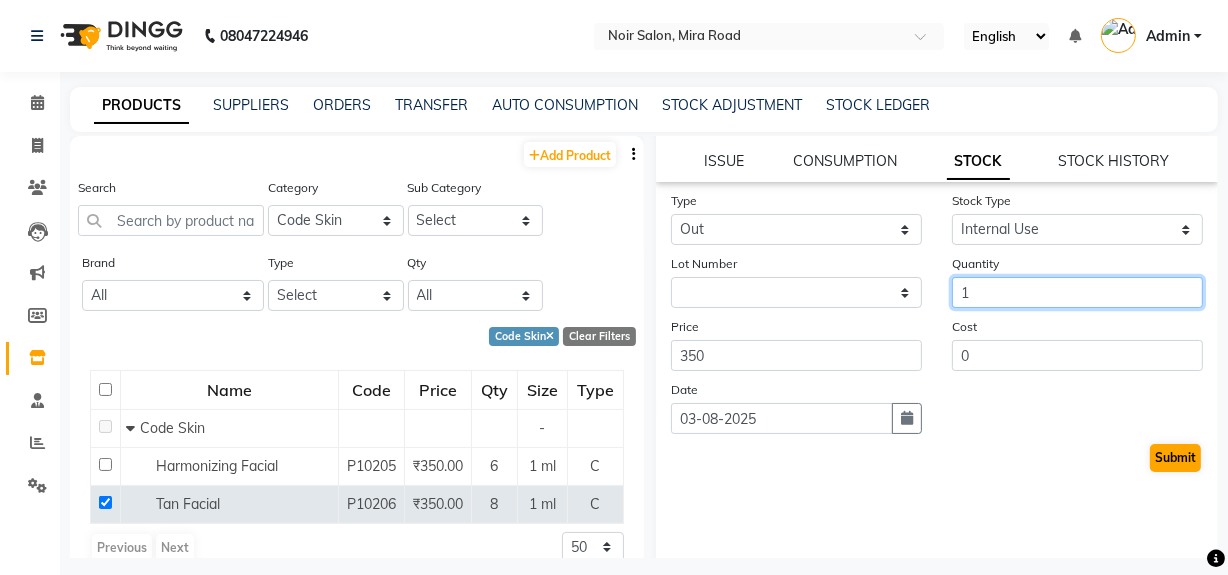 type on "1" 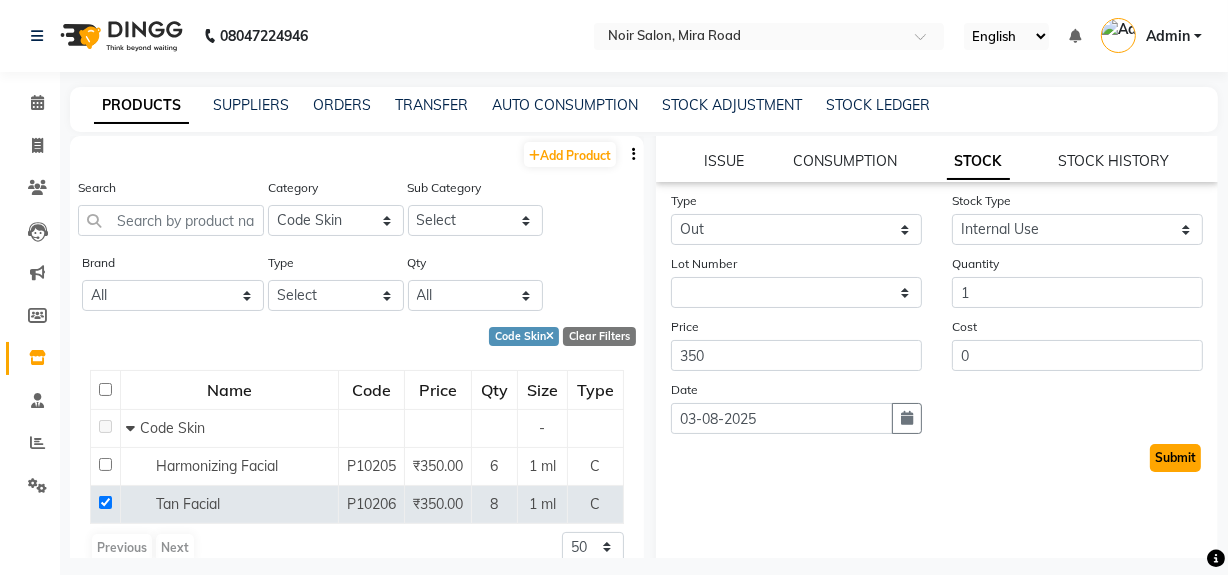 click on "Submit" 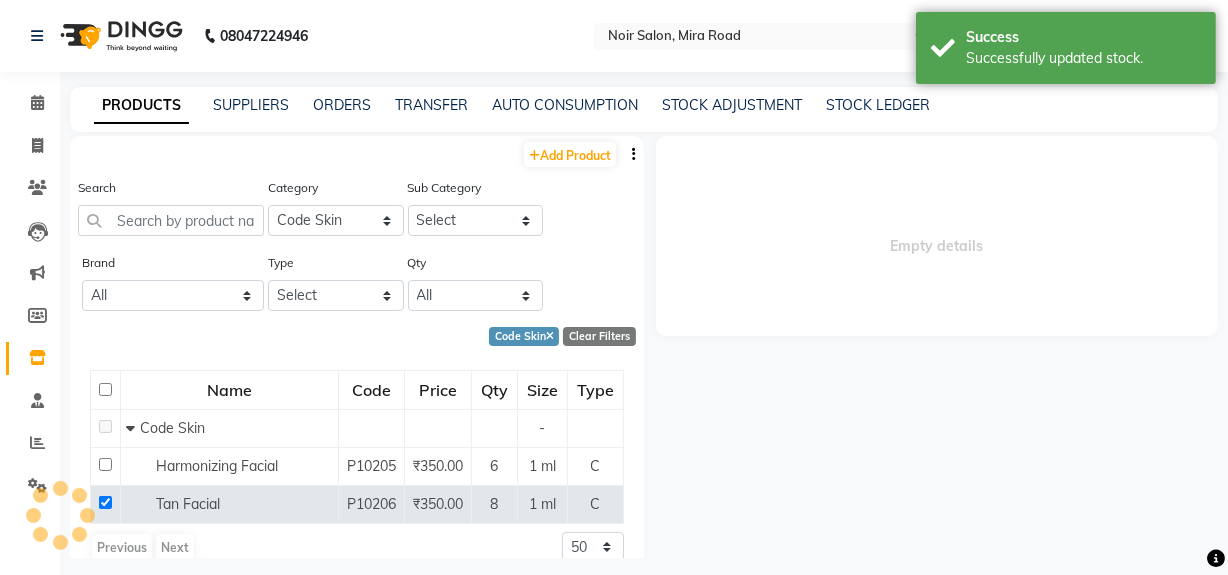 scroll, scrollTop: 0, scrollLeft: 0, axis: both 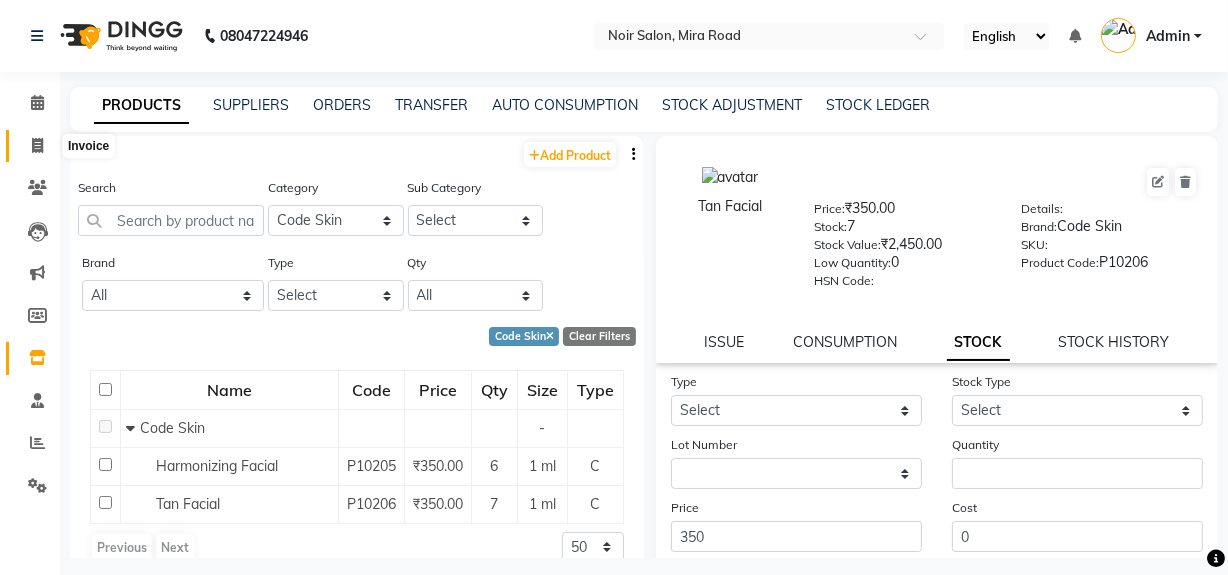 click 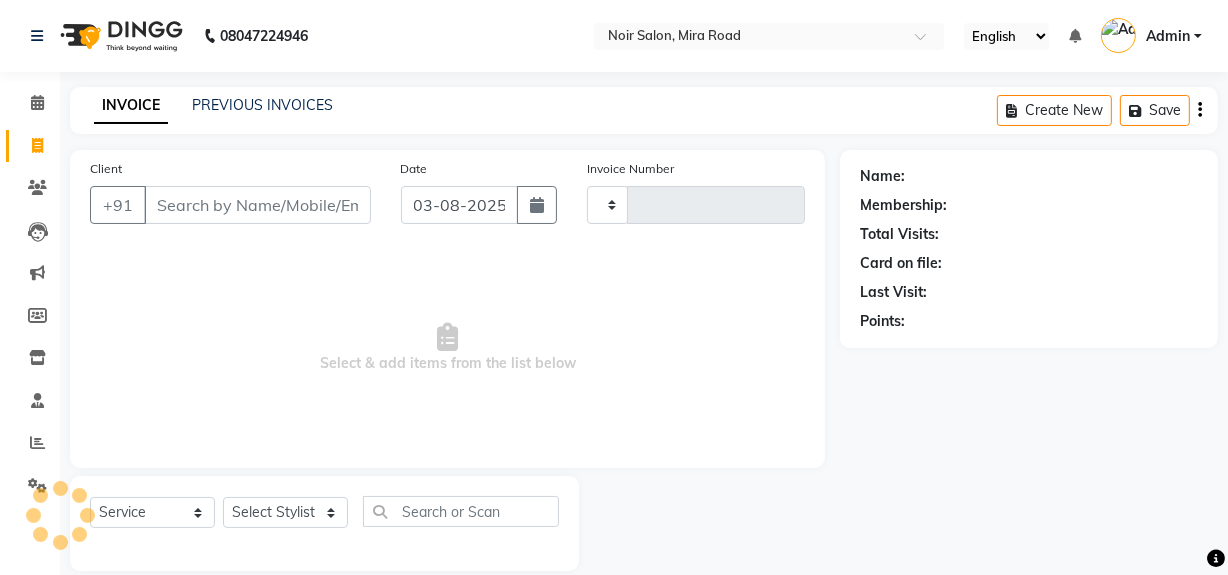 scroll, scrollTop: 26, scrollLeft: 0, axis: vertical 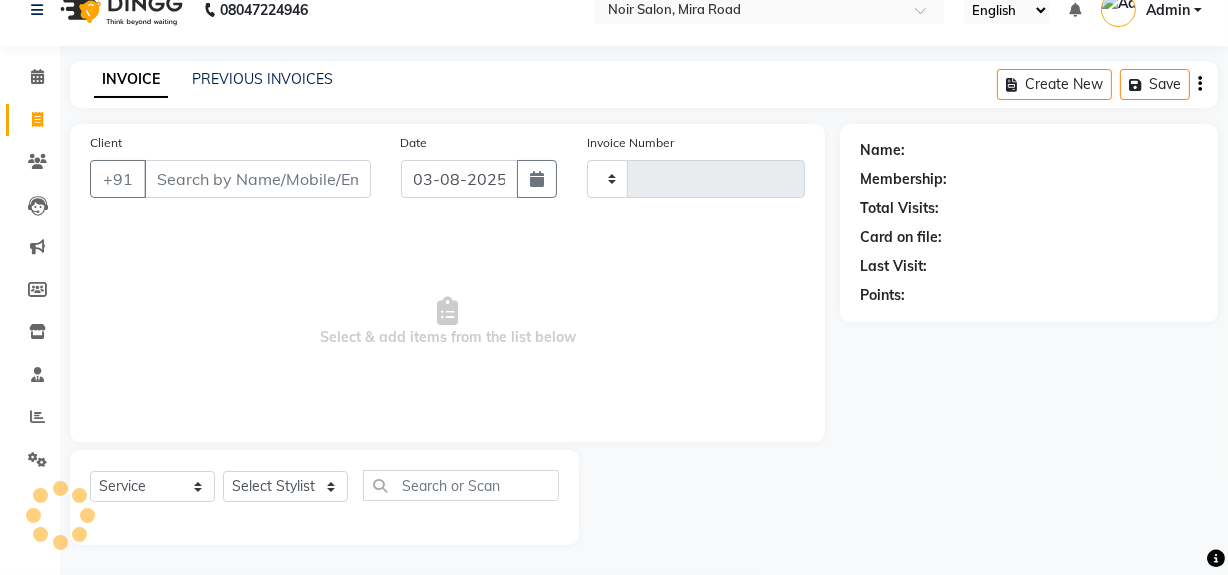 type on "1056" 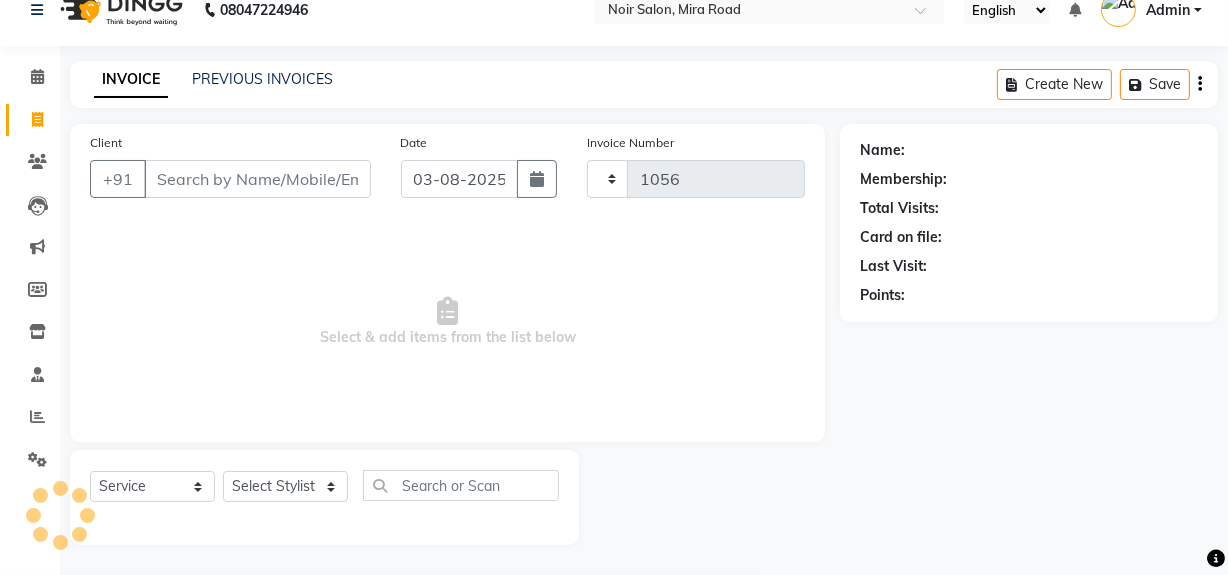 select on "5495" 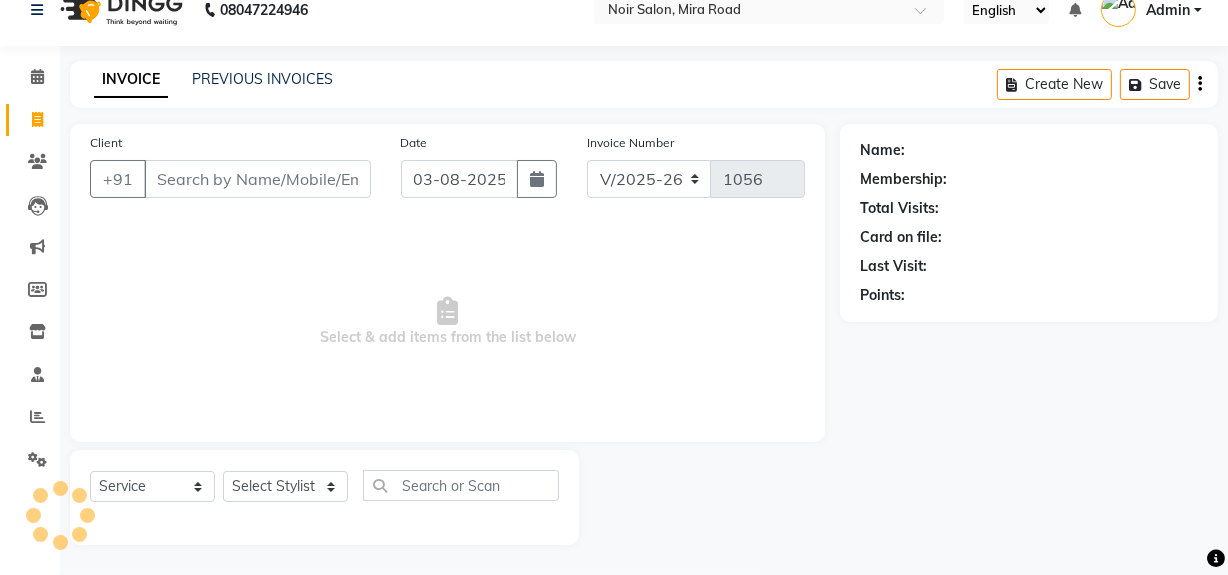 click on "Client" at bounding box center (257, 179) 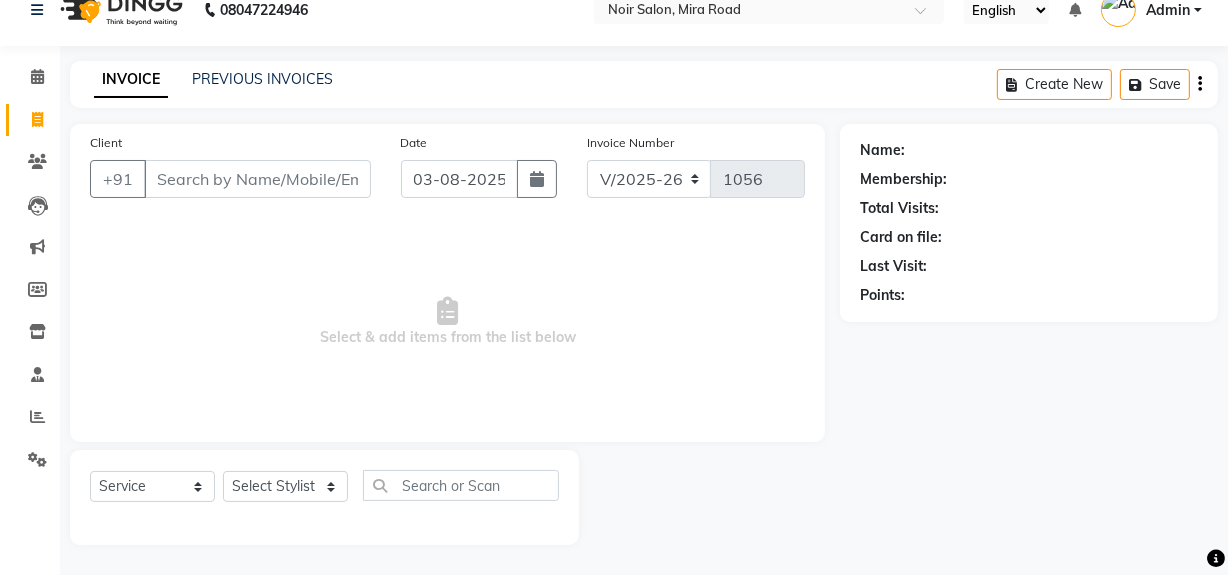 click on "Client" at bounding box center (257, 179) 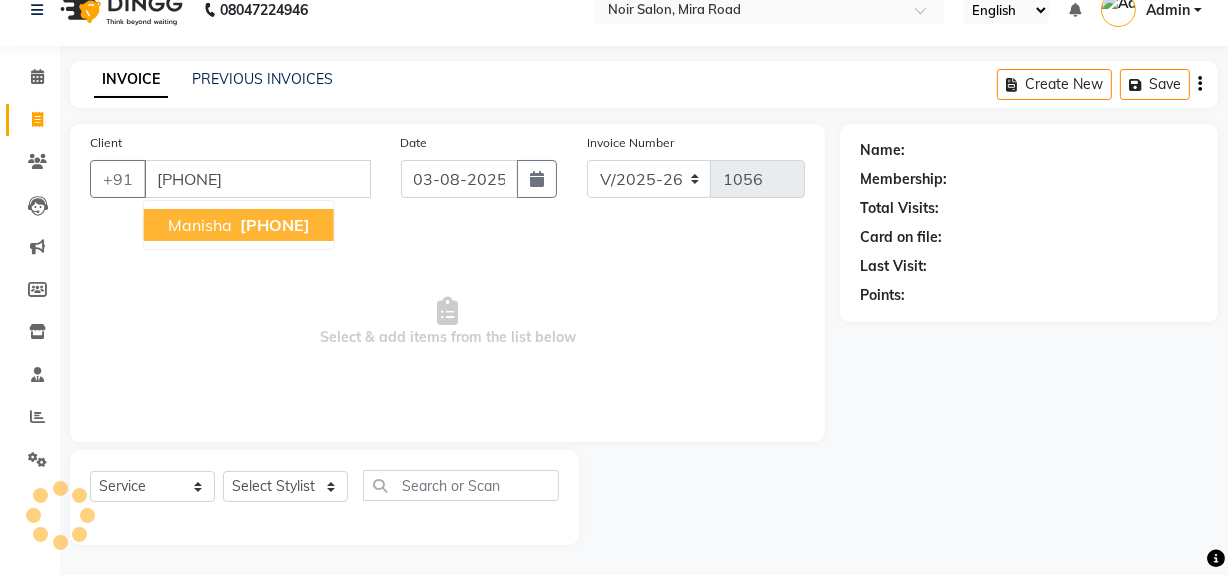 type on "[PHONE]" 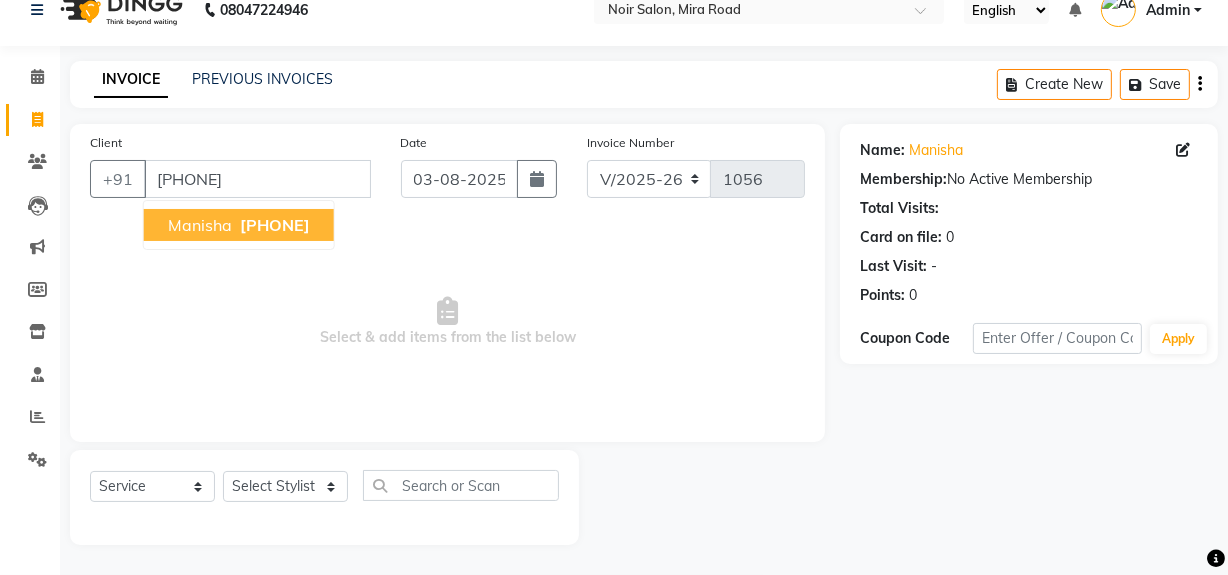 click on "[PHONE]" at bounding box center [275, 225] 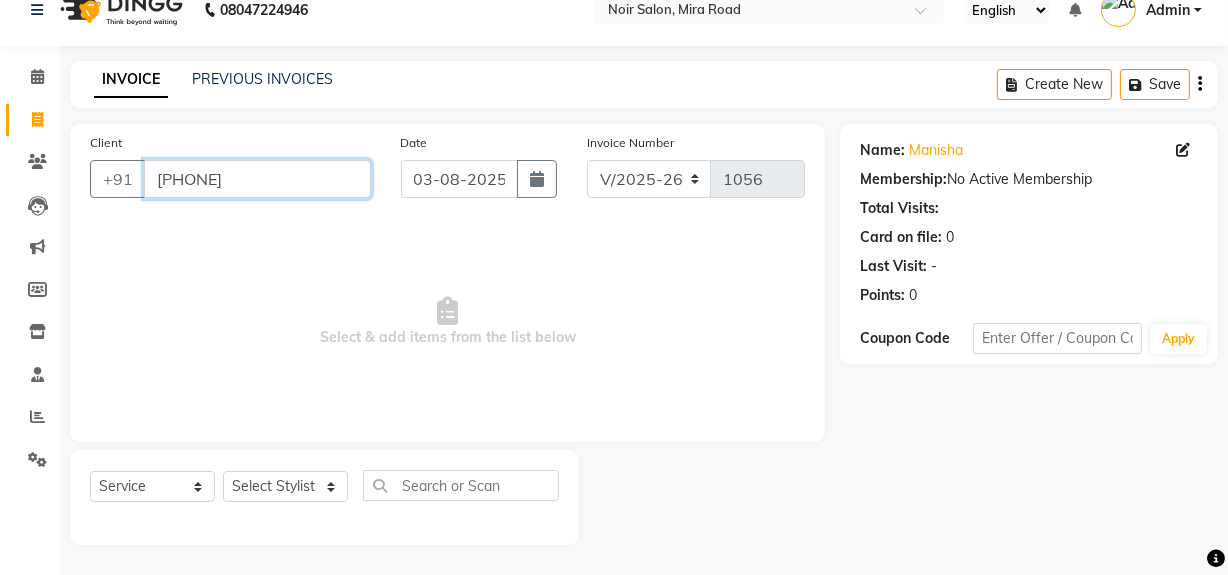click on "[PHONE]" at bounding box center [257, 179] 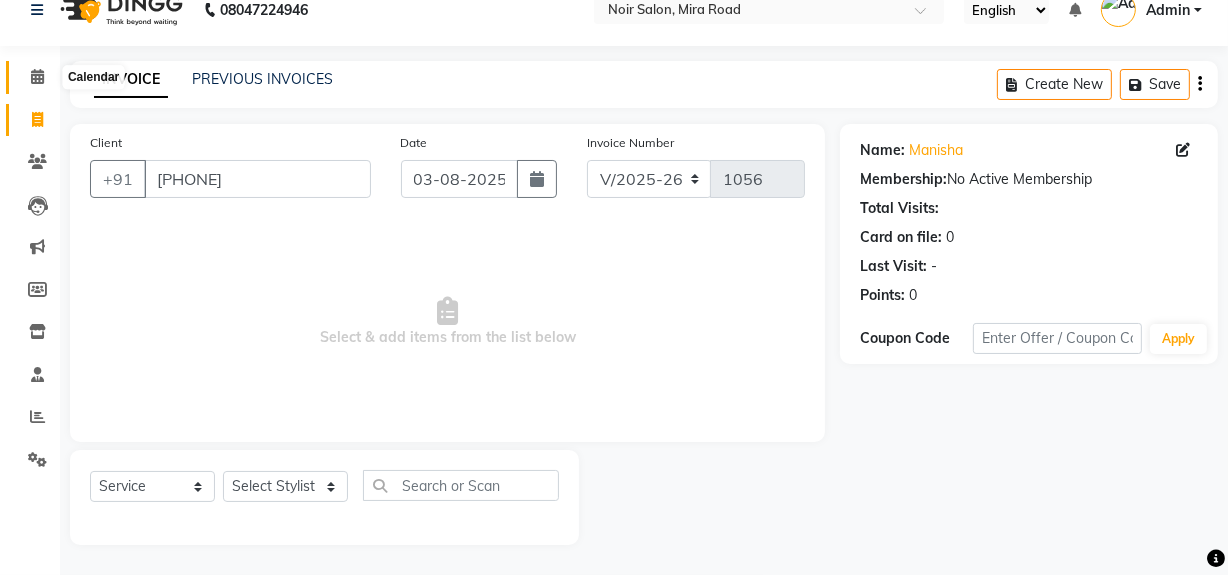 click 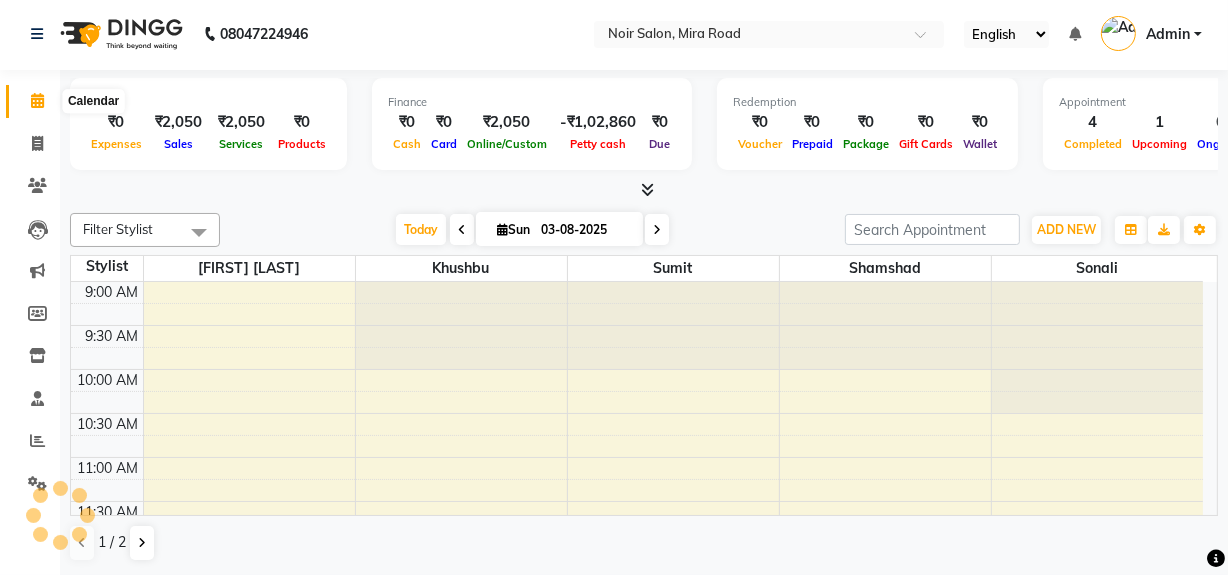 scroll, scrollTop: 0, scrollLeft: 0, axis: both 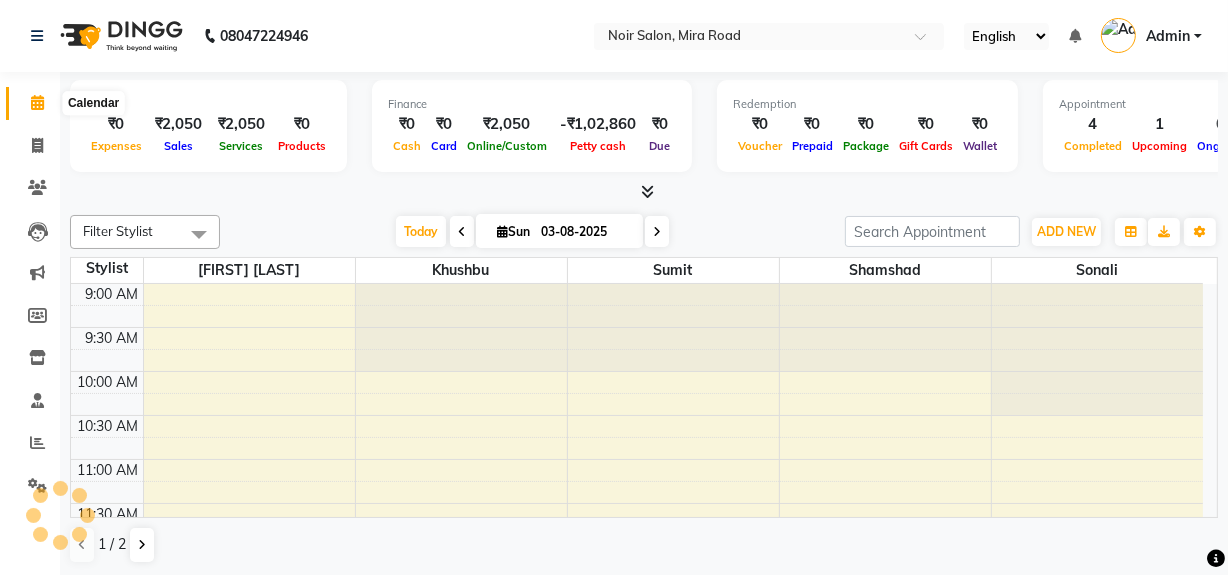 click 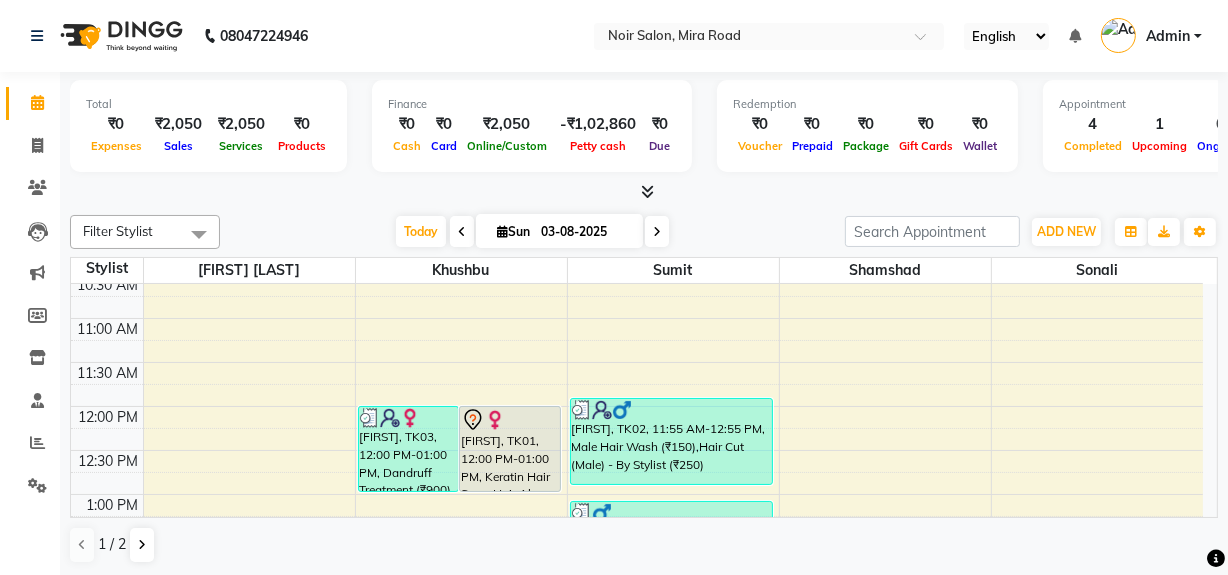 scroll, scrollTop: 181, scrollLeft: 0, axis: vertical 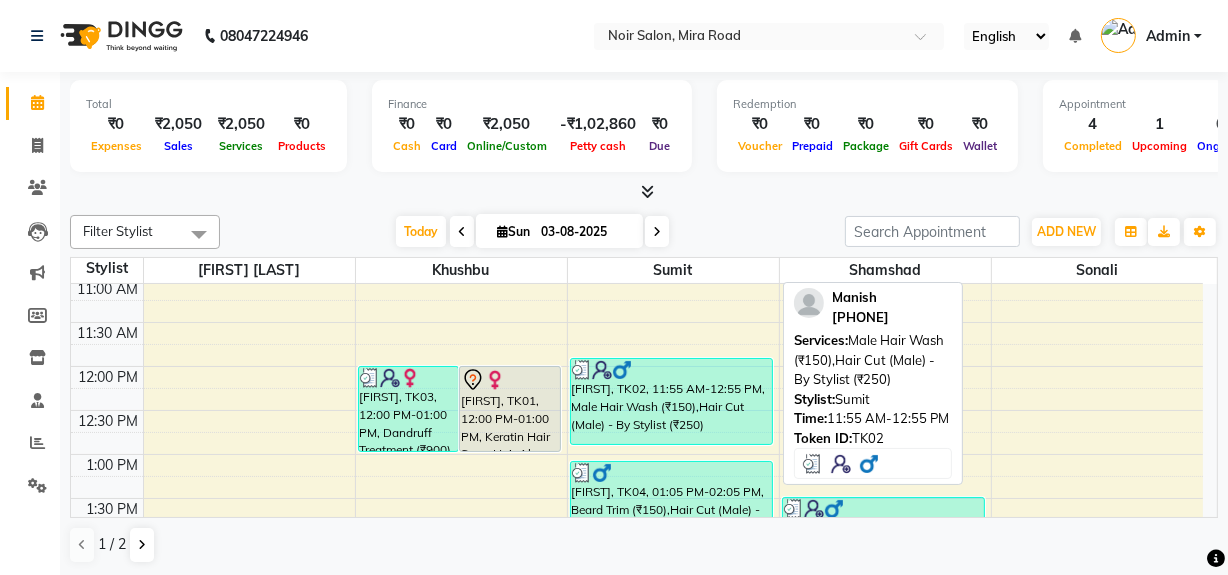 click on "[FIRST], TK02, 11:55 AM-12:55 PM, Male Hair Wash  (₹150),Hair Cut (Male) - By Stylist (₹250)" at bounding box center (672, 401) 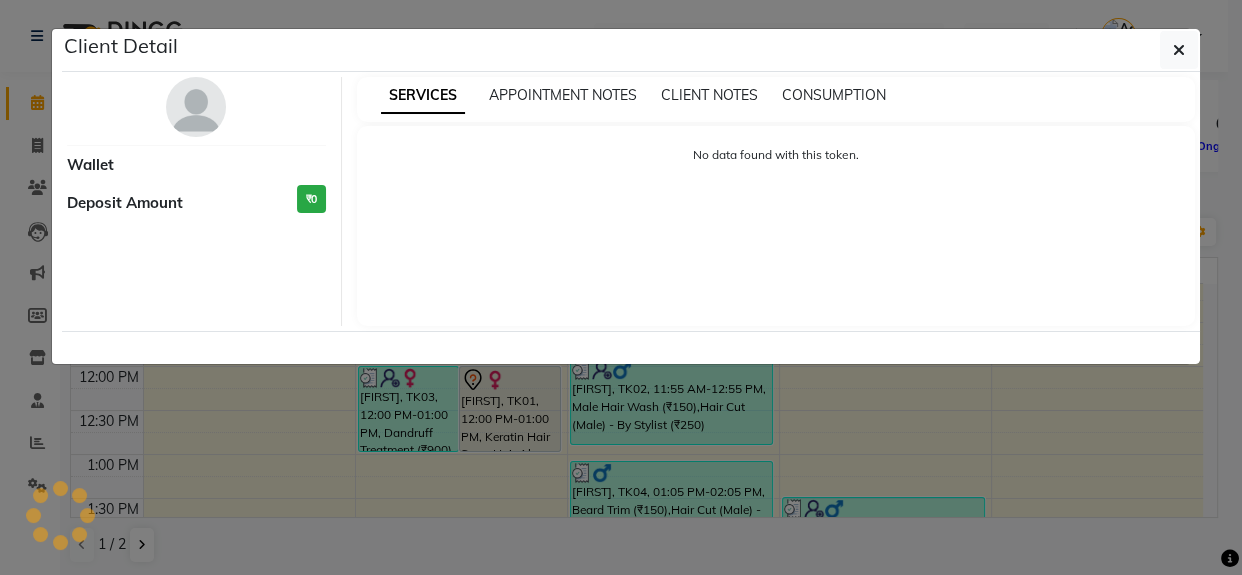 select on "3" 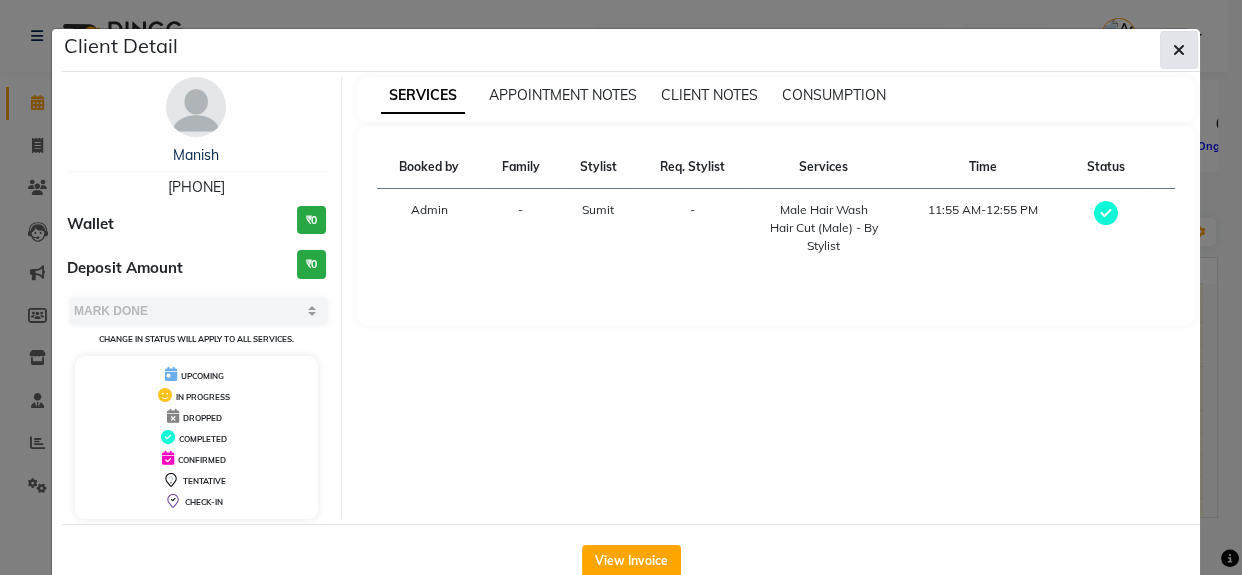 click 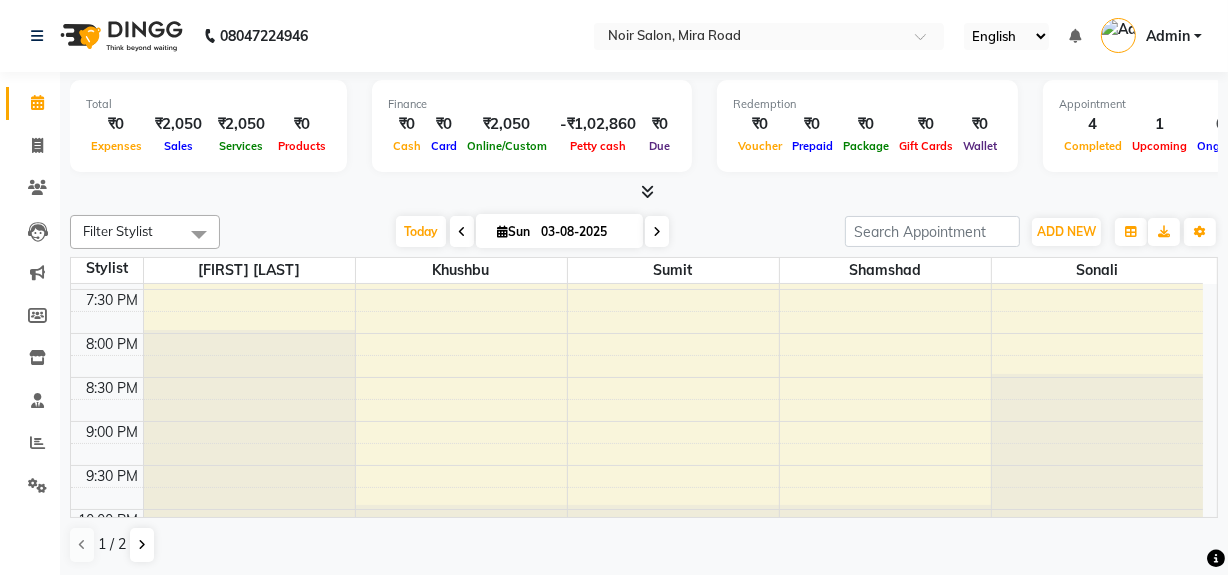 scroll, scrollTop: 992, scrollLeft: 0, axis: vertical 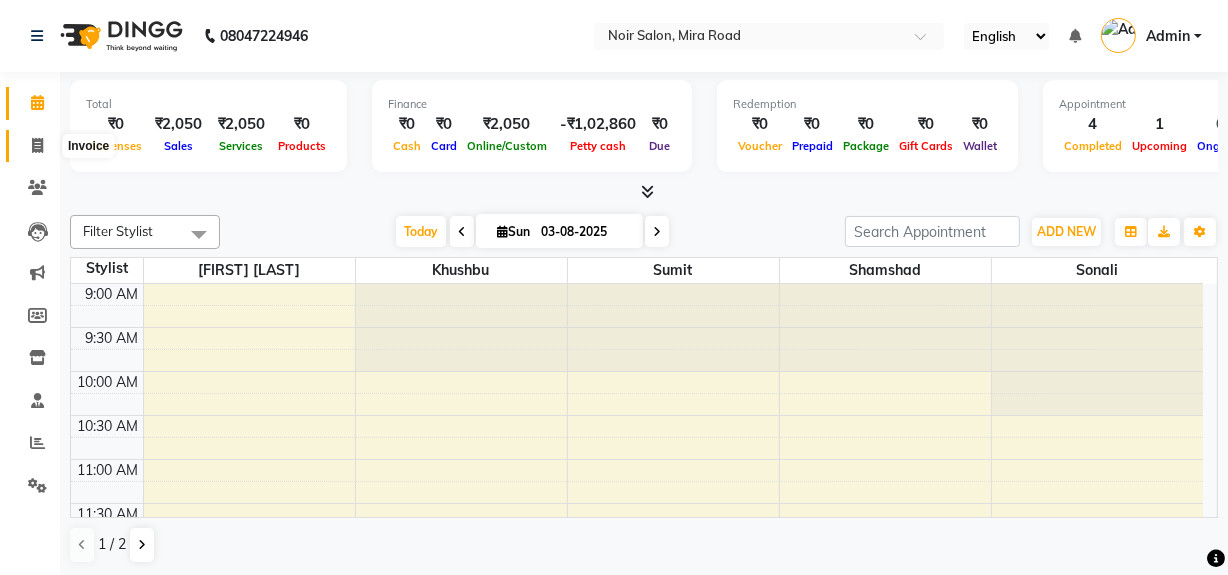 click 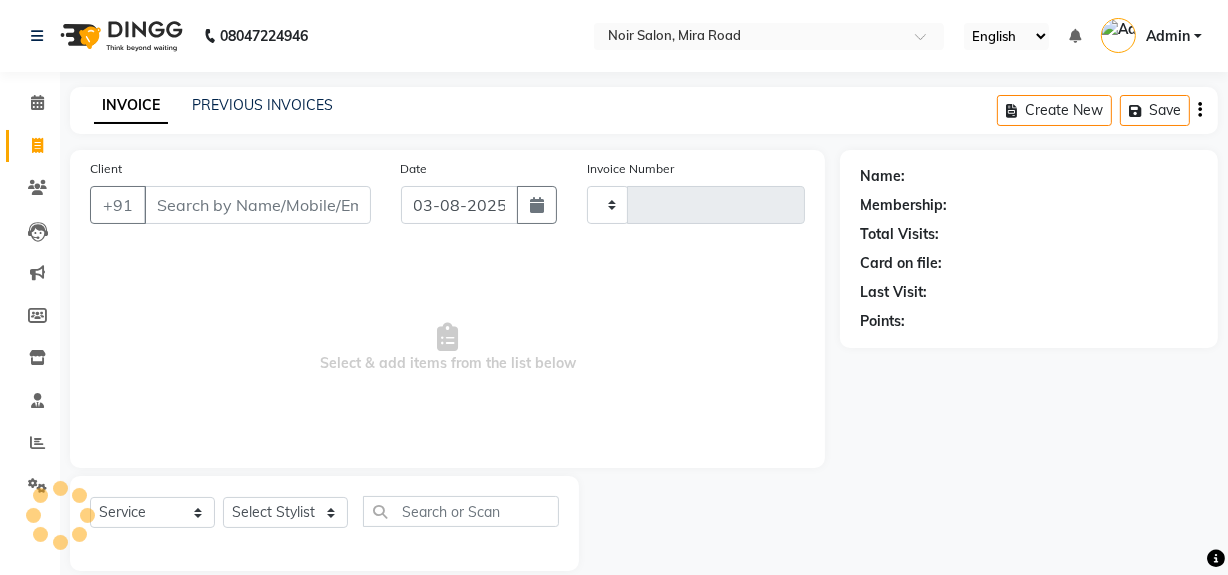 type on "1056" 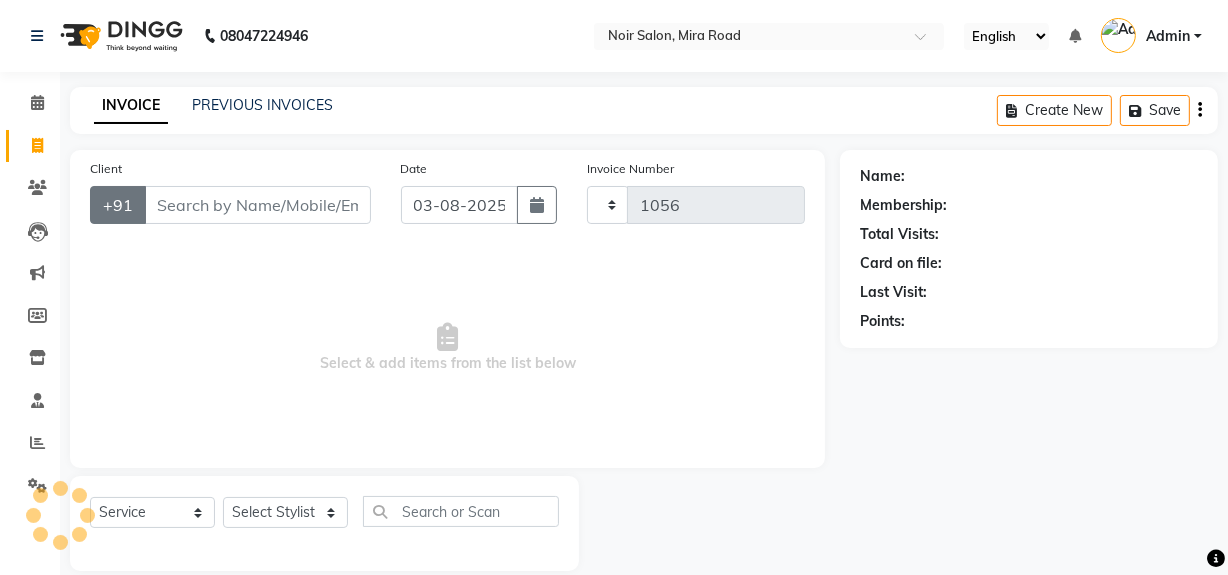 select on "5495" 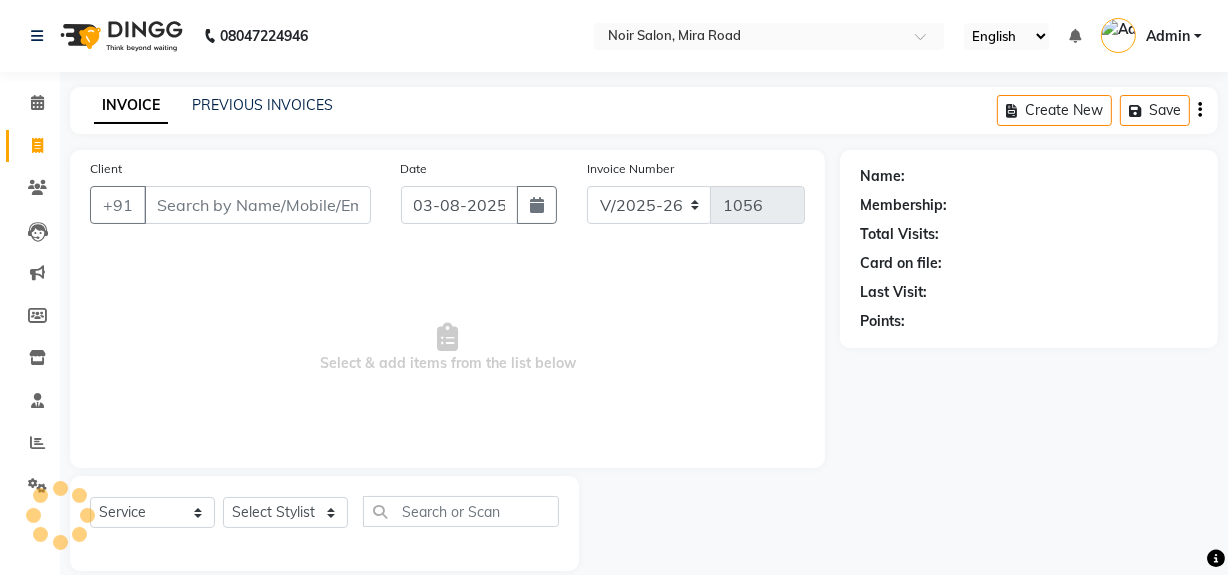 click on "Client" at bounding box center [257, 205] 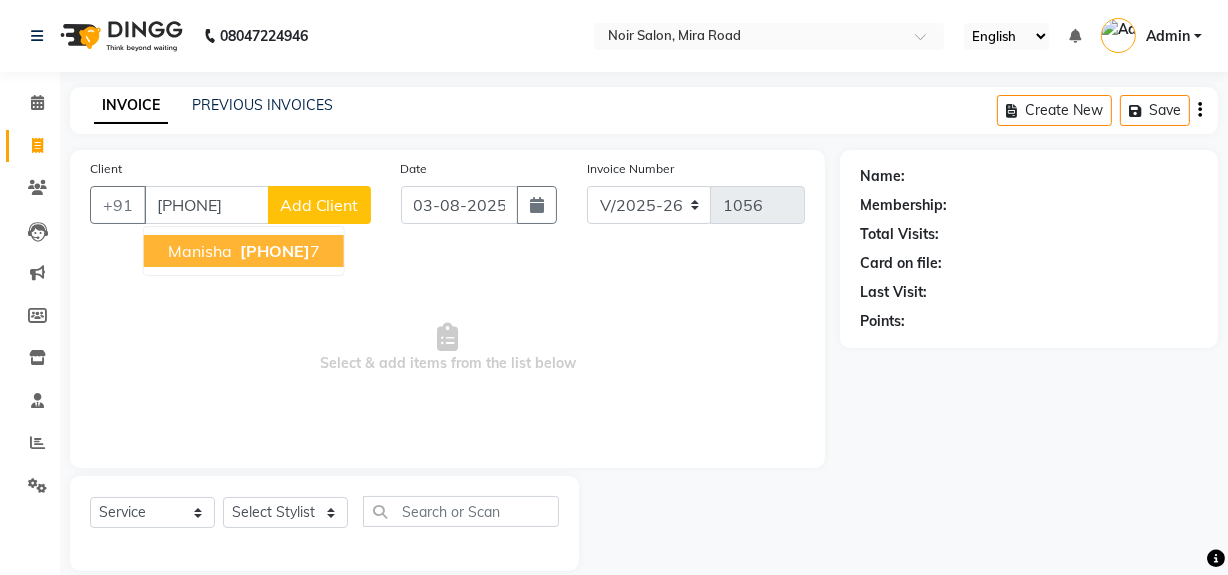click on "[PHONE]" at bounding box center (275, 251) 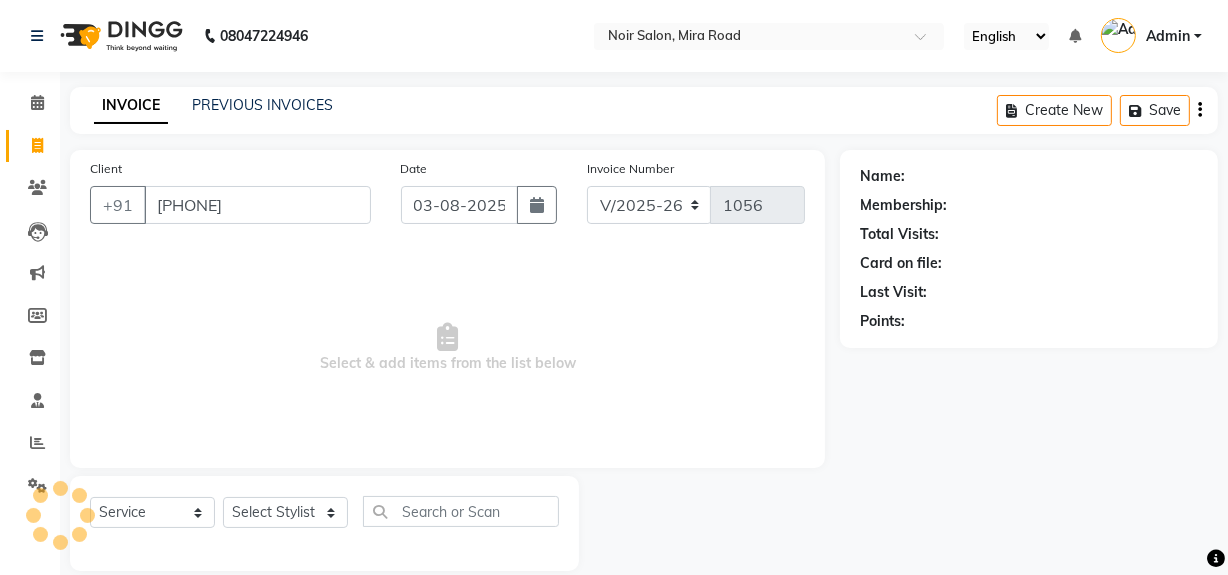 type on "[PHONE]" 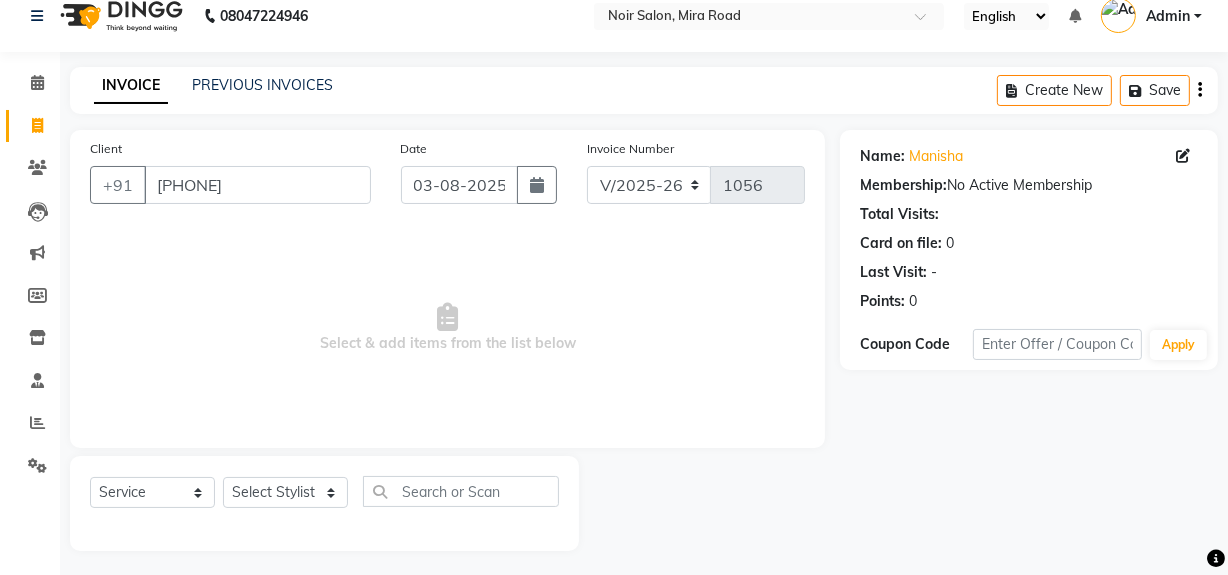 scroll, scrollTop: 26, scrollLeft: 0, axis: vertical 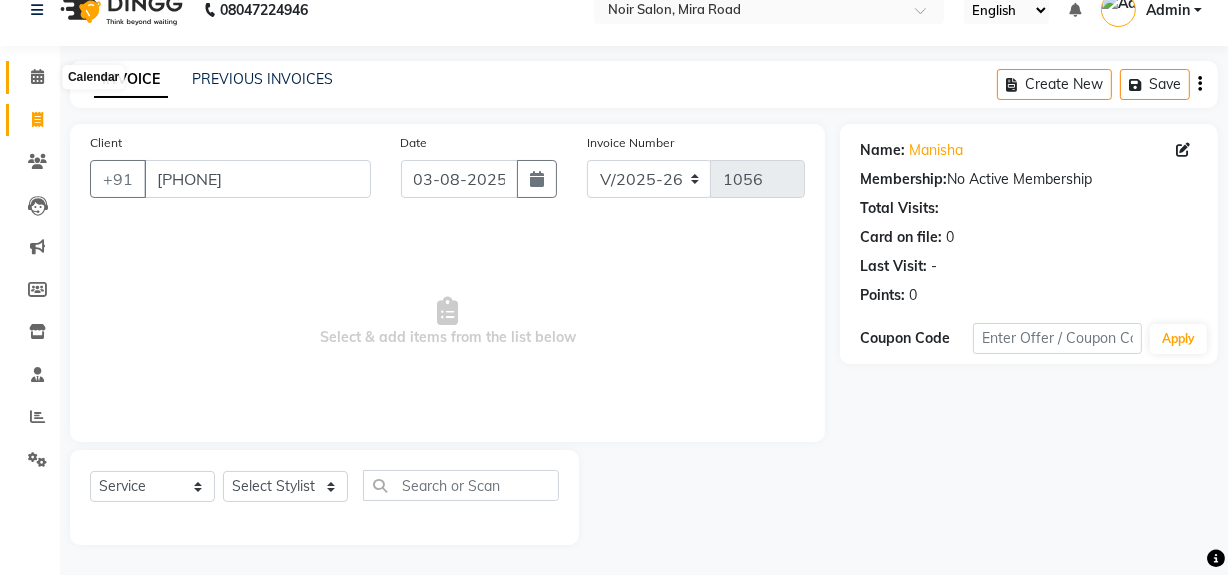 click 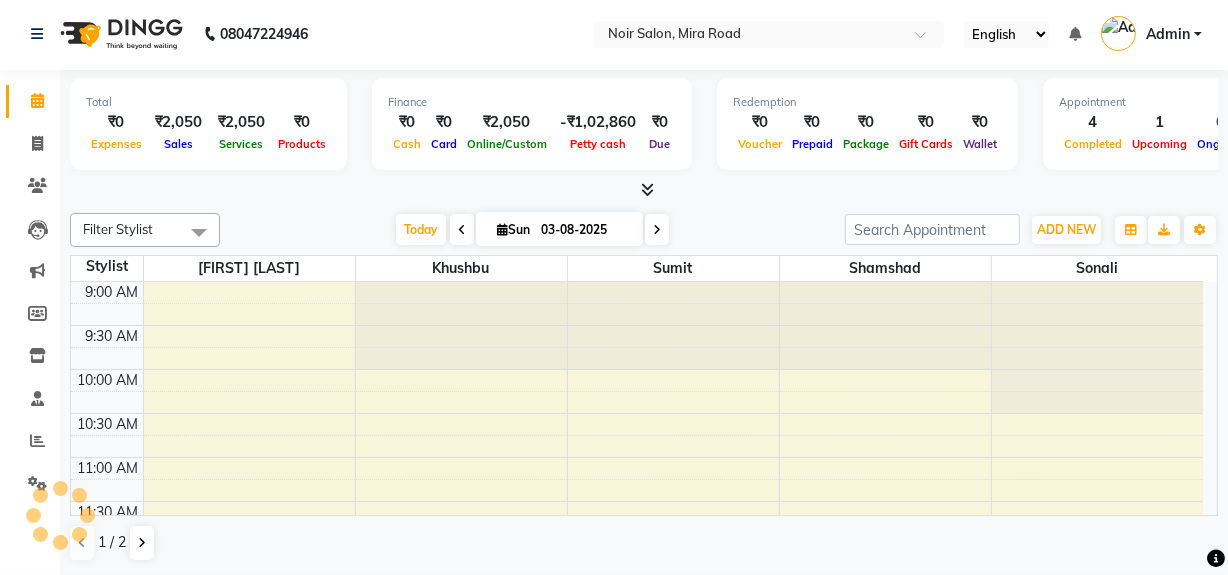 scroll, scrollTop: 0, scrollLeft: 0, axis: both 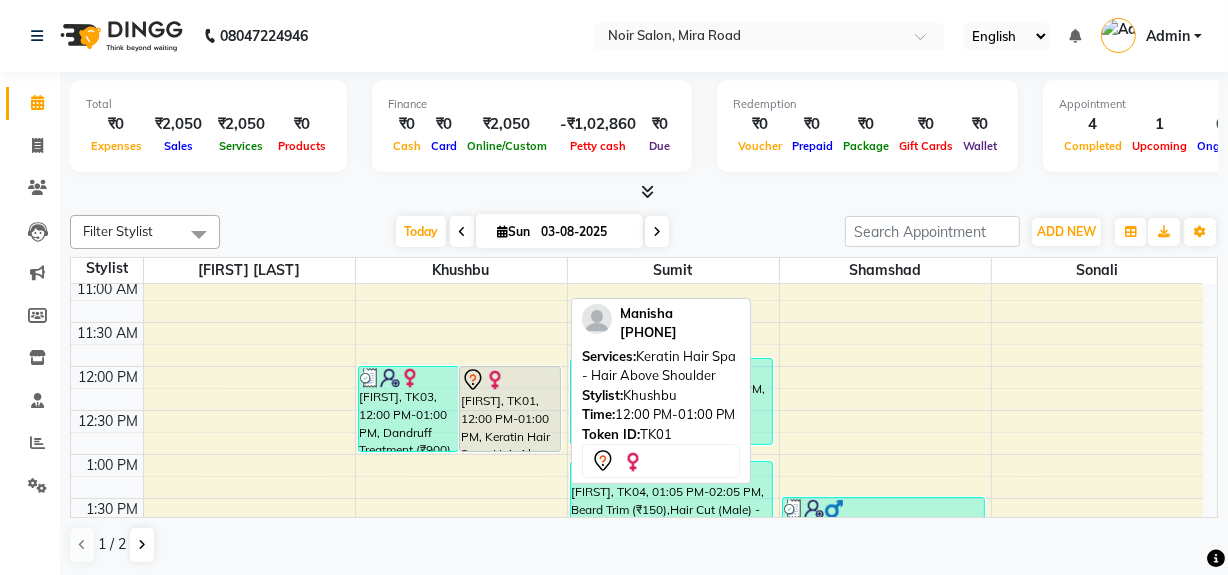 click at bounding box center (510, 380) 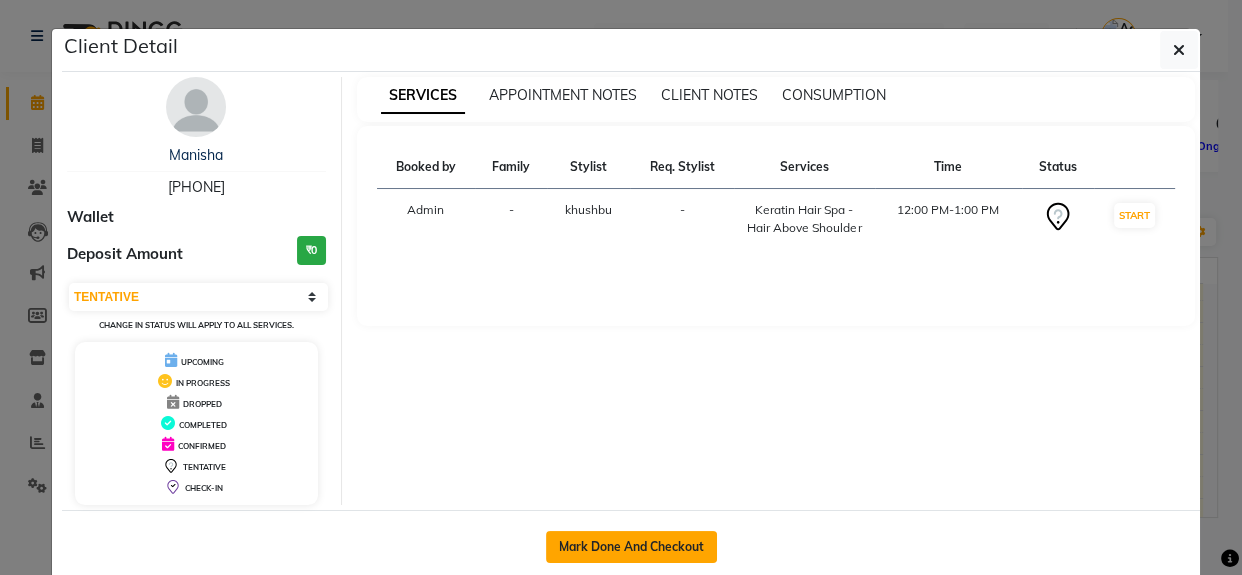 click on "Mark Done And Checkout" 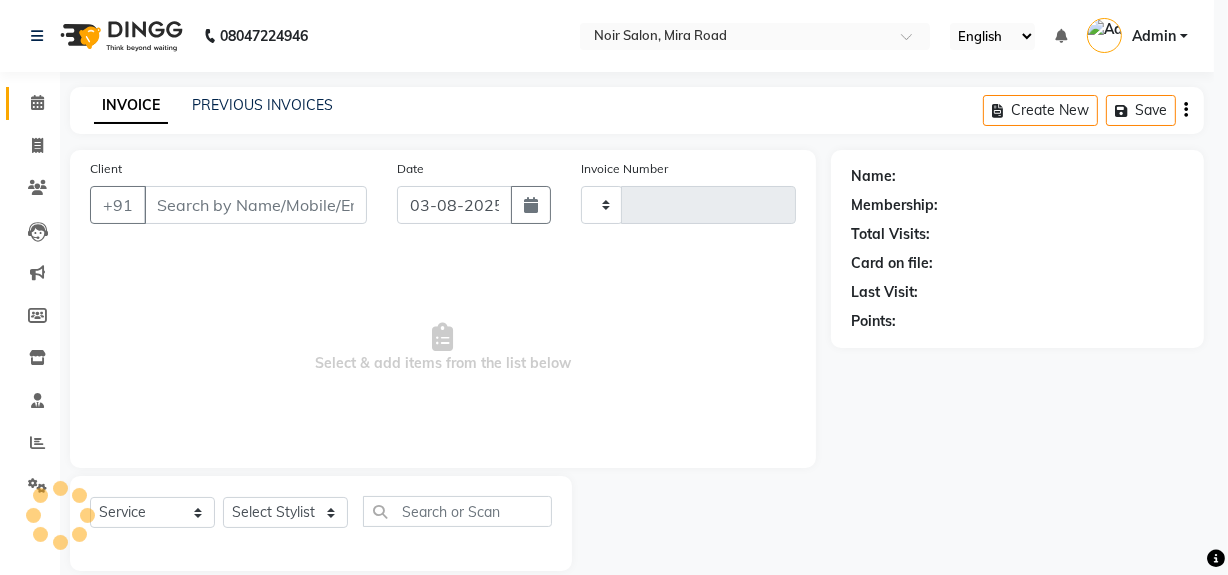 type on "1056" 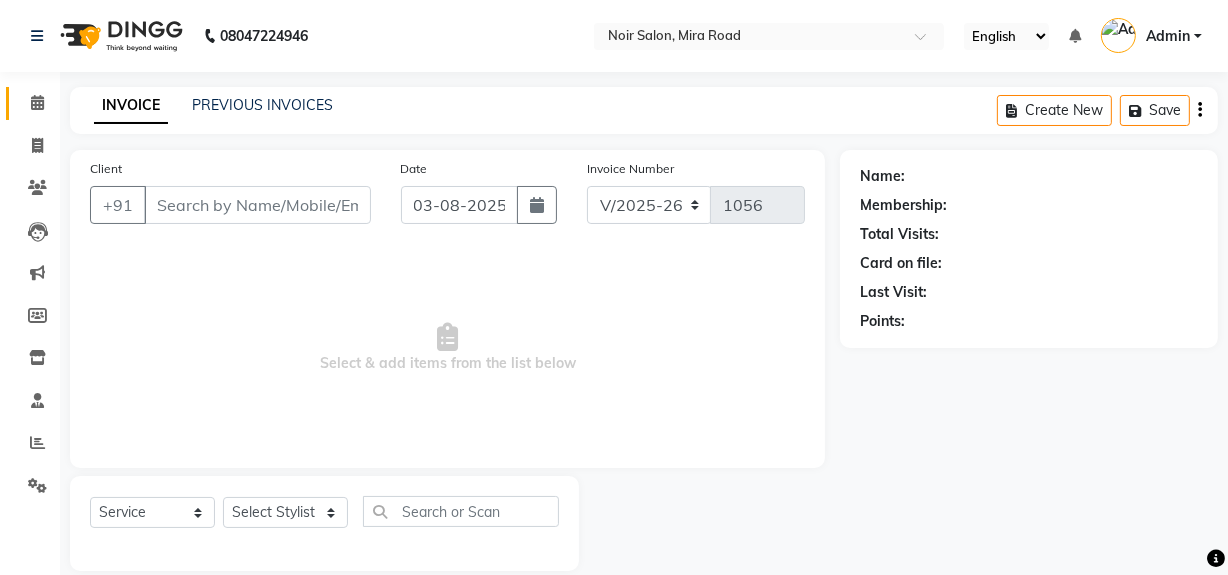 type on "[PHONE]" 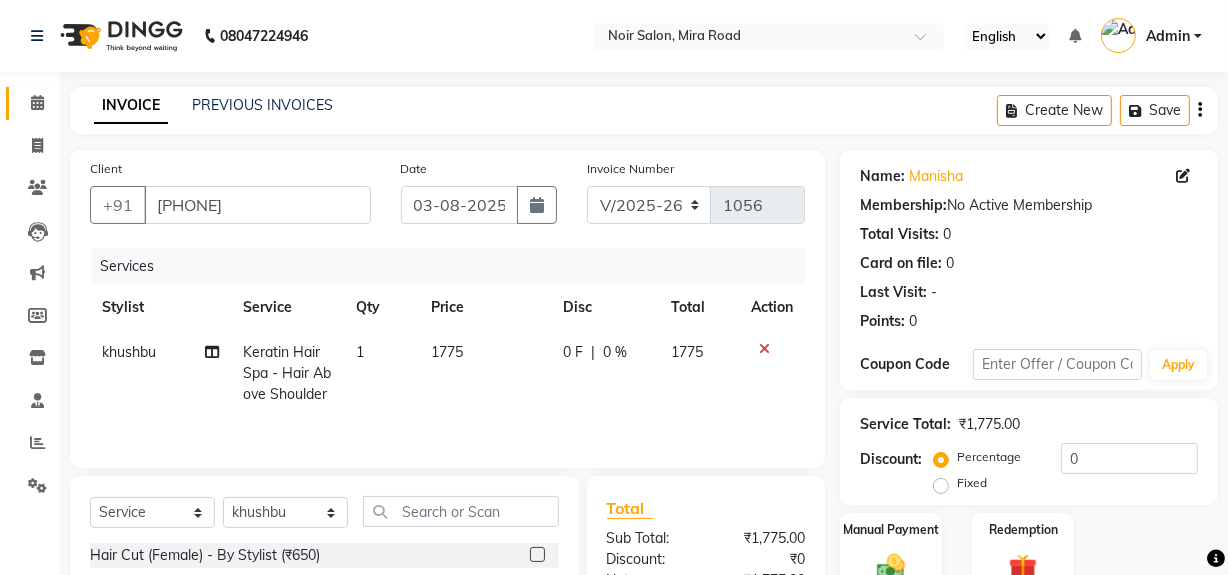 scroll, scrollTop: 90, scrollLeft: 0, axis: vertical 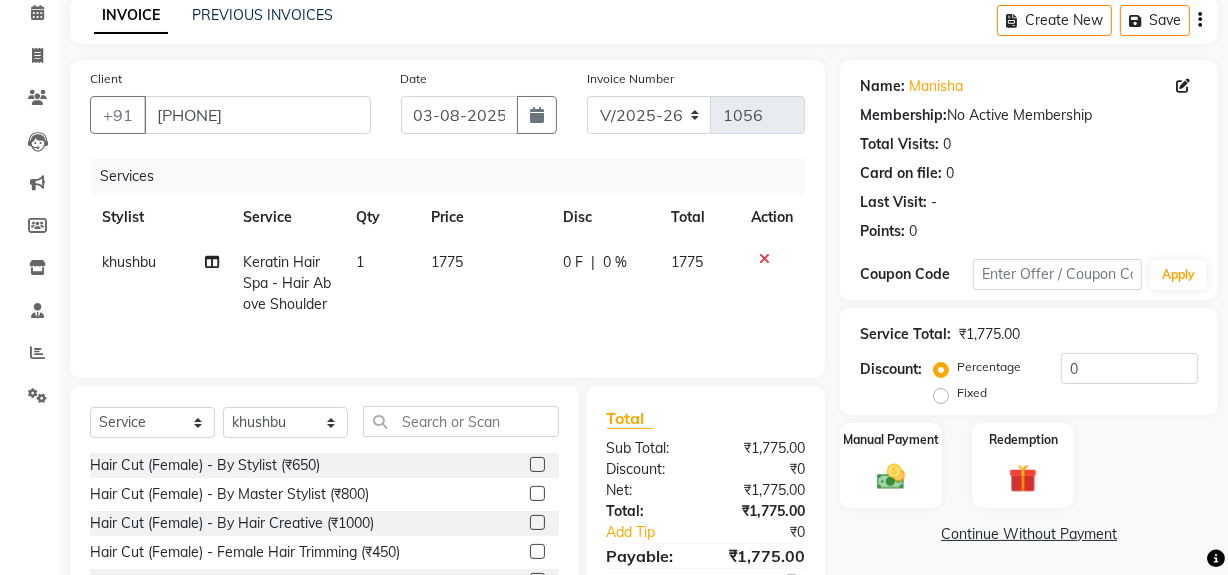 click on "1775" 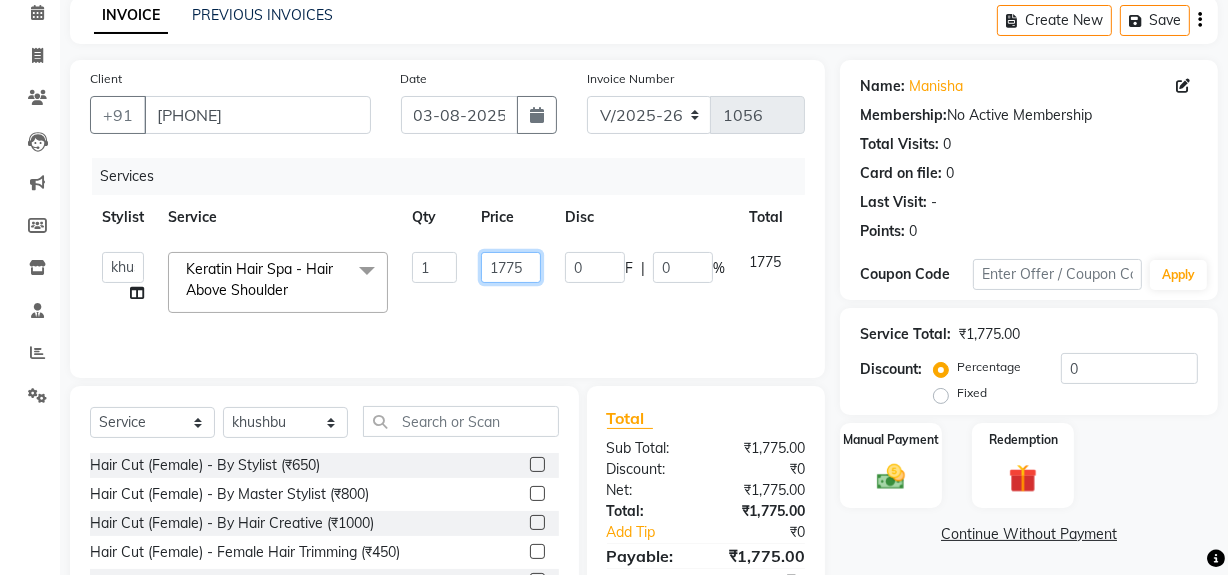 click on "1775" 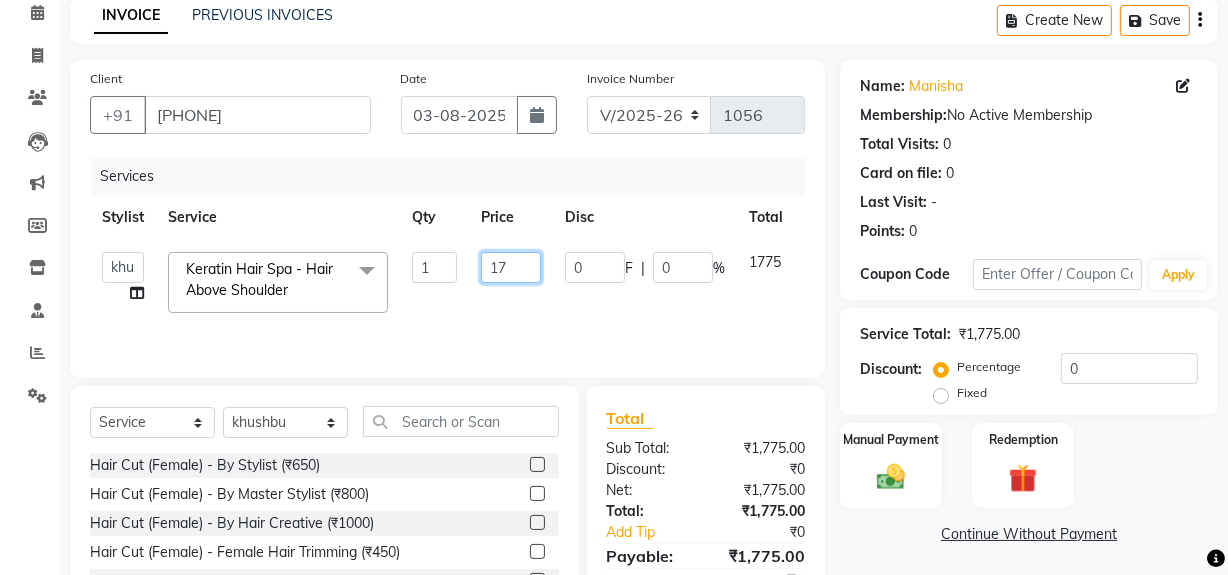 type on "1" 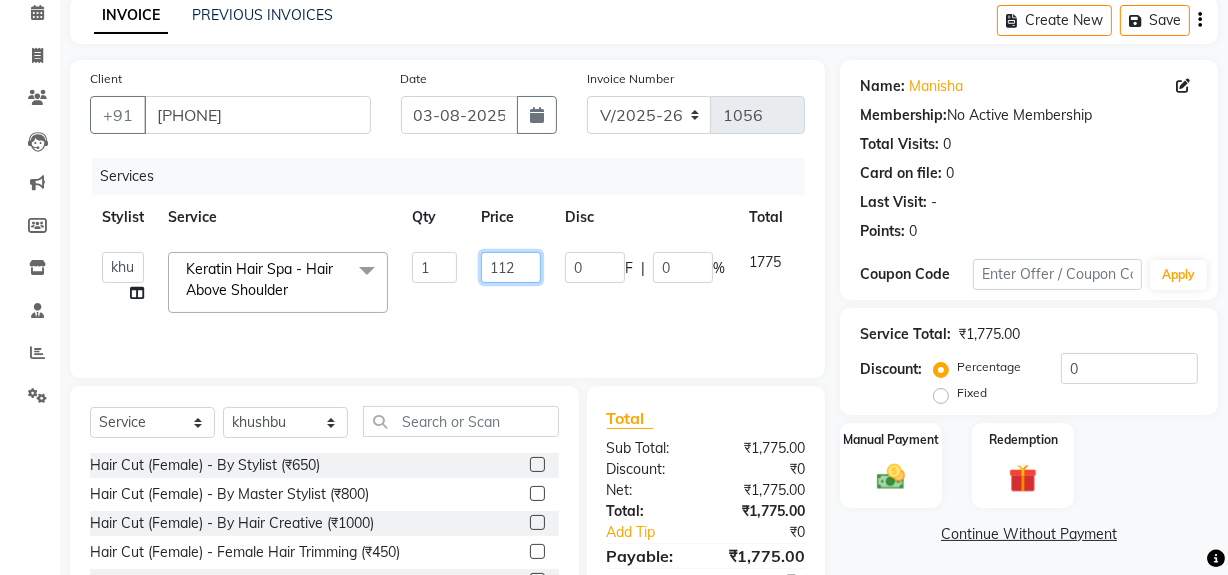 type on "1120" 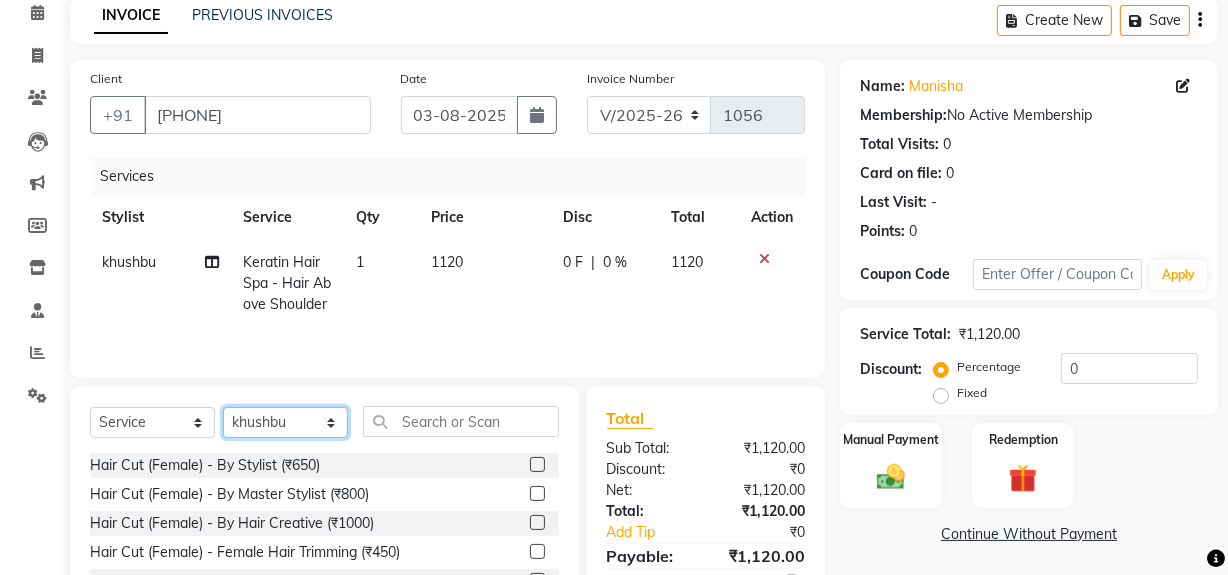 click on "Select Stylist [FIRST] [LAST] Noir (Login) Shamshad Sonali  Sumit  Ujwala Patil" 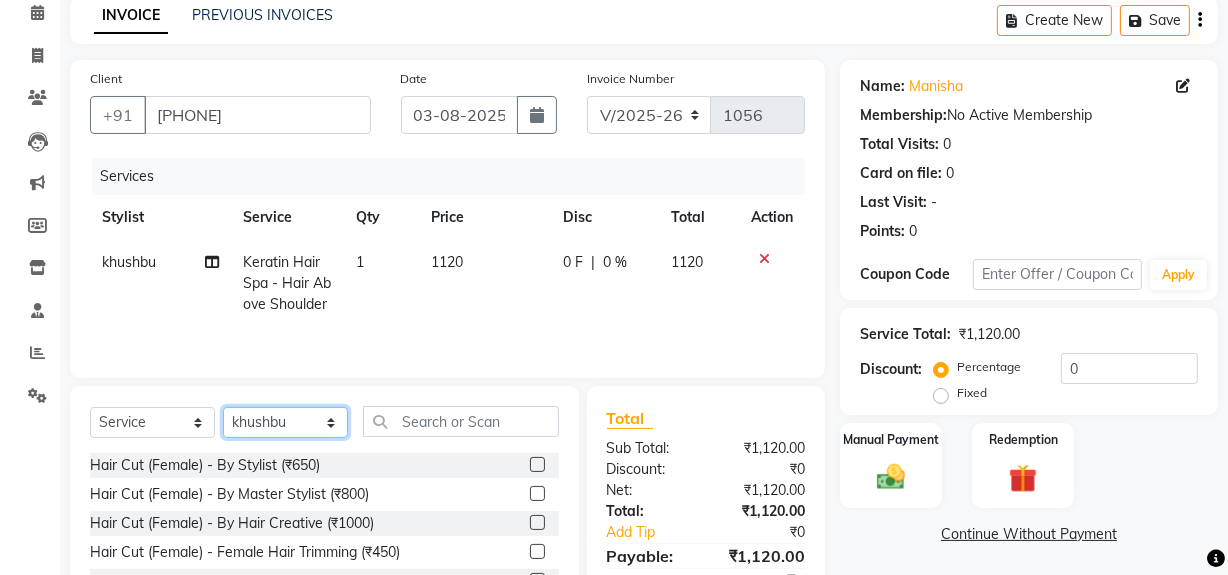select on "85833" 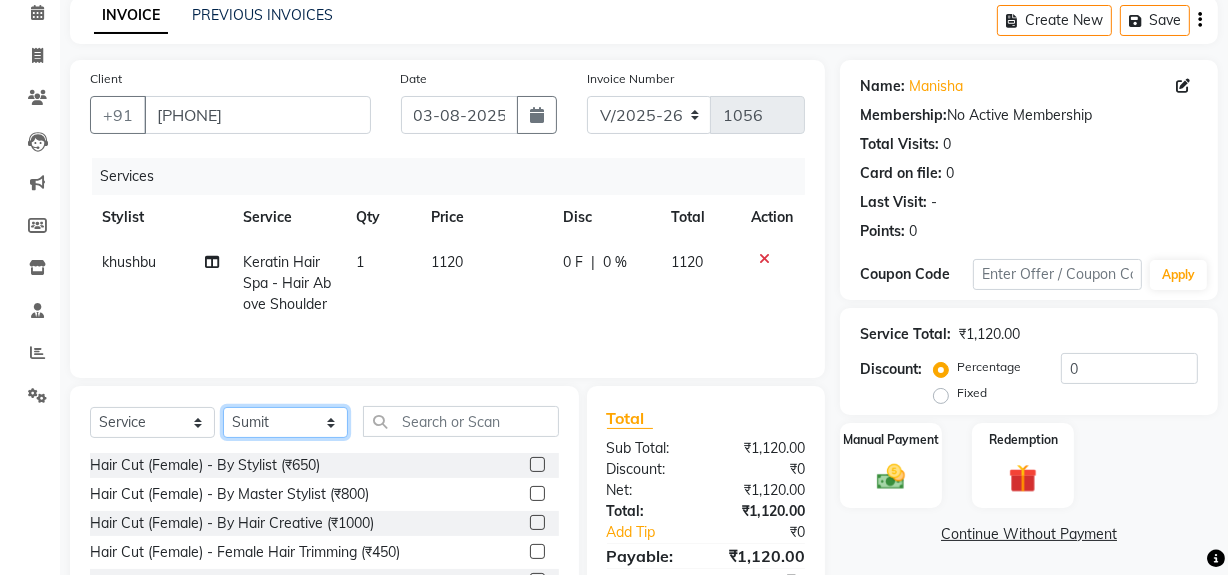 click on "Select Stylist [FIRST] [LAST] Noir (Login) Shamshad Sonali  Sumit  Ujwala Patil" 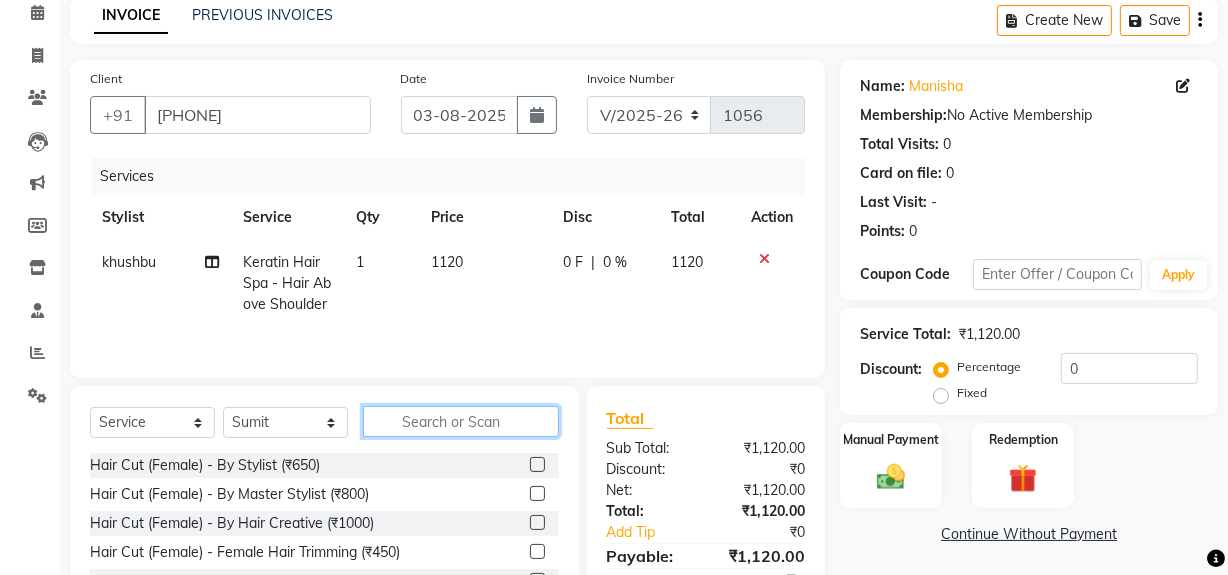 click 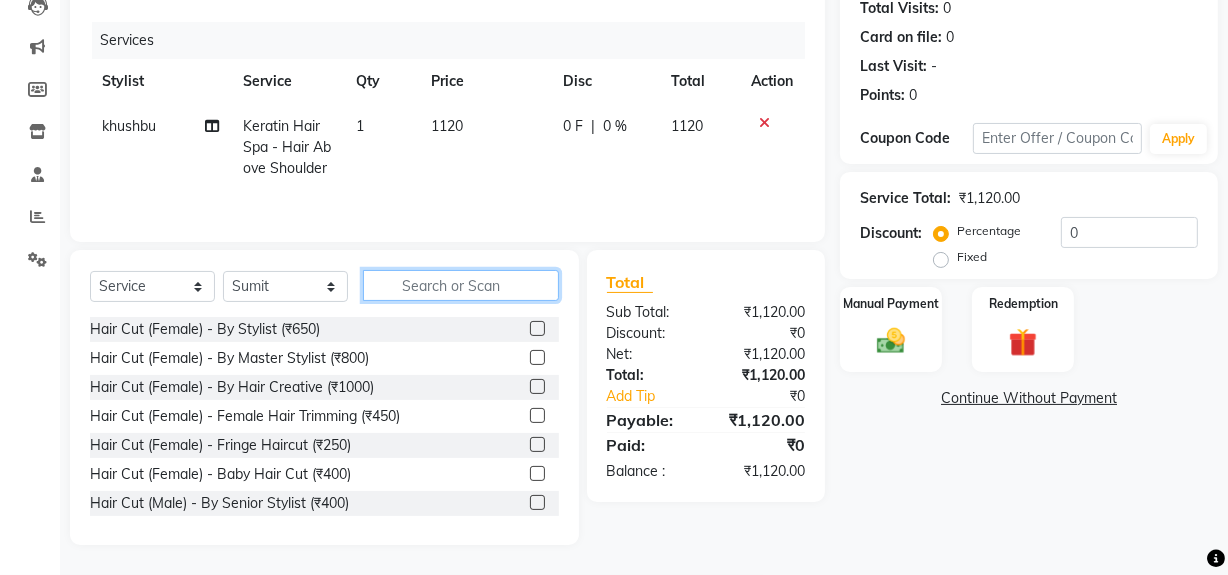 scroll, scrollTop: 245, scrollLeft: 0, axis: vertical 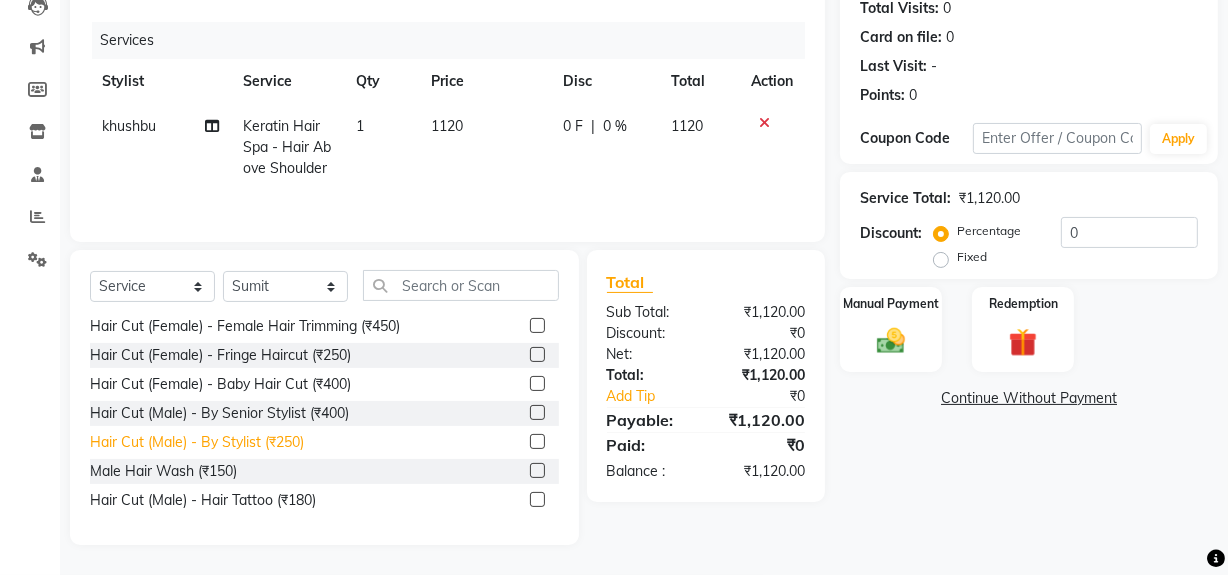 click on "Hair Cut (Male) - By Stylist (₹250)" 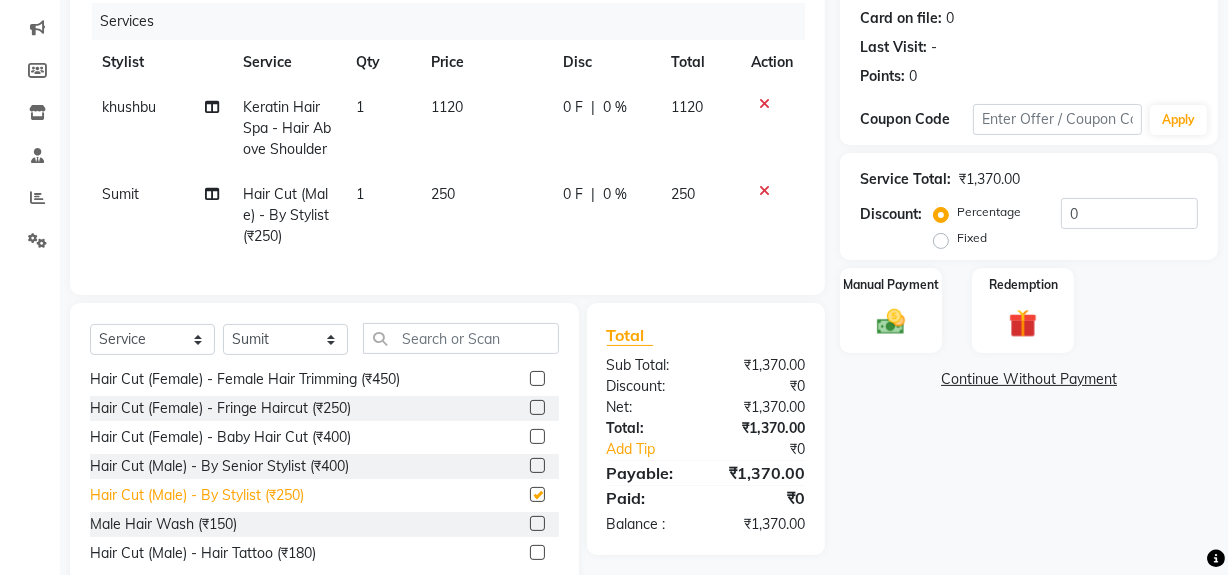 checkbox on "false" 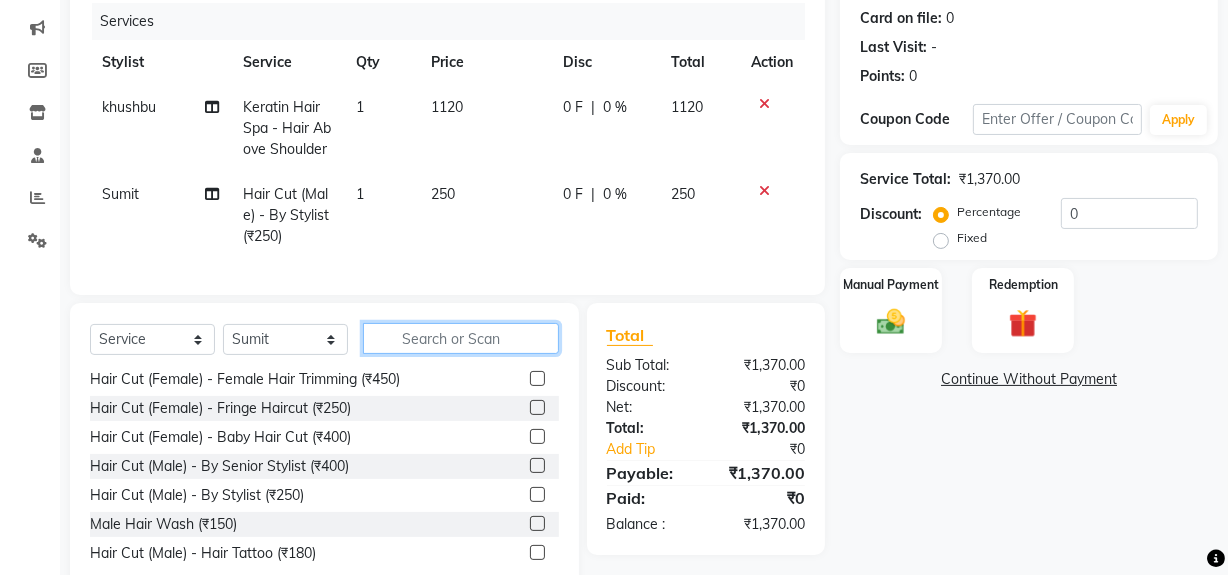 click 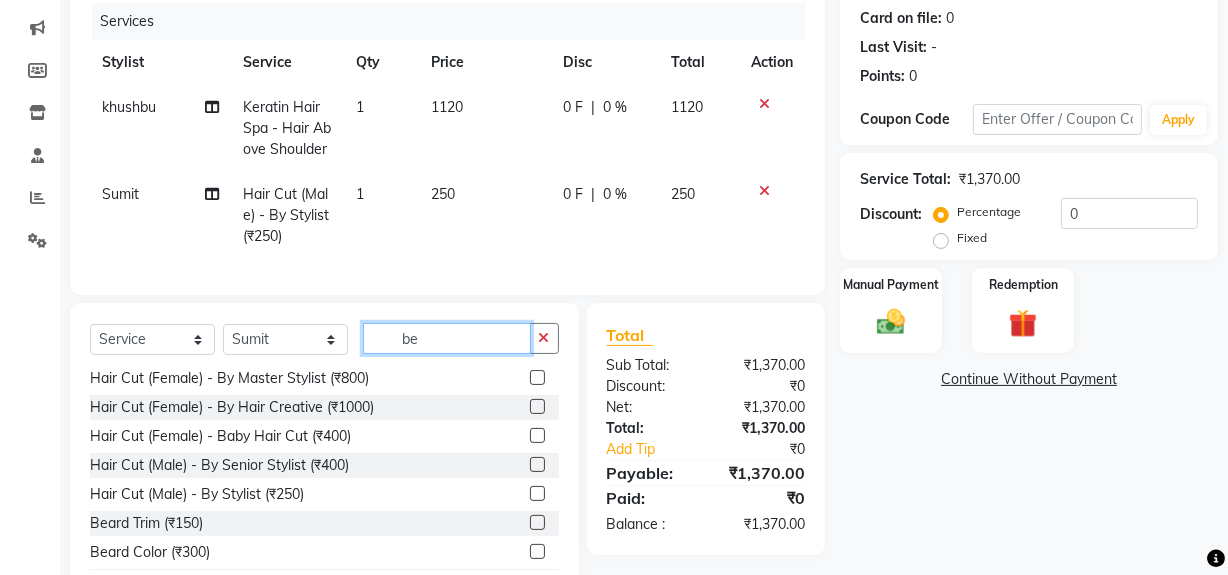 scroll, scrollTop: 0, scrollLeft: 0, axis: both 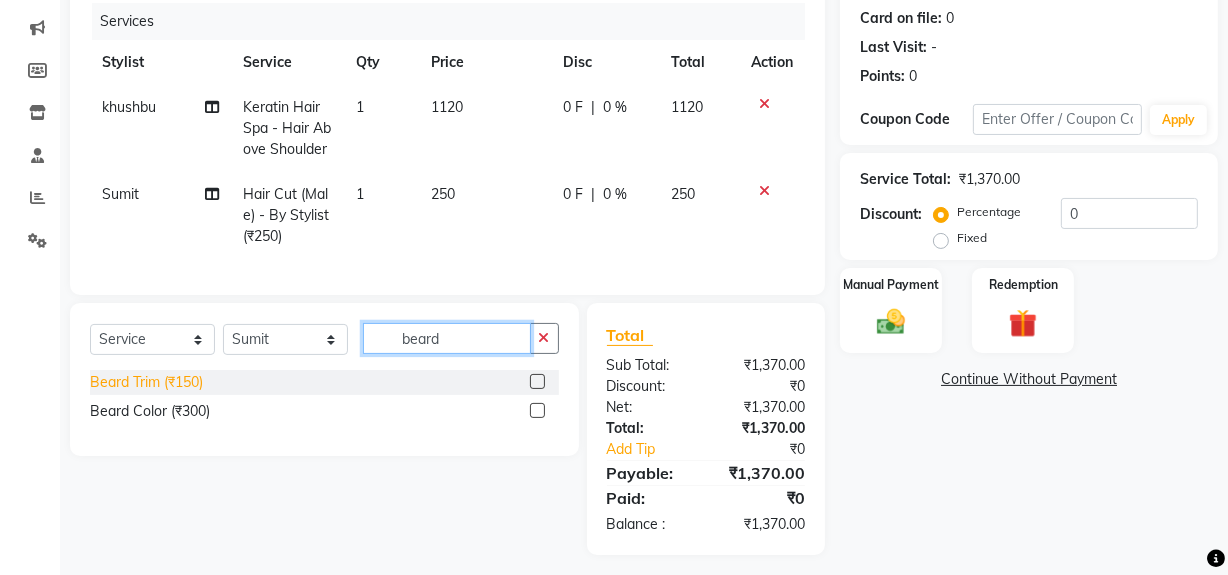 type on "beard" 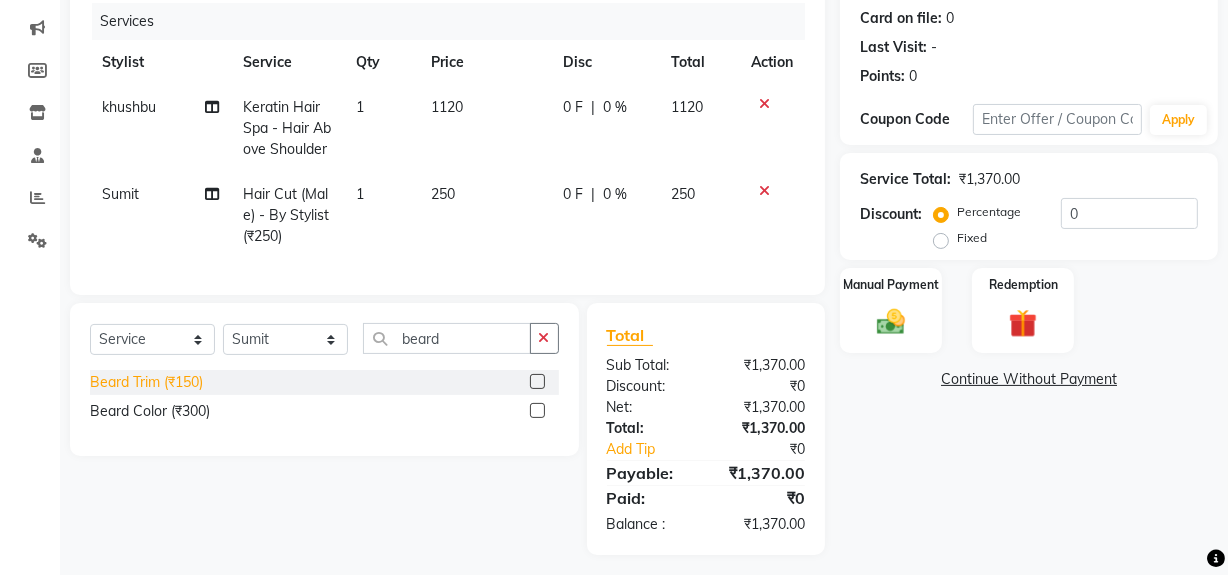 click on "Beard Trim (₹150)" 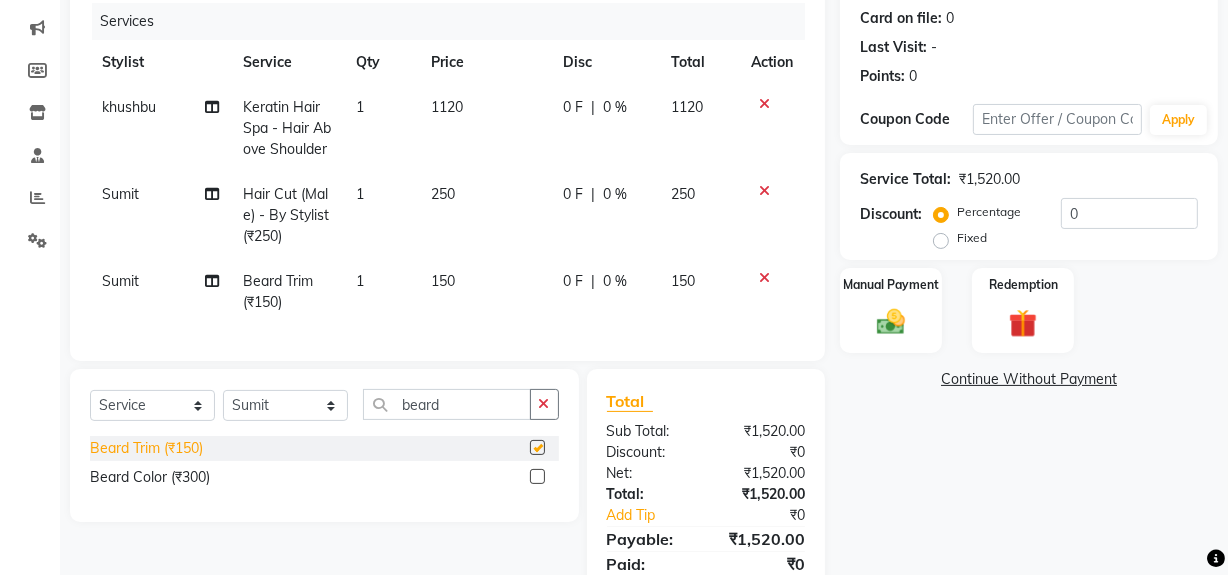 checkbox on "false" 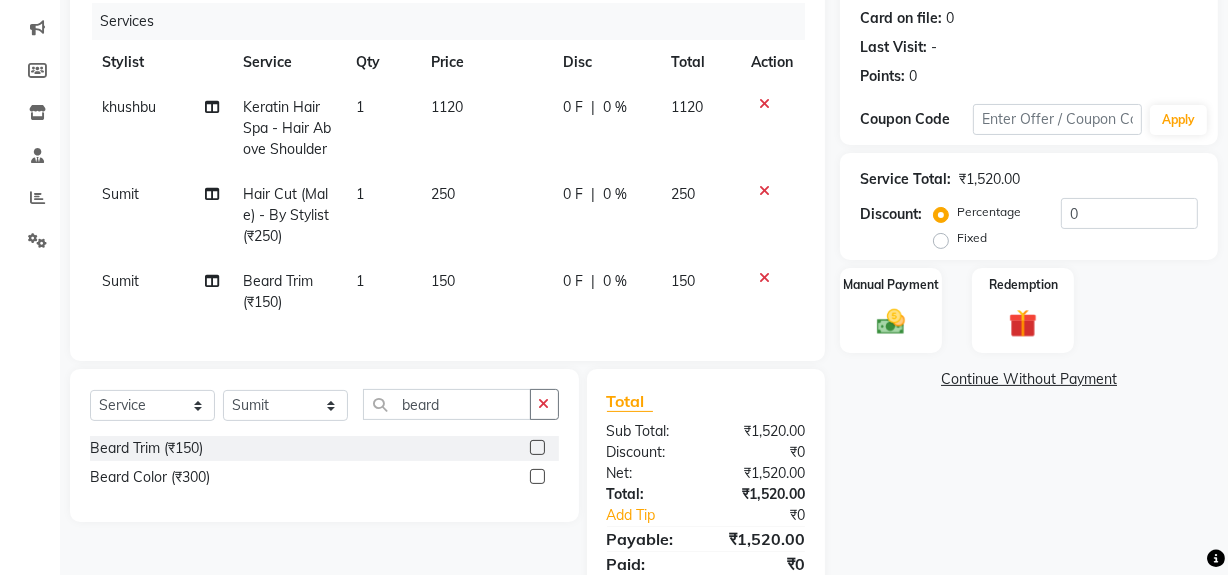 scroll, scrollTop: 336, scrollLeft: 0, axis: vertical 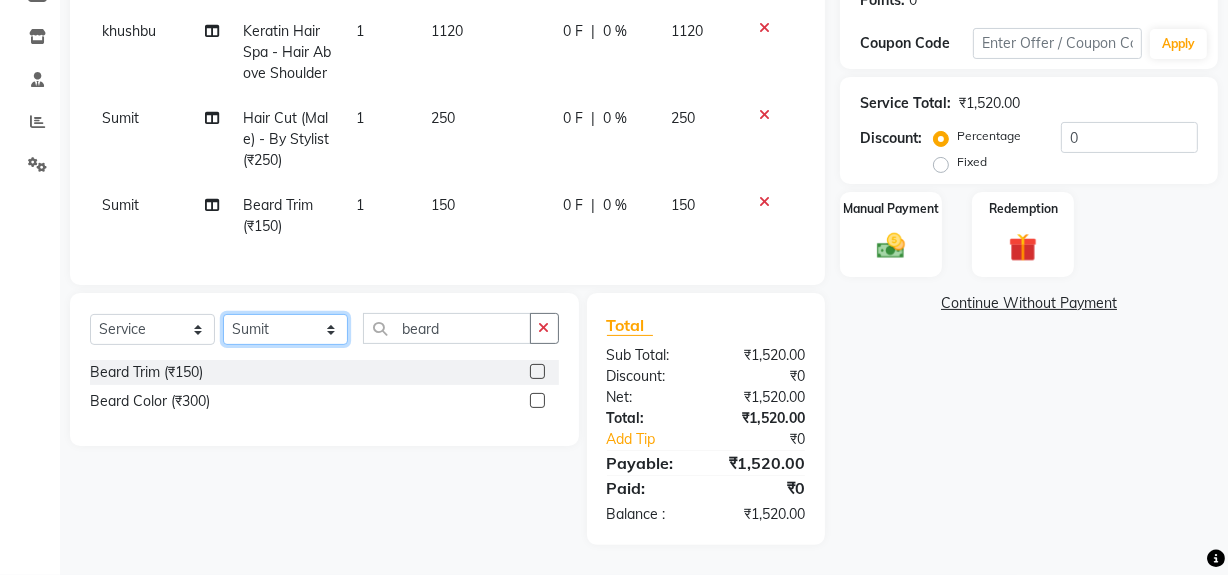 click on "Select Stylist [FIRST] [LAST] Noir (Login) Shamshad Sonali  Sumit  Ujwala Patil" 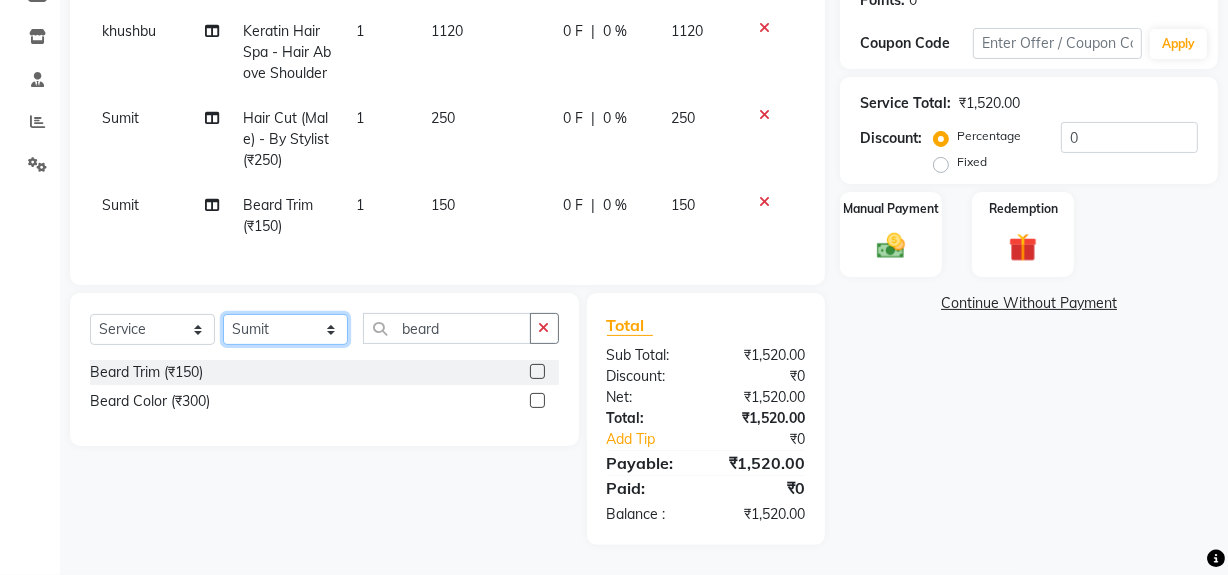 select on "71171" 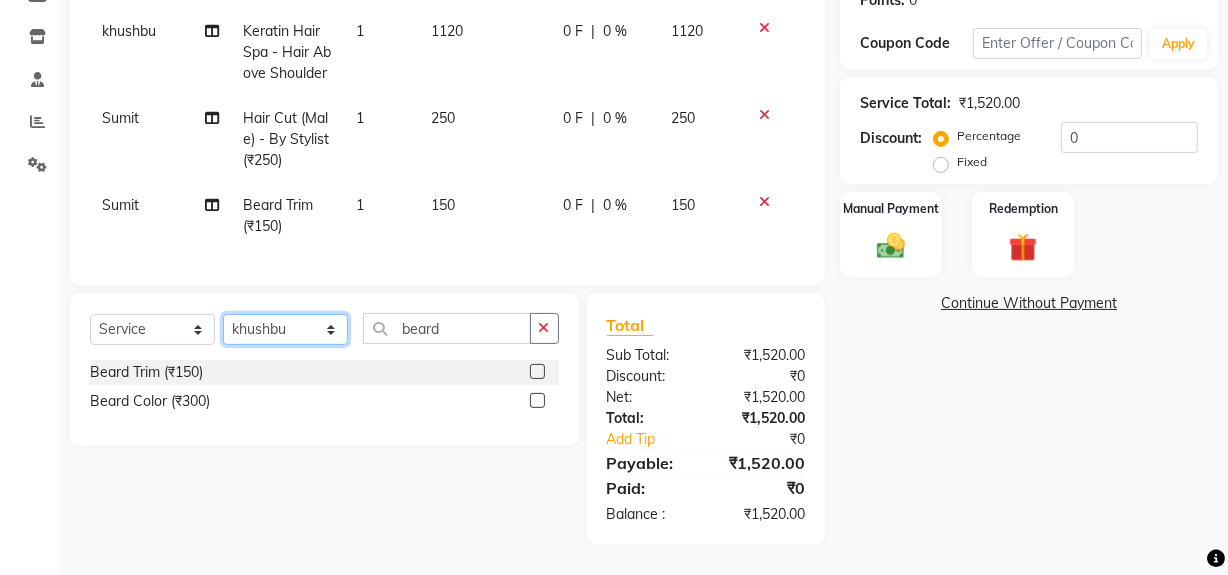 click on "Select Stylist [FIRST] [LAST] Noir (Login) Shamshad Sonali  Sumit  Ujwala Patil" 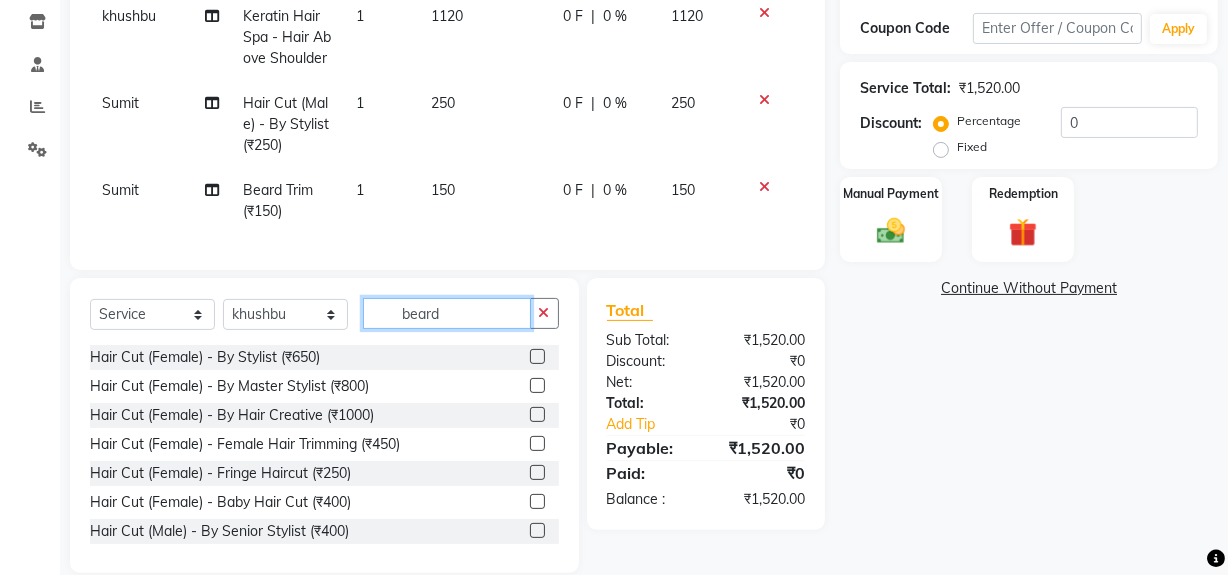 click on "beard" 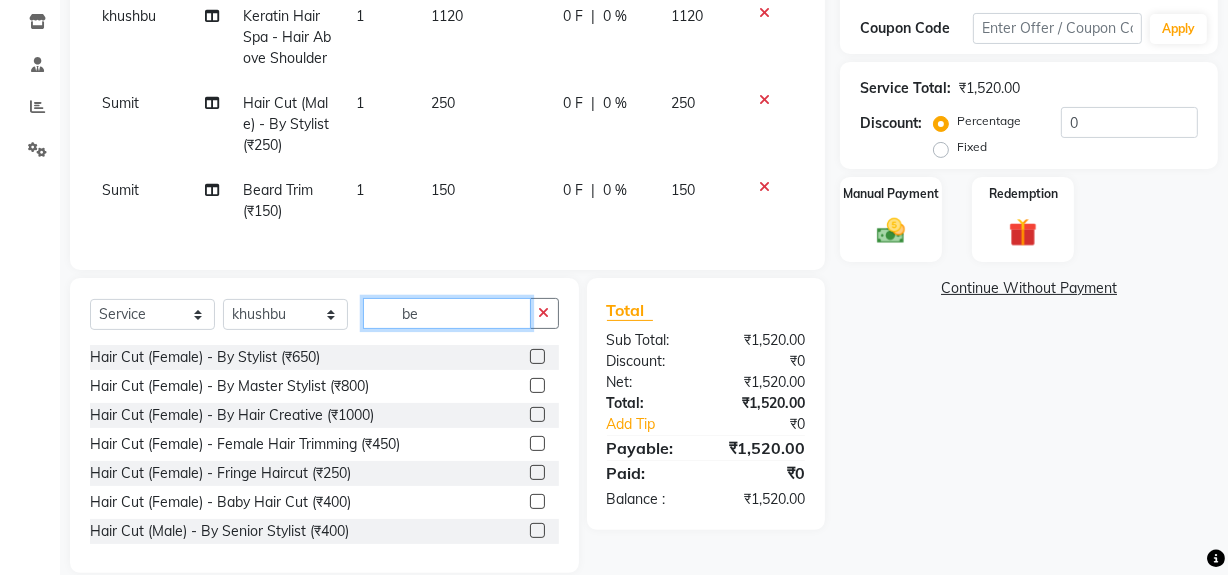 type on "b" 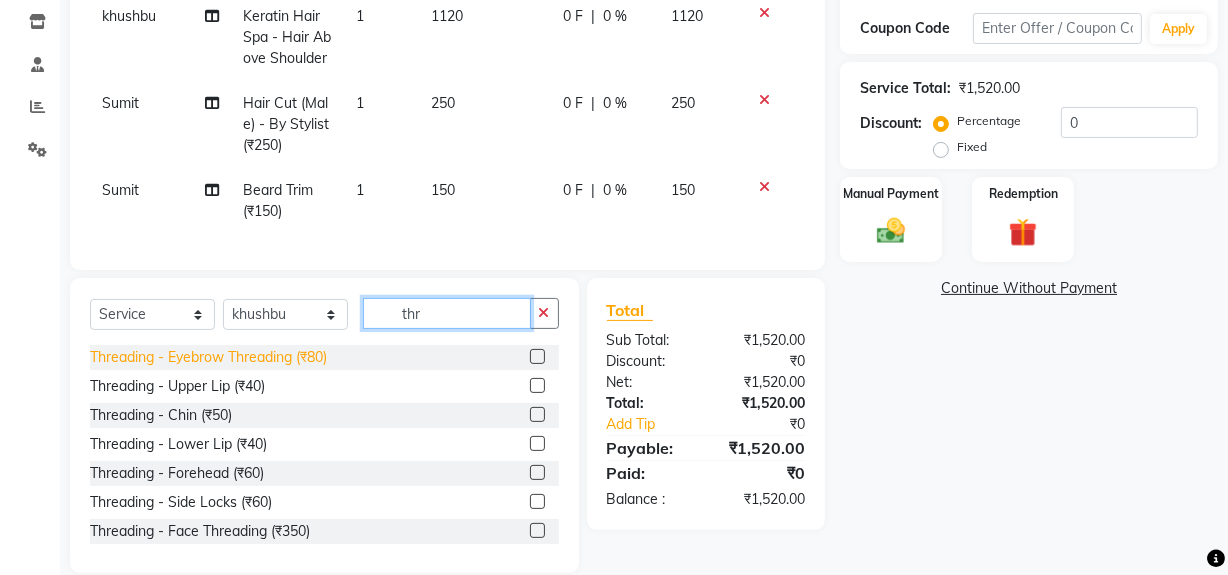 type on "thr" 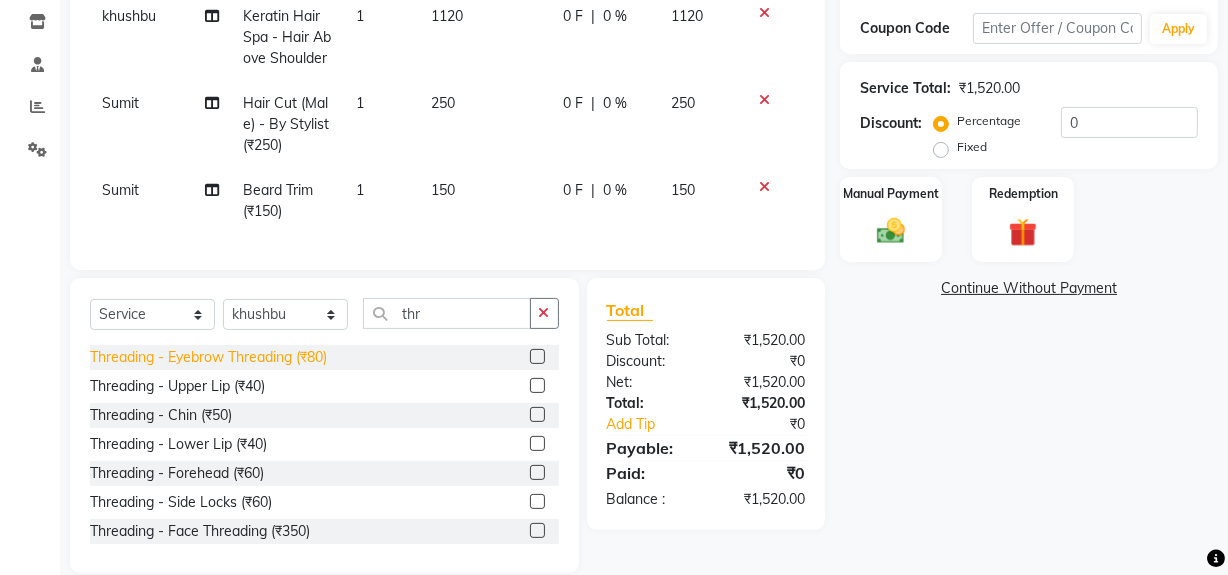 click on "Threading - Eyebrow Threading (₹80)" 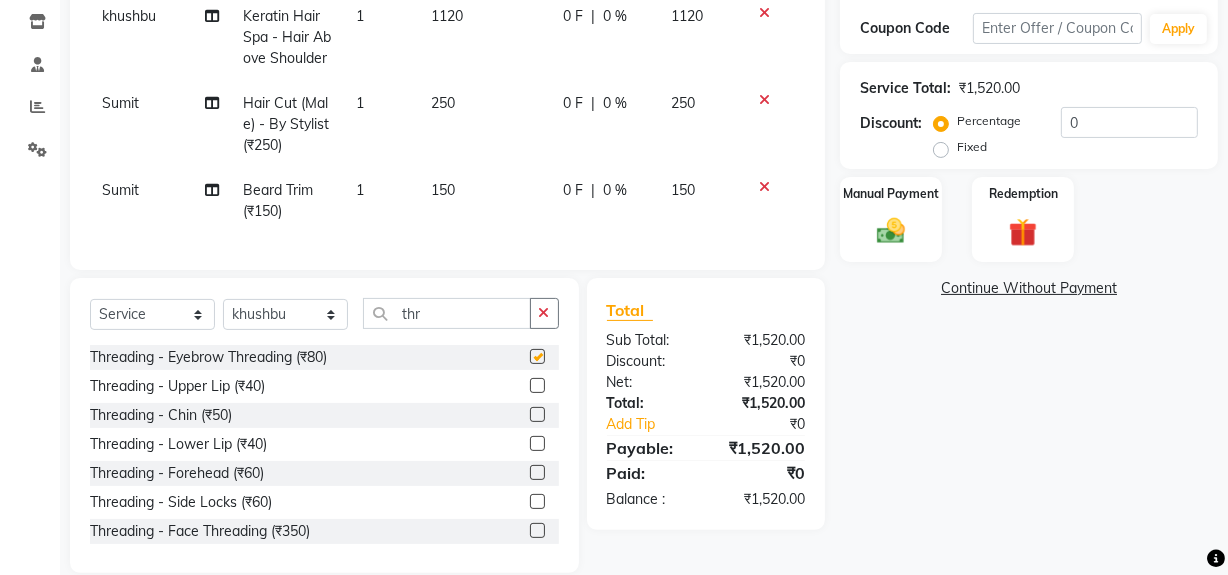 checkbox on "false" 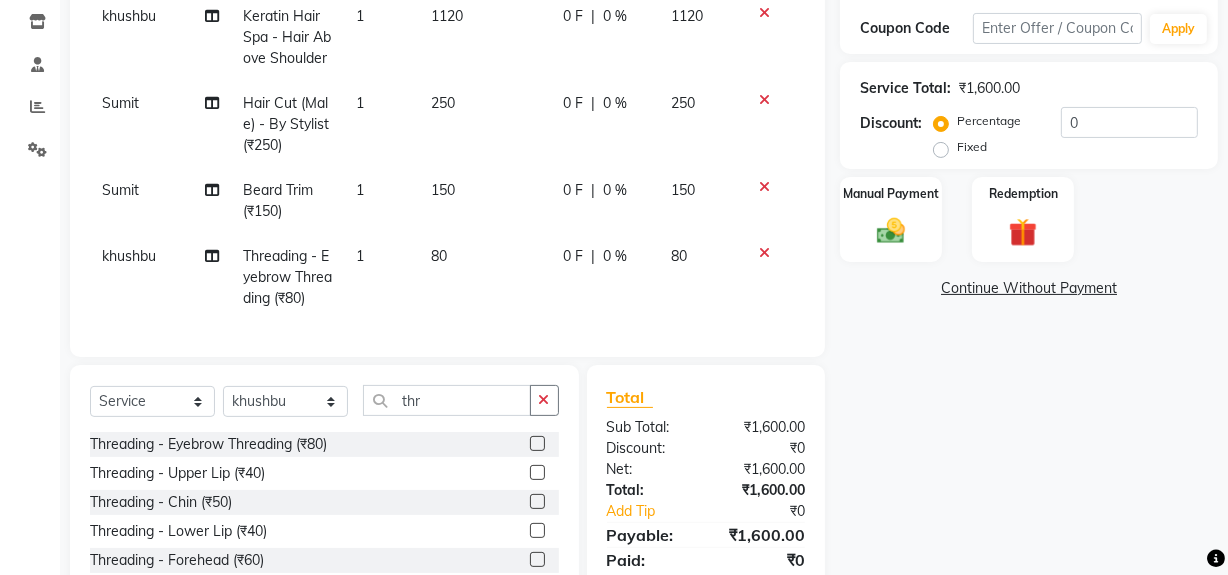 click on "80" 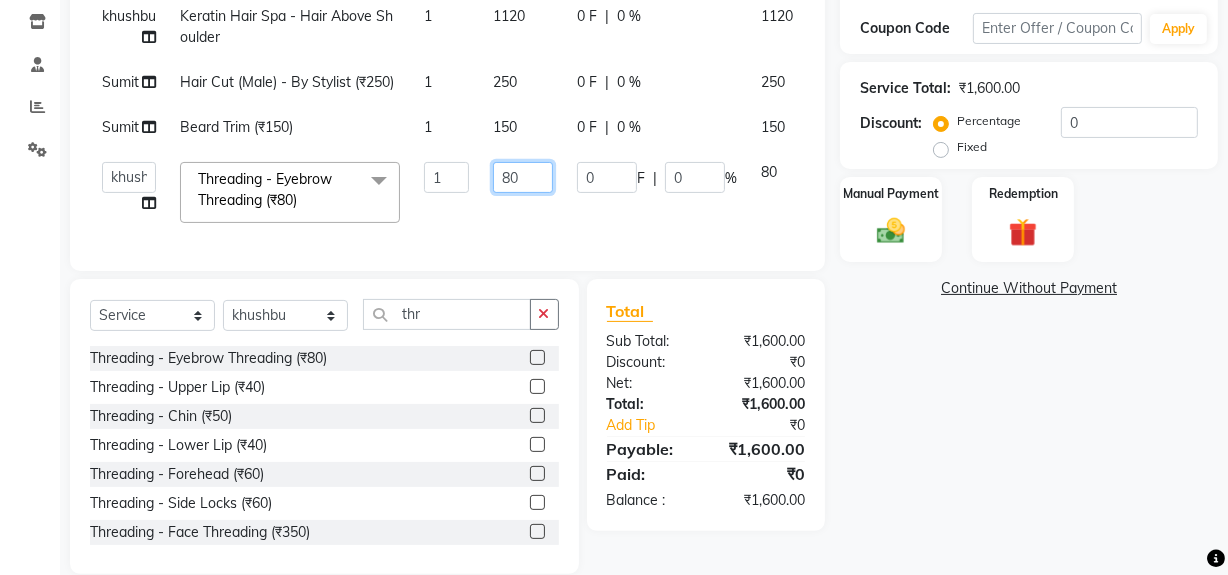 click on "80" 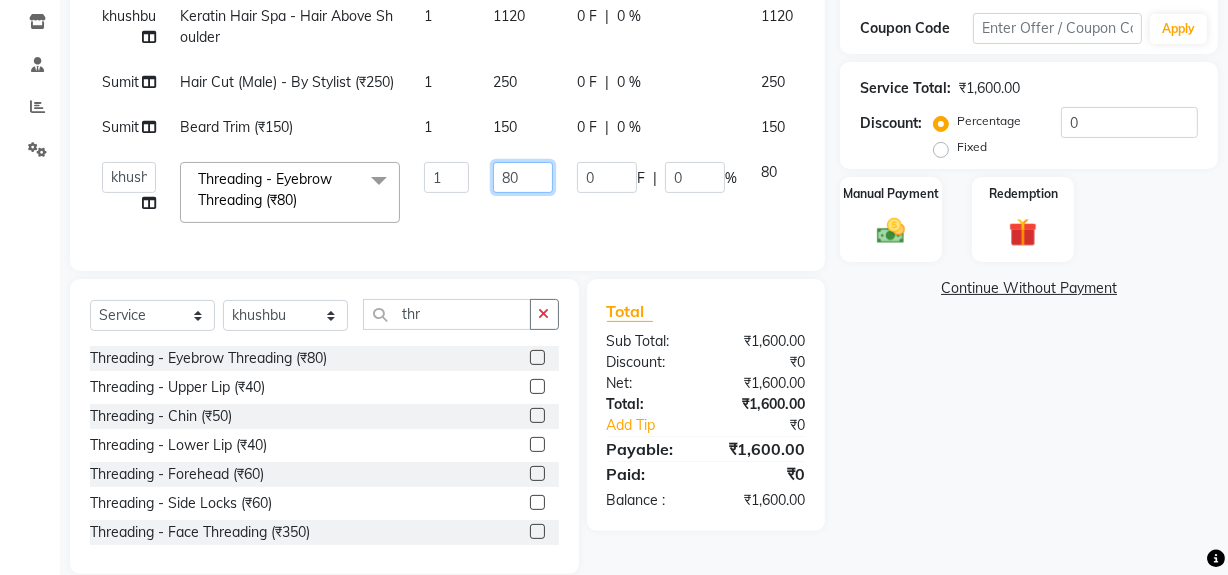 type on "8" 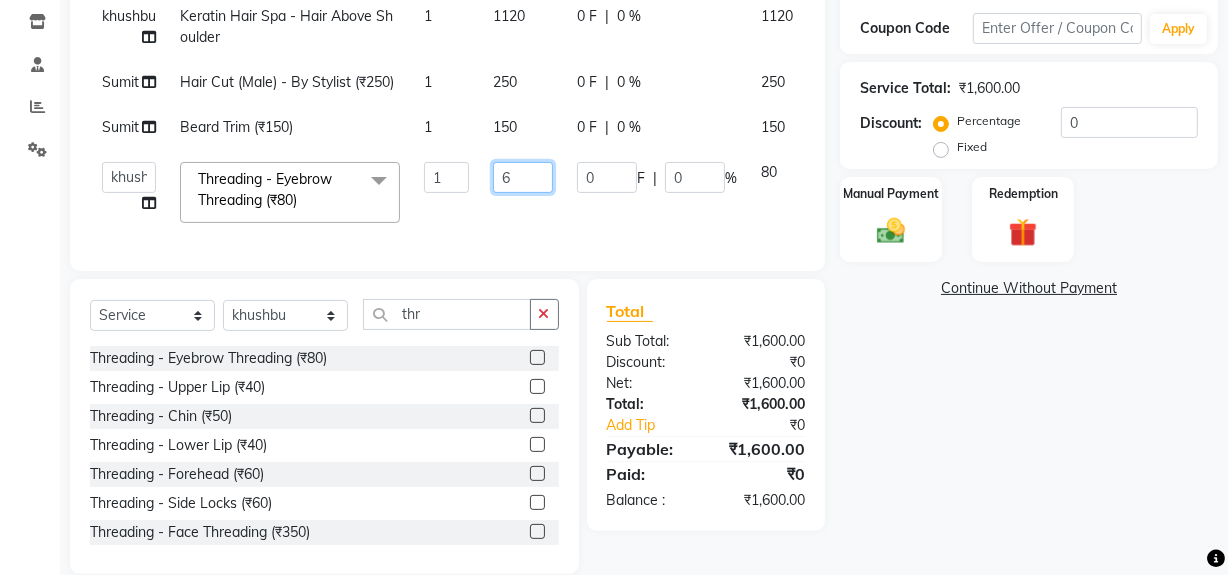 type on "60" 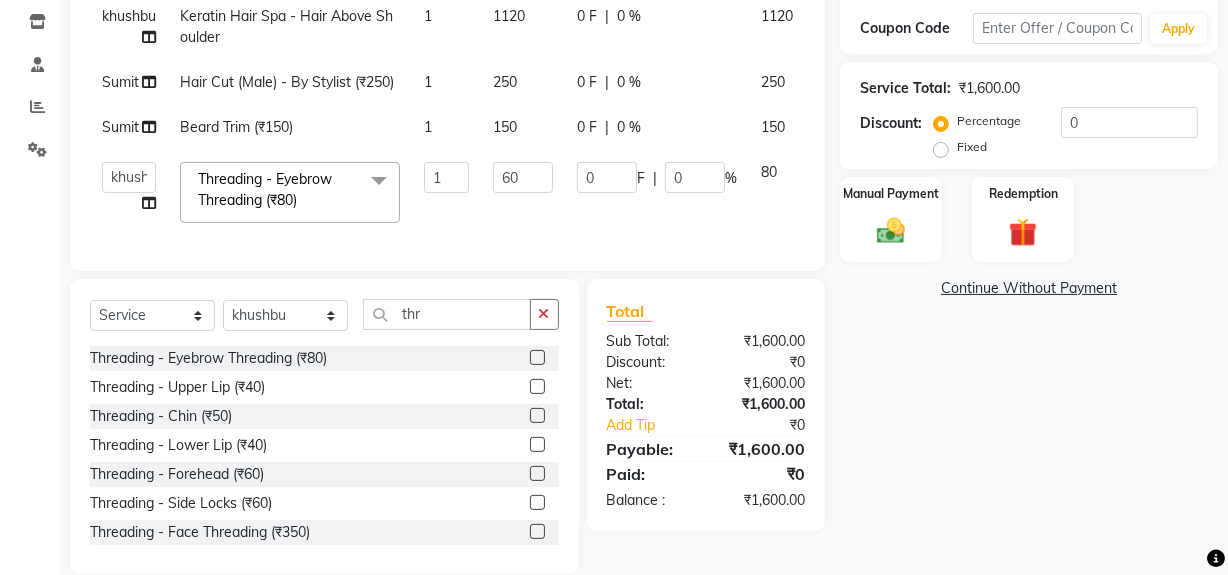 click on "khushbu Keratin Hair Spa - Hair Above Shoulder 1 1120 0 F | 0 % 1120 Sumit Hair Cut (Male) - By Stylist (₹250) 1 250 0 F | 0 % 250 Sumit Beard Trim (₹150) 1 150 0 F | 0 % 150 khushbu Mohd Naushad Noir (Login) Shamshad Sonali Sumit Ujwala Patil Threading - Eyebrow Threading (₹80)  x Hair Cut (Female) - By Stylist (₹650) Hair Cut (Female) - By Master Stylist (₹800) Hair Cut (Female) - By Hair Creative (₹1000) Hair Cut (Female) - Female Hair Trimming (₹450) Hair Cut (Female) - Fringe Haircut (₹250) Hair Cut (Female) - Baby Hair Cut (₹400) Hair Cut (Male) - By Senior Stylist (₹400) Hair Cut (Male) - By Stylist (₹250) Male Hair Wash  (₹150) Hair Cut (Male) - Hair Tattoo (₹180) Beard Trim (₹150) Styling  (Male)  (₹150) Beard Color (₹300) Color - Moustache / Sidelocks (₹150) Shave (₹100) Boy Hair cut  (₹200) Hairwash  - Hair Above & Below Shoulder (₹300) Hairwash  - Hair Upto Waist (₹450) Hairwash  - Hair Below Waist (₹650) Male- Head Massage (₹300) 1" 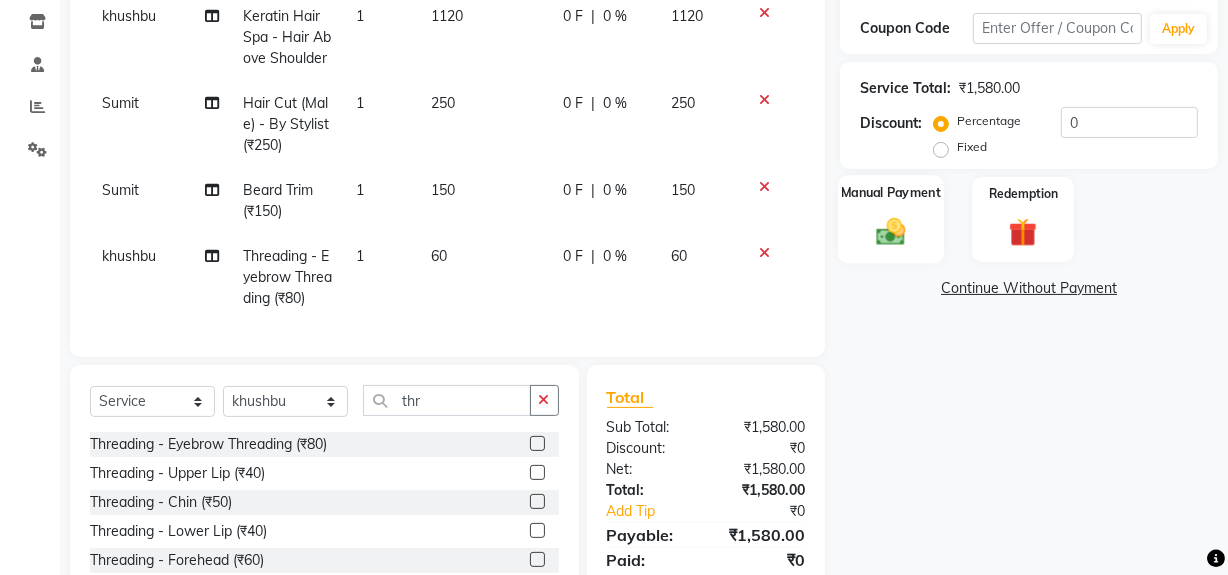 click 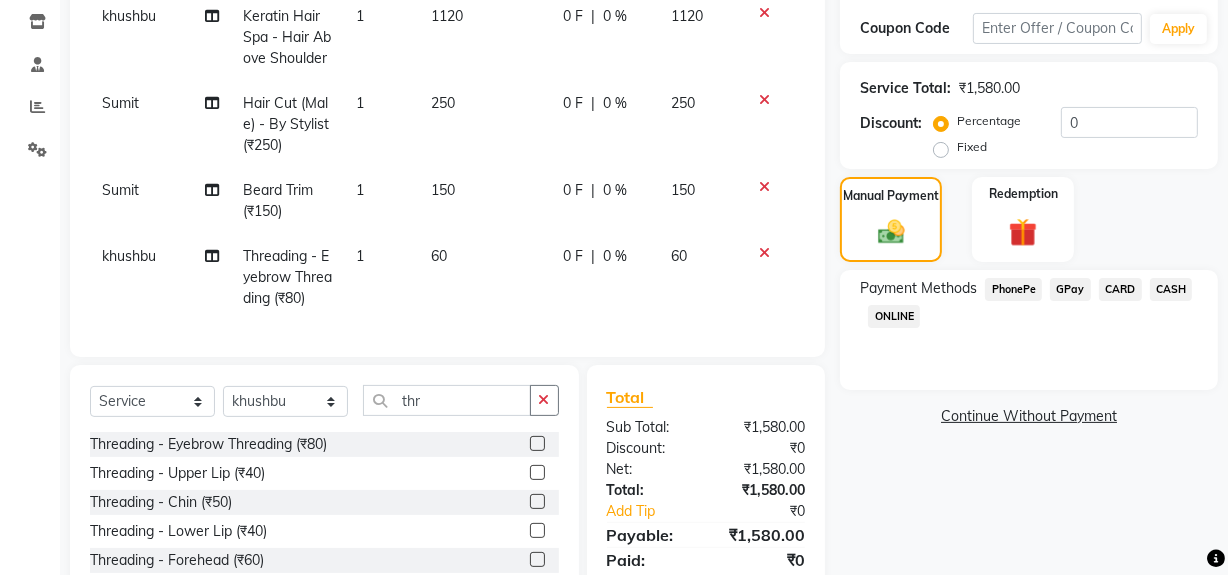 click on "GPay" 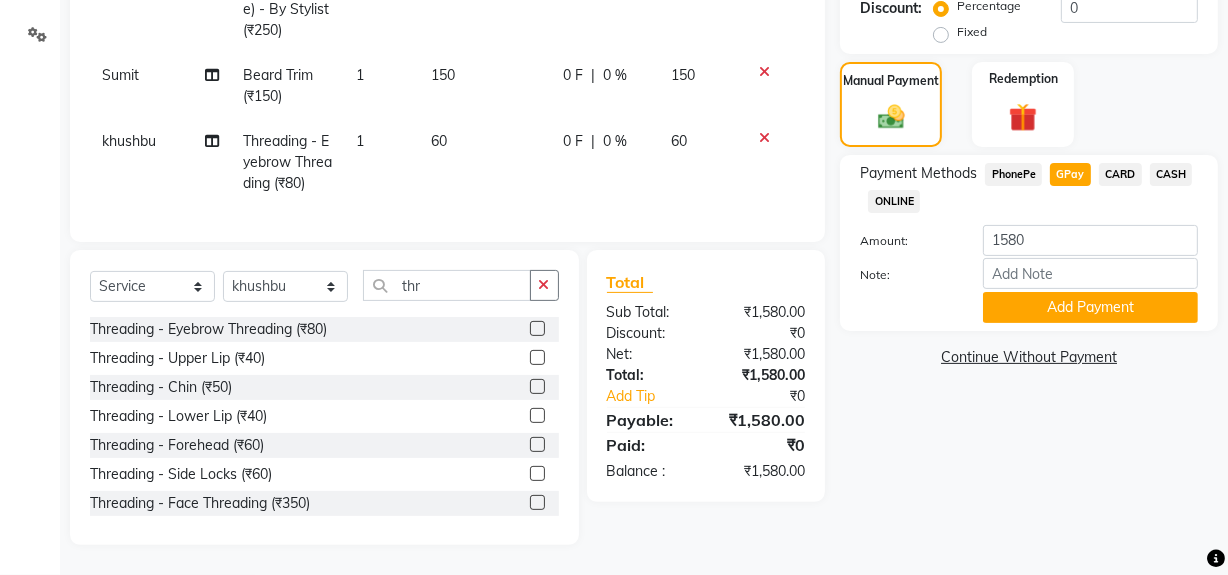 scroll, scrollTop: 485, scrollLeft: 0, axis: vertical 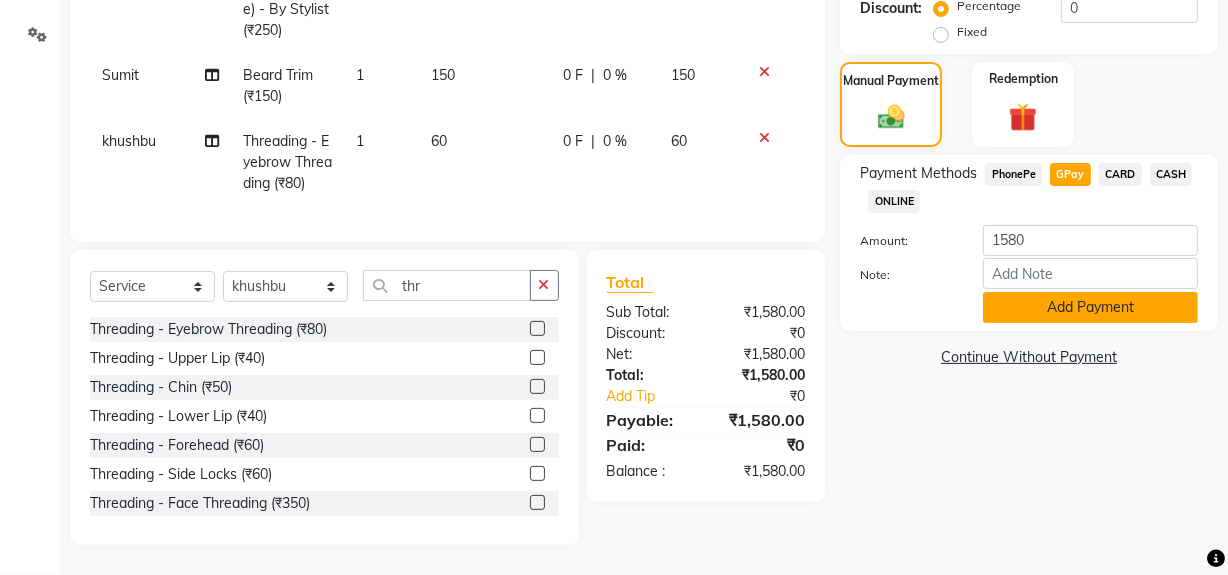 click on "Add Payment" 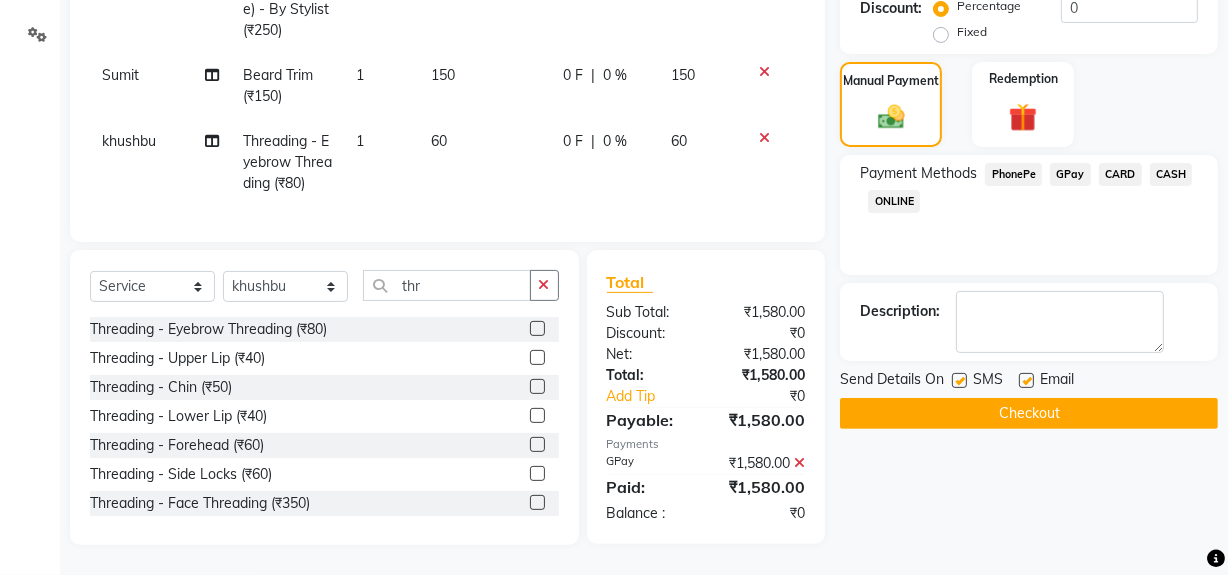 click on "Checkout" 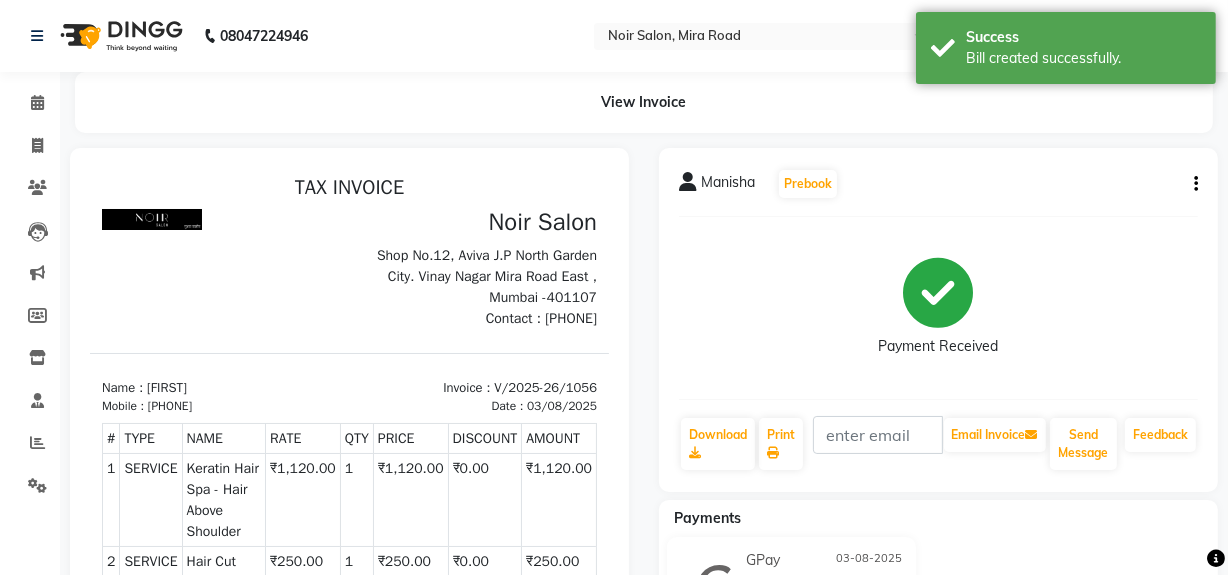 scroll, scrollTop: 0, scrollLeft: 0, axis: both 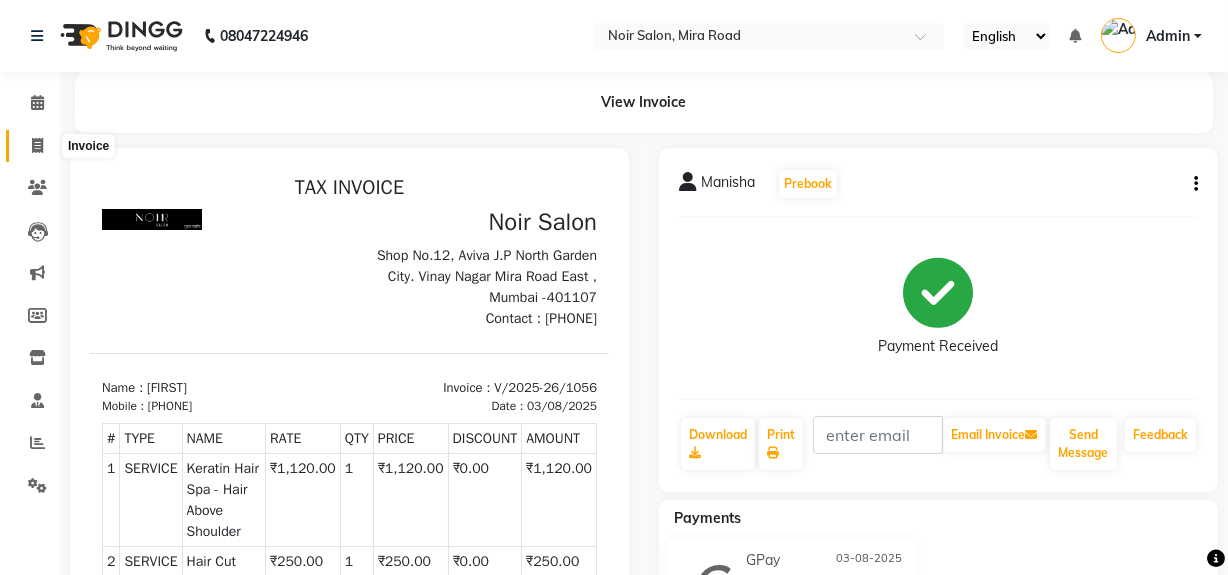 click 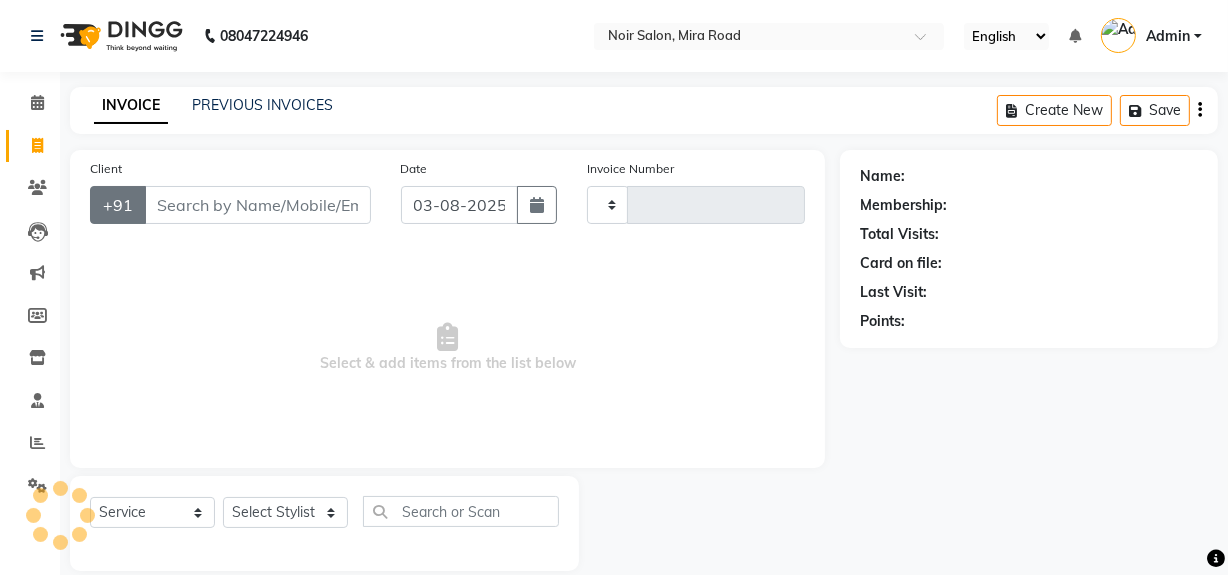 scroll, scrollTop: 26, scrollLeft: 0, axis: vertical 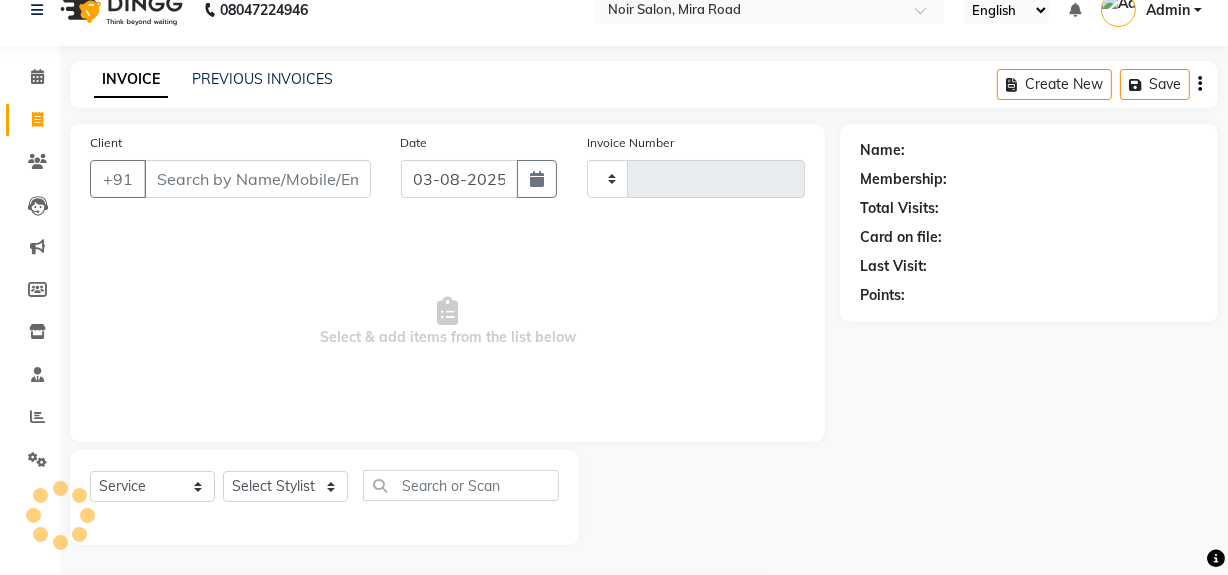 click on "Client" at bounding box center [257, 179] 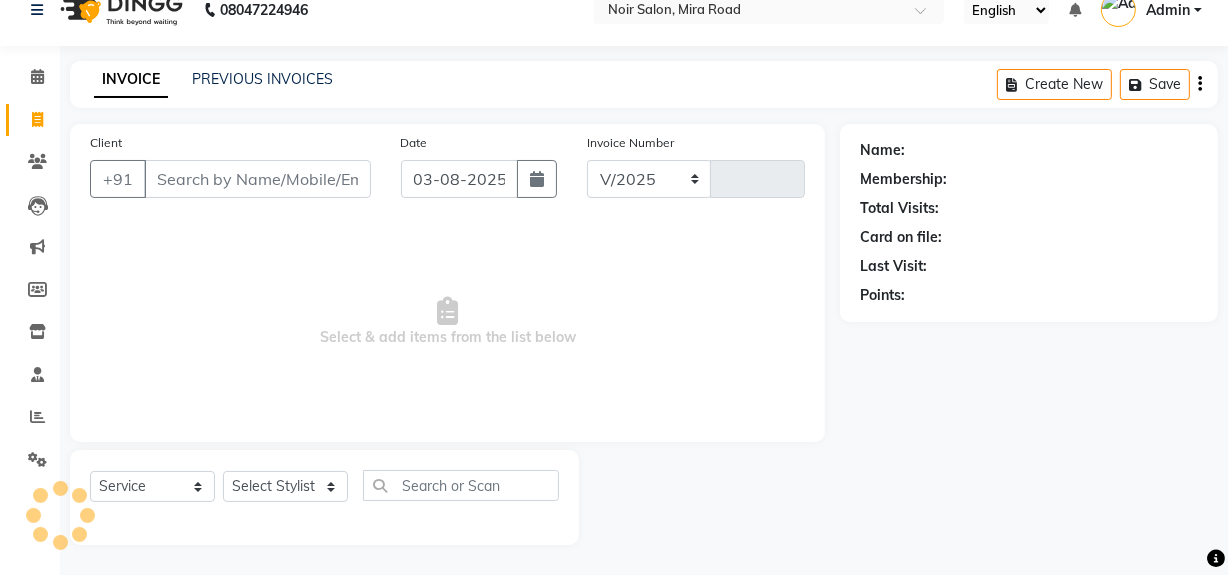 select on "5495" 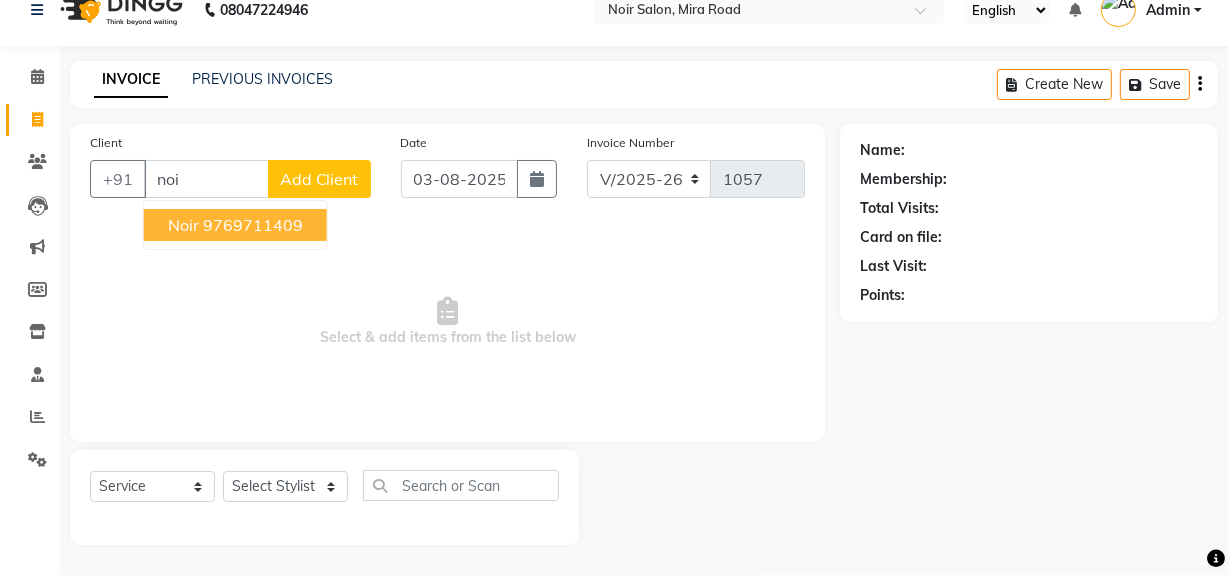 click on "Noir" at bounding box center (183, 225) 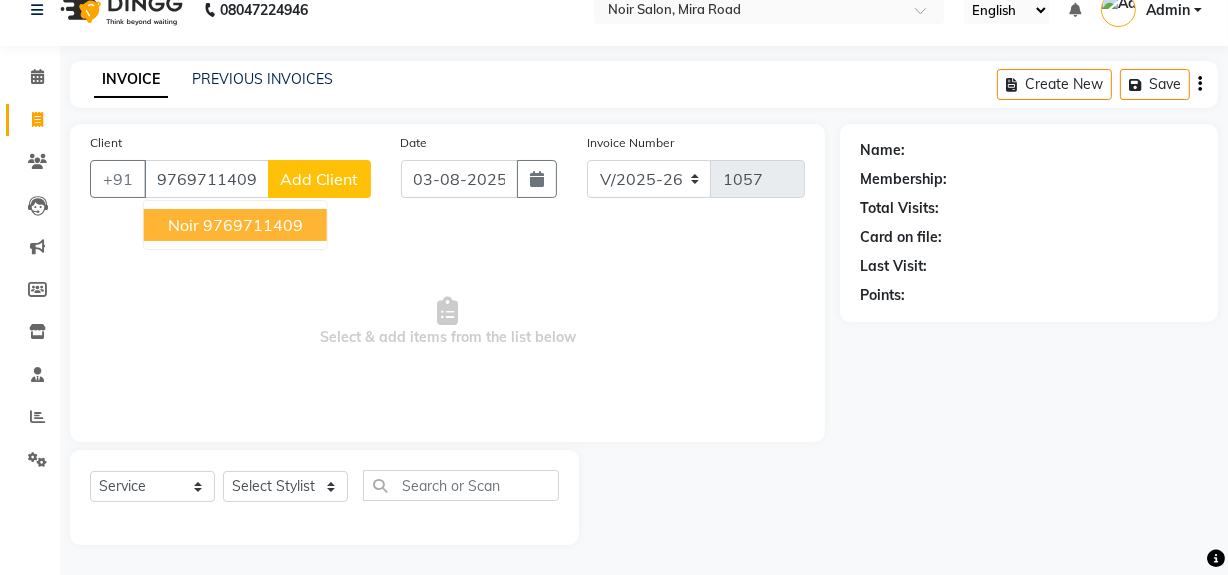 type on "9769711409" 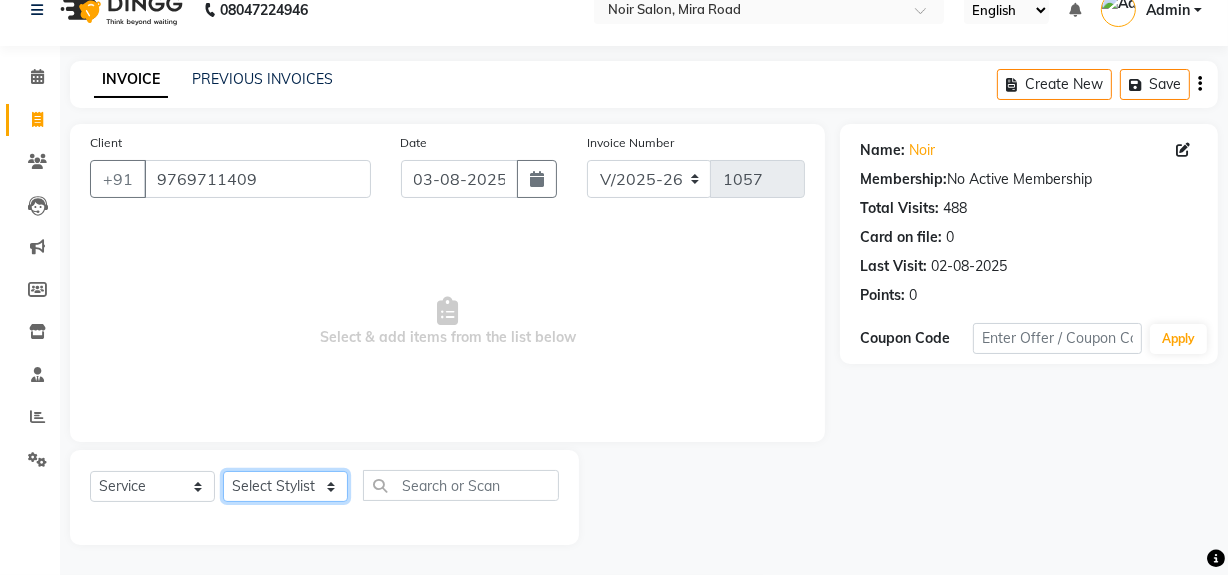 click on "Select Stylist [FIRST] [LAST] Noir (Login) Shamshad Sonali  Sumit  Ujwala Patil" 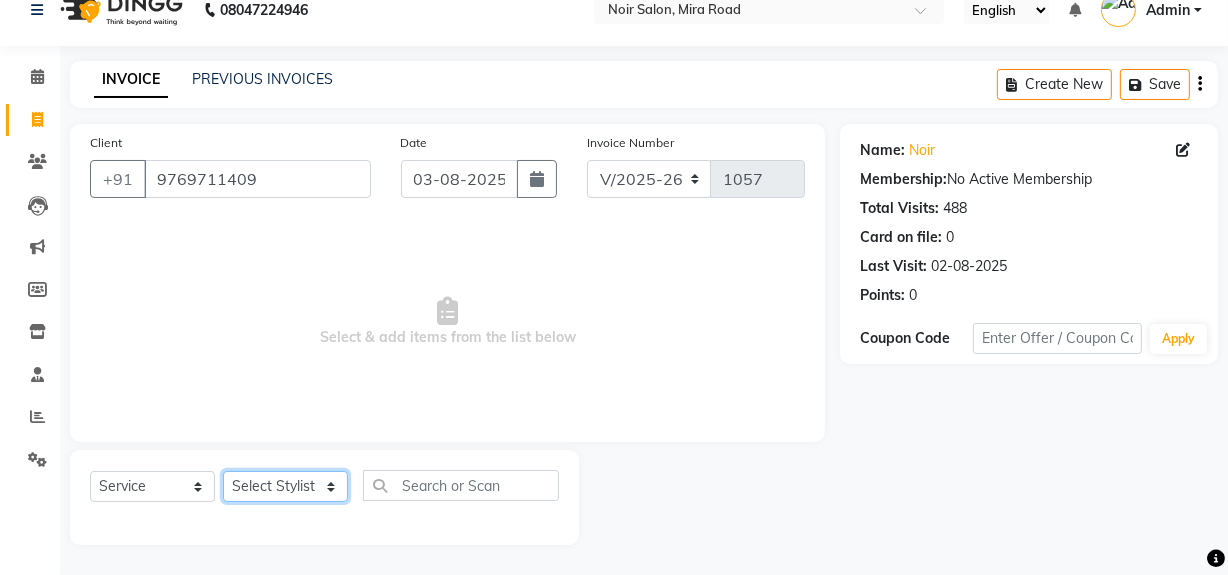 select on "36928" 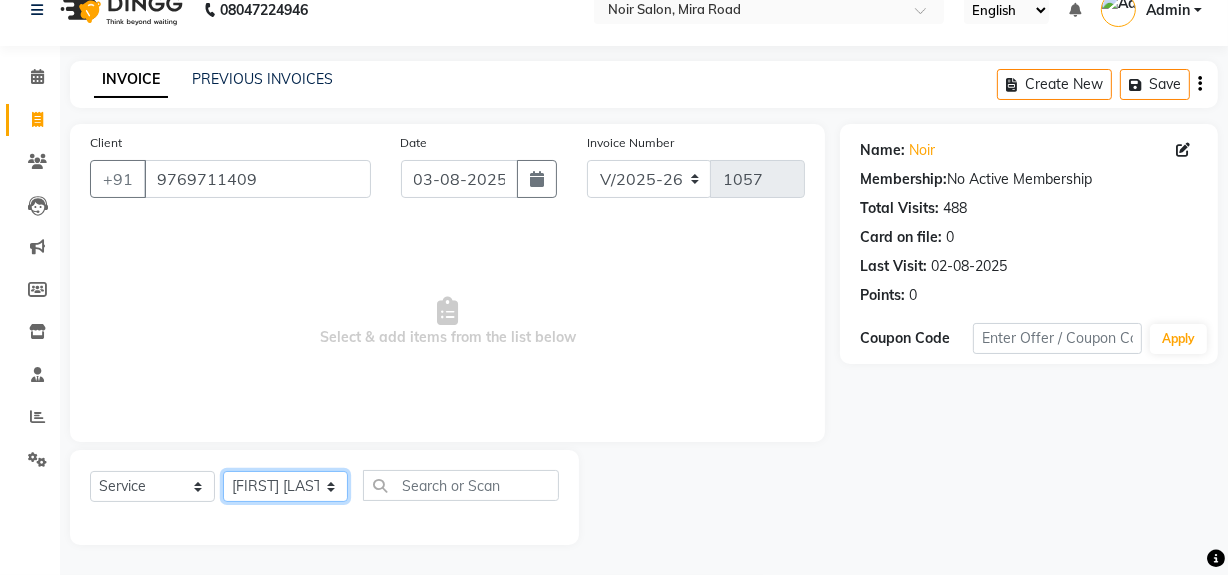 click on "Select Stylist [FIRST] [LAST] Noir (Login) Shamshad Sonali  Sumit  Ujwala Patil" 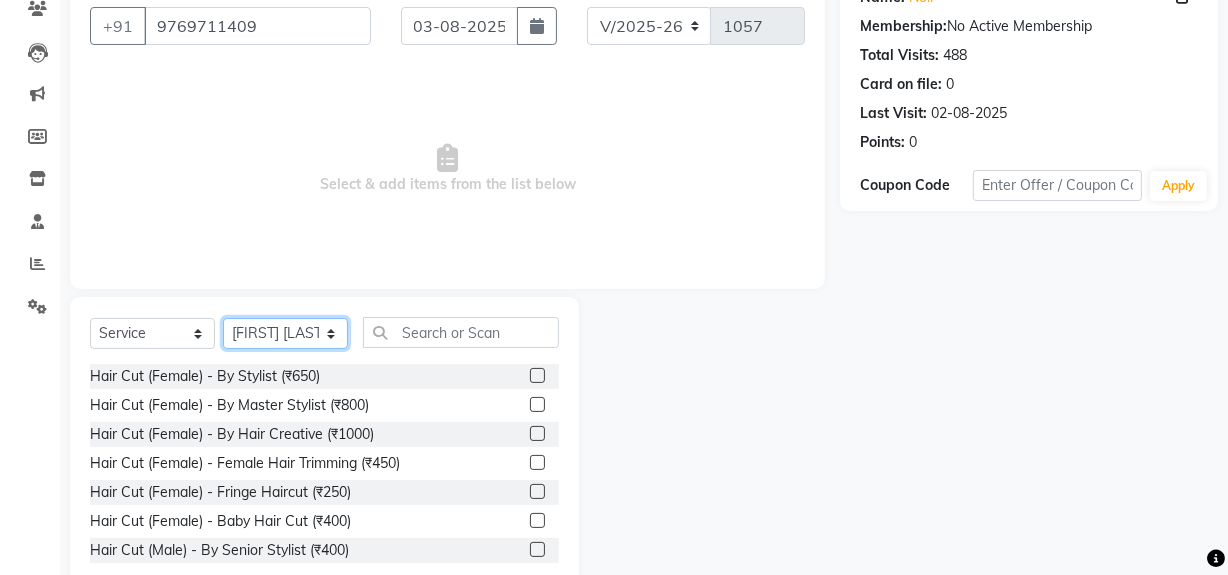 scroll, scrollTop: 226, scrollLeft: 0, axis: vertical 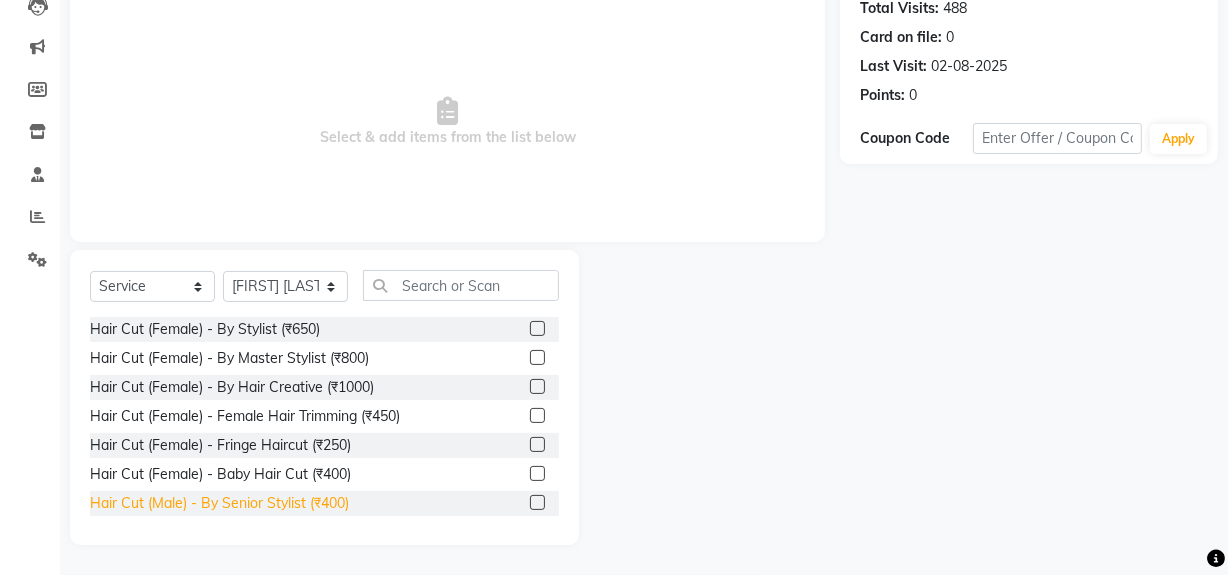 click on "Hair Cut (Male) - By Senior Stylist (₹400)" 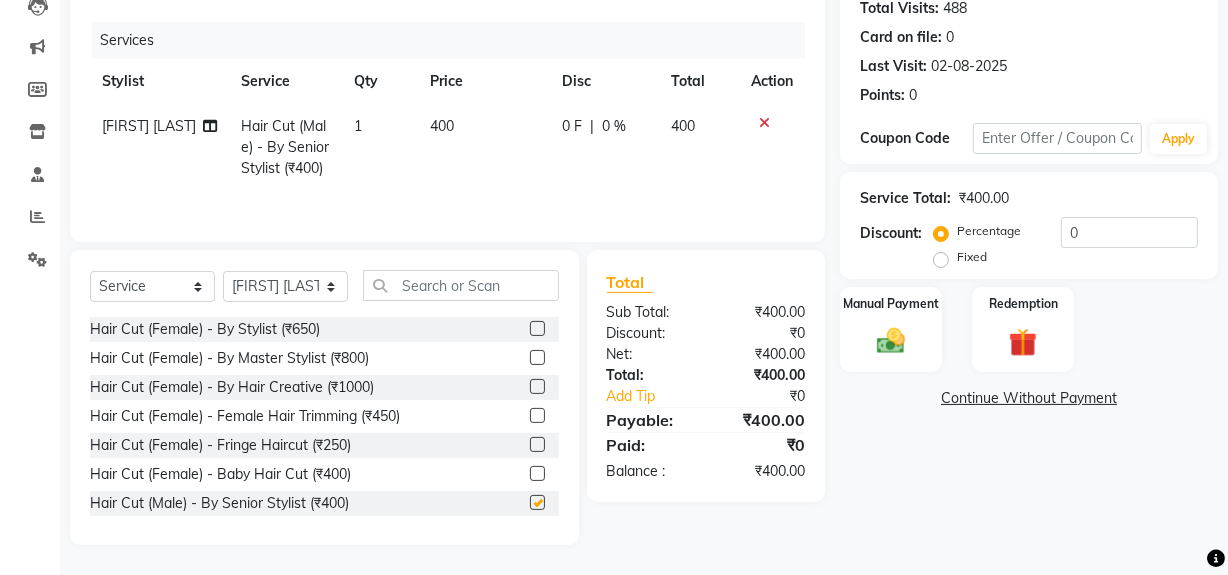 checkbox on "false" 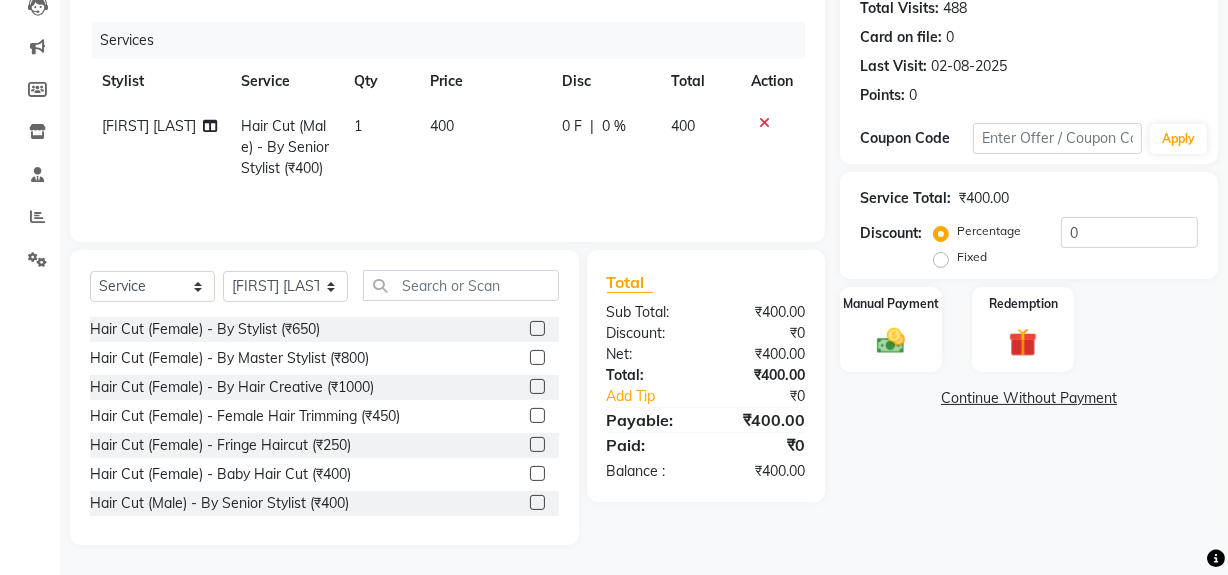 click on "400" 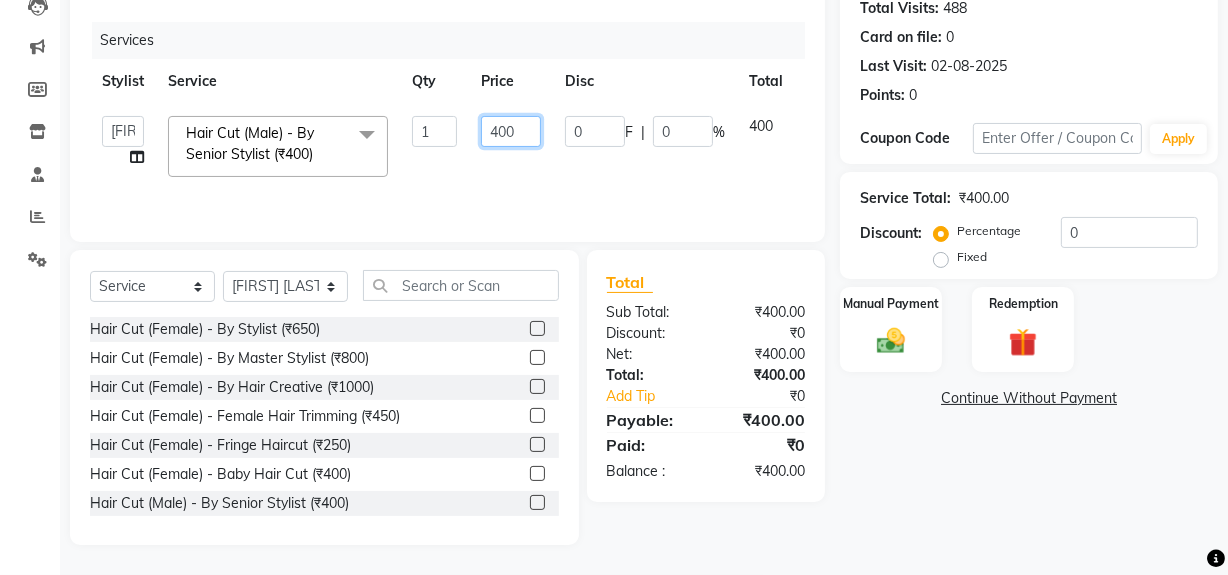 click on "400" 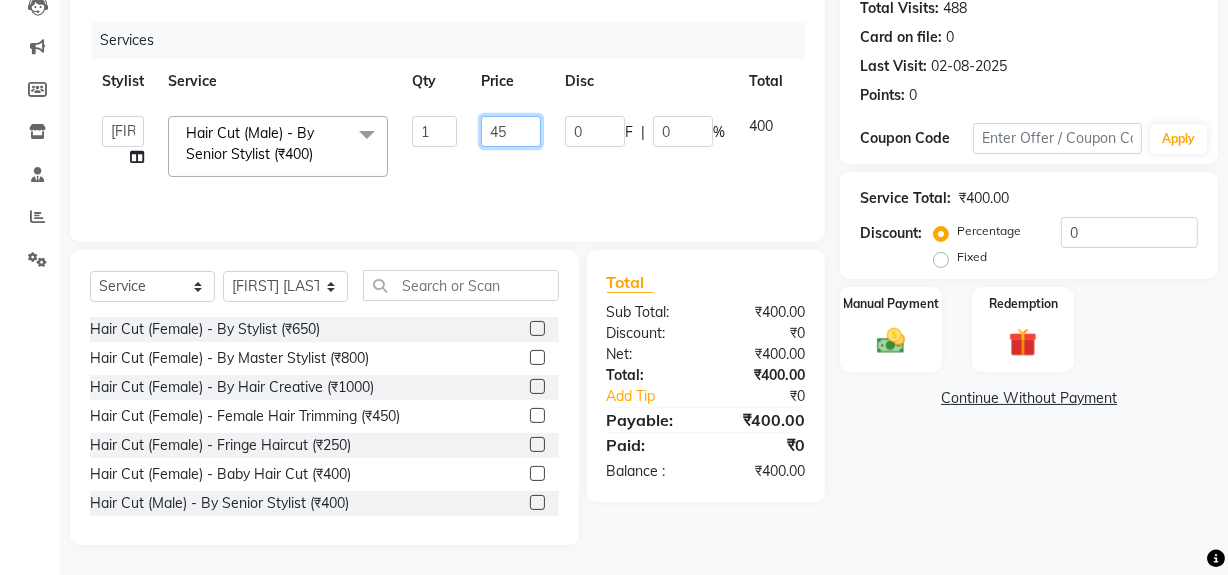 type on "450" 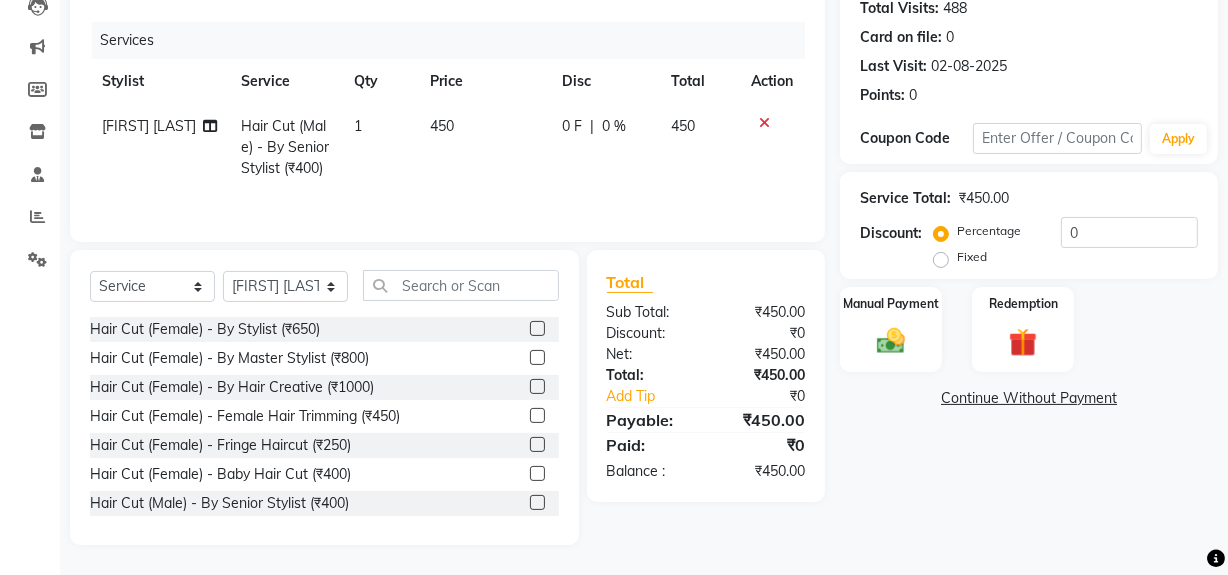 click on "450" 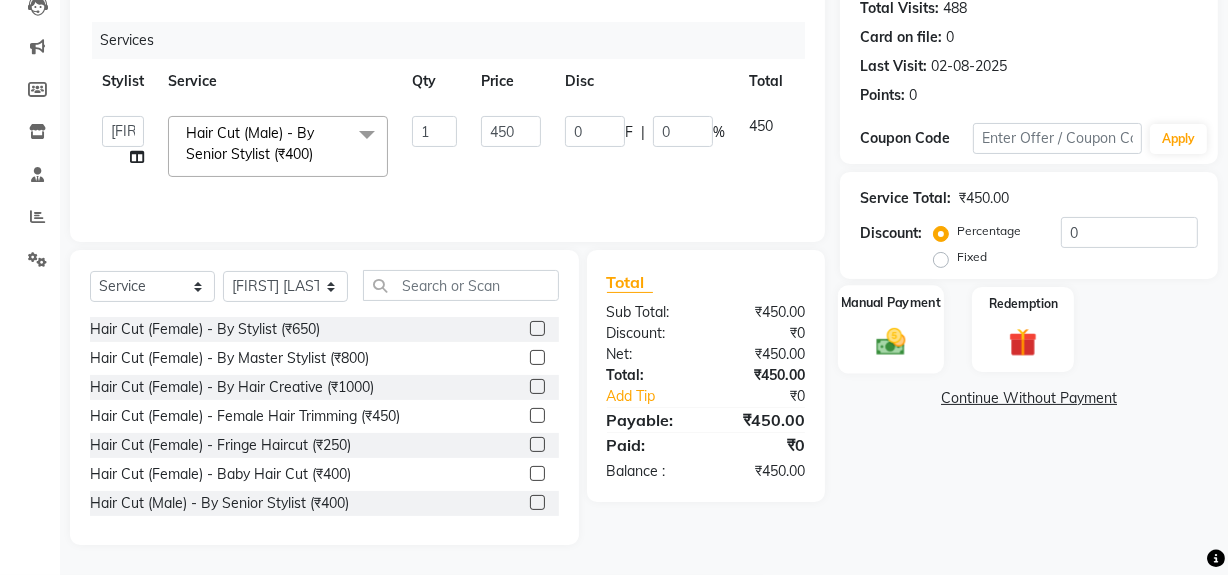 click 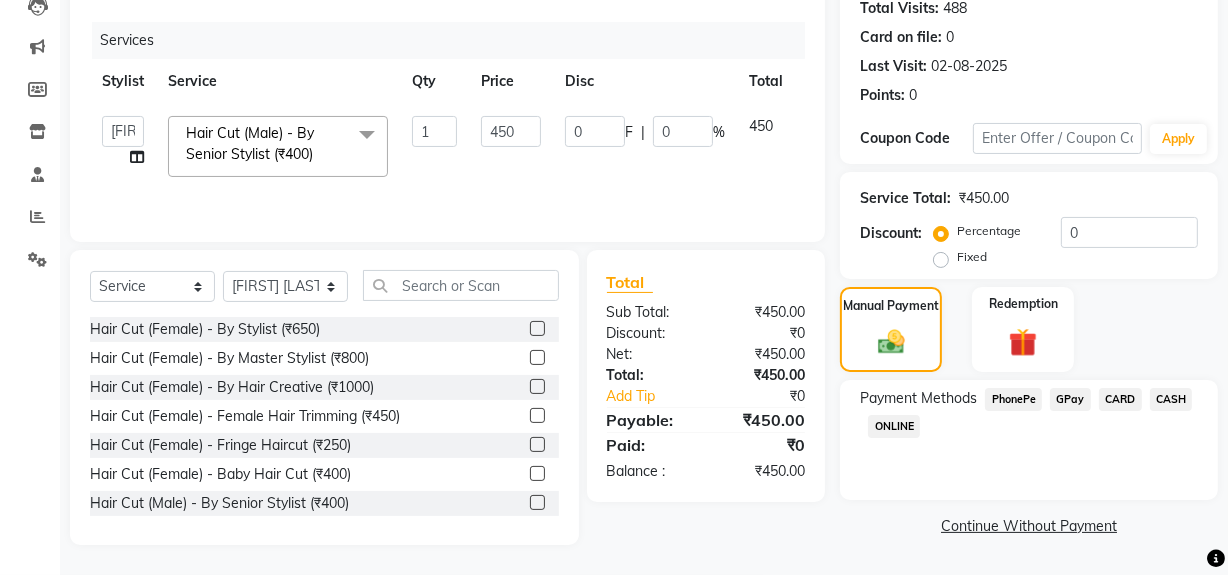 click on "GPay" 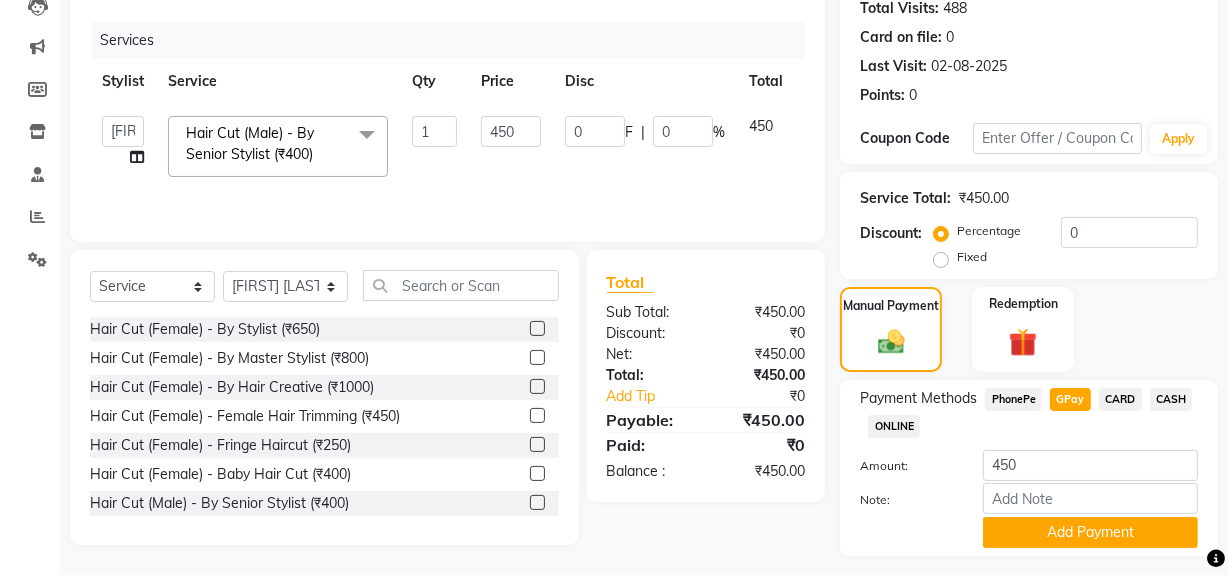 scroll, scrollTop: 277, scrollLeft: 0, axis: vertical 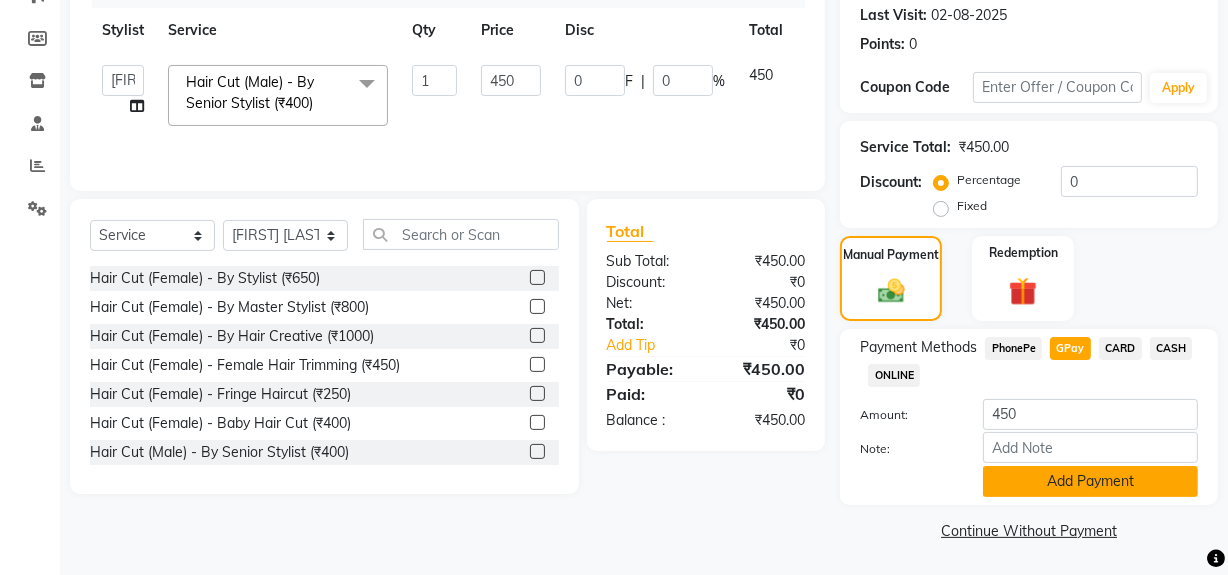 click on "Add Payment" 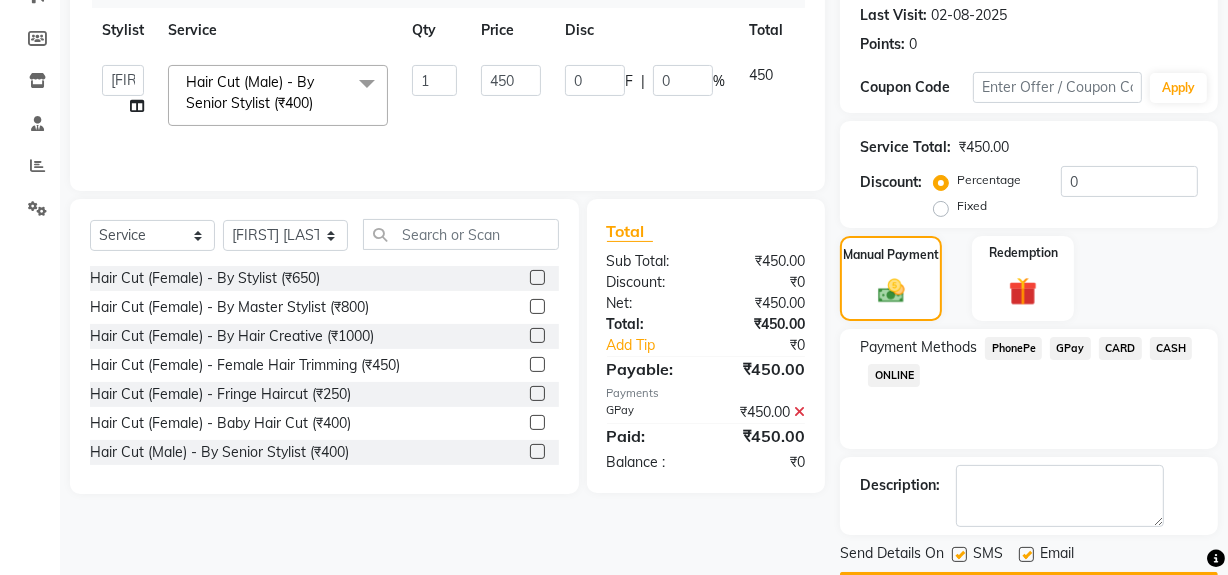 scroll, scrollTop: 333, scrollLeft: 0, axis: vertical 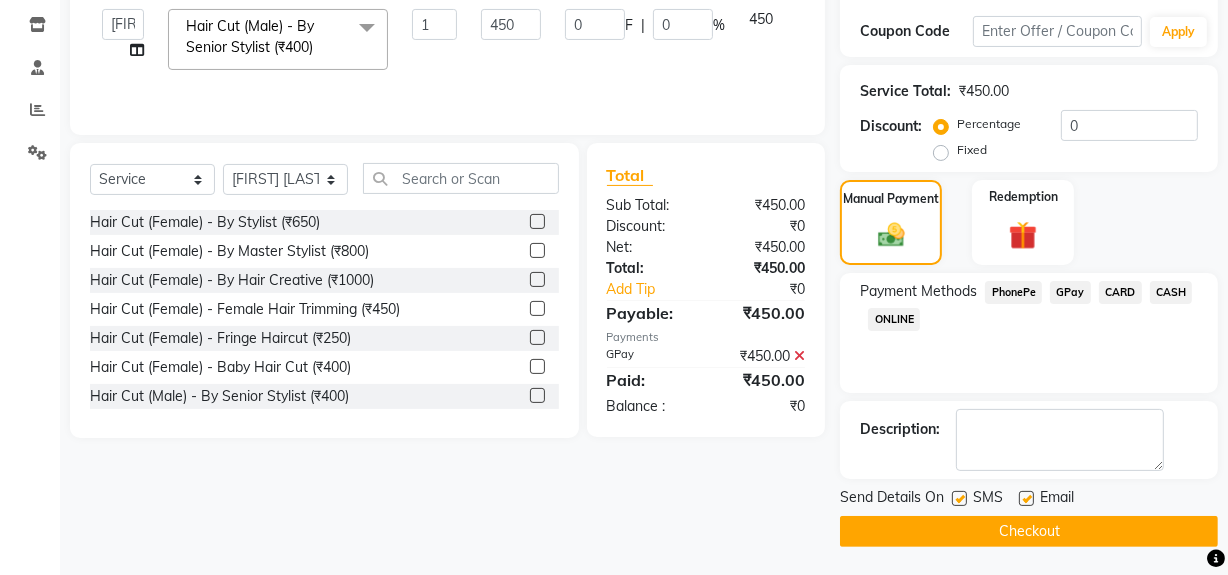 click 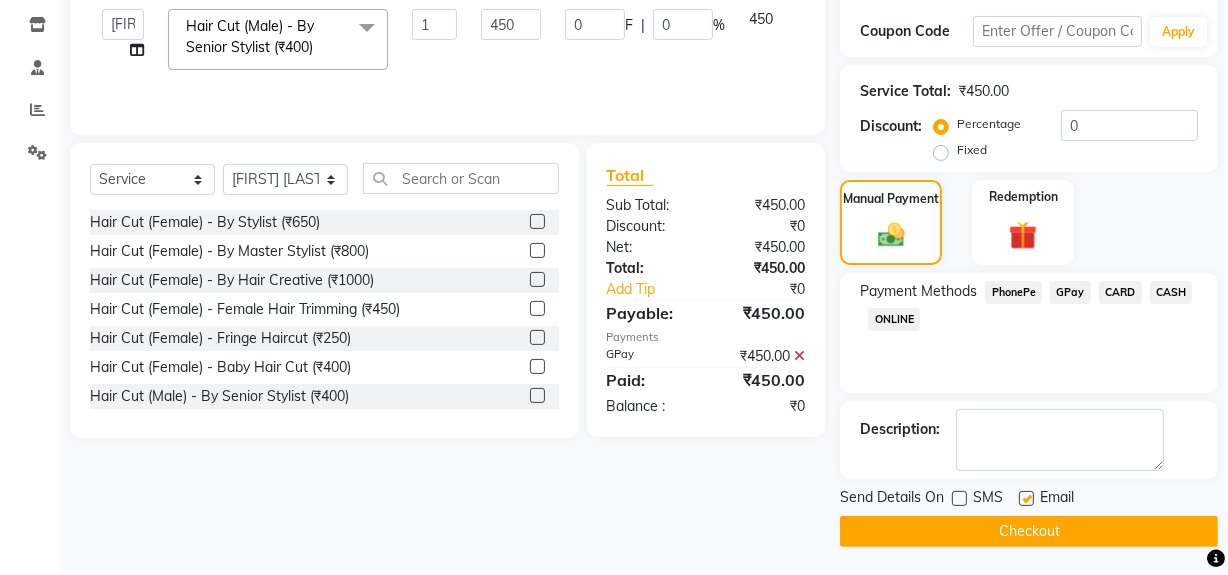 click 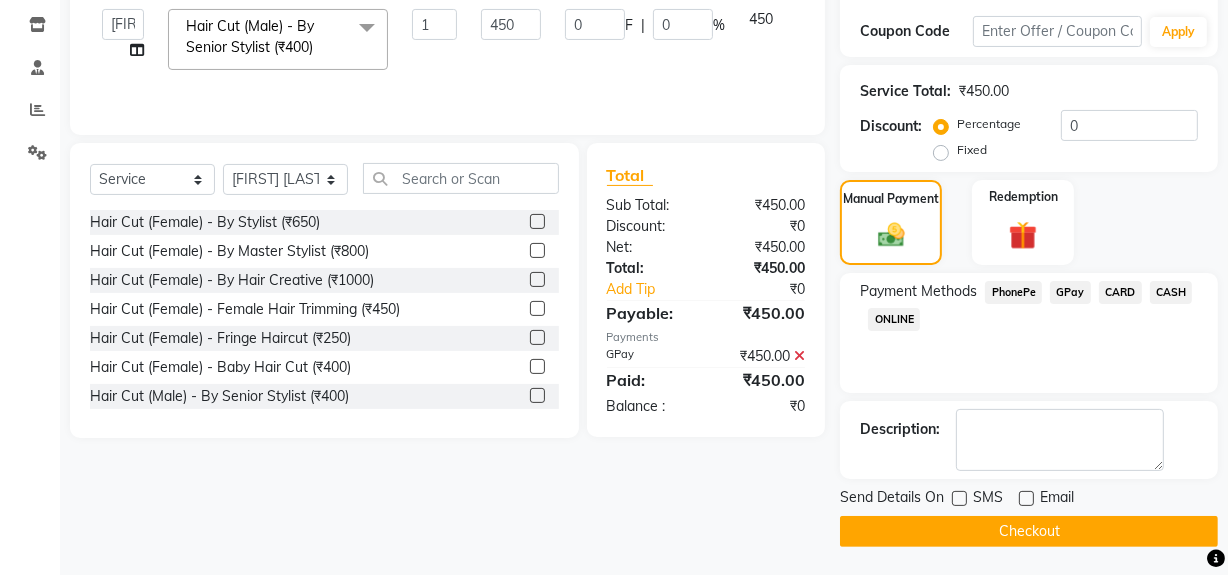 click on "Checkout" 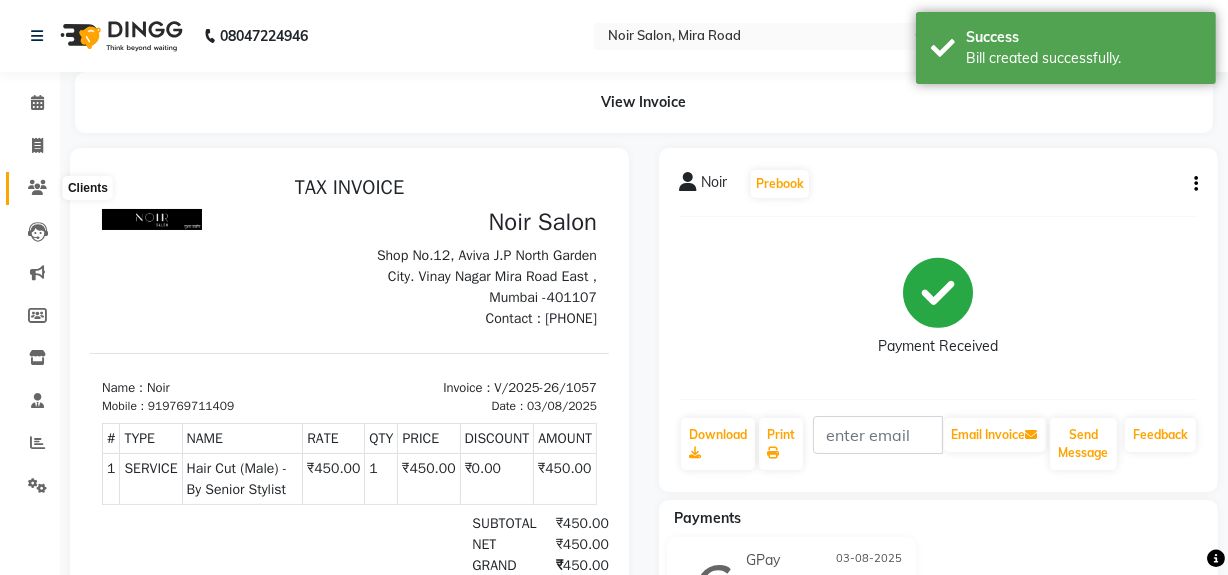 scroll, scrollTop: 0, scrollLeft: 0, axis: both 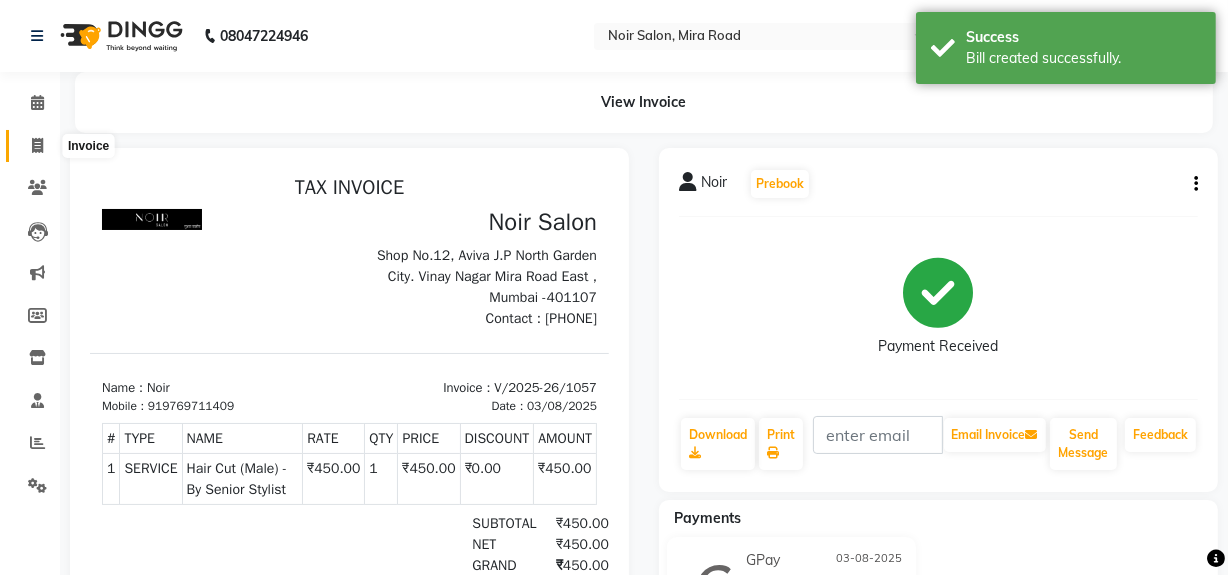 click 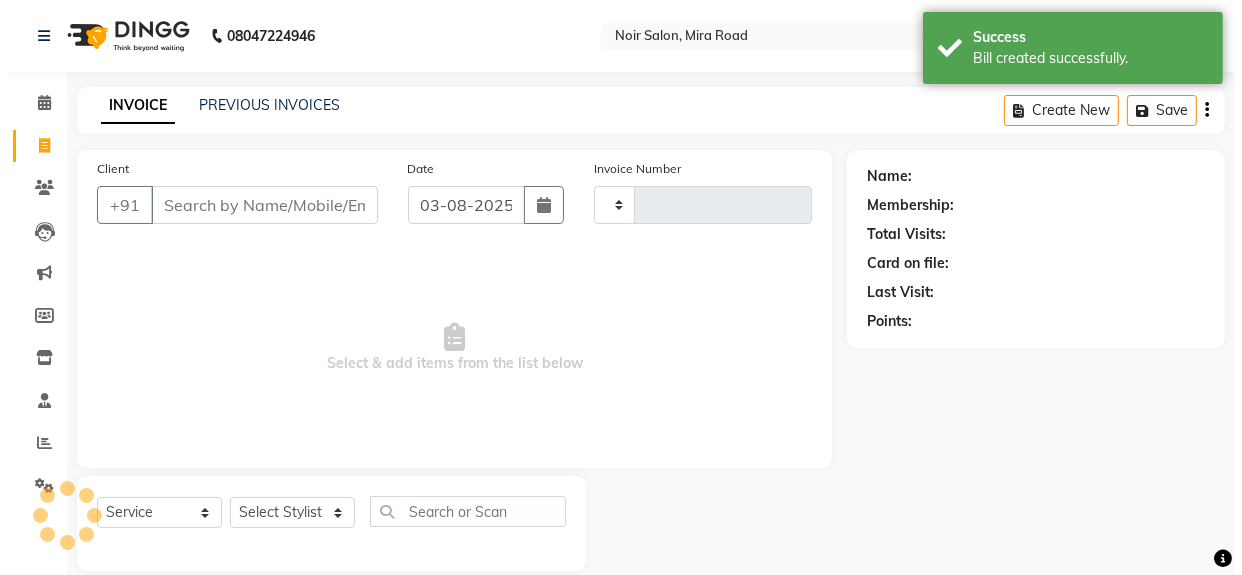 scroll, scrollTop: 26, scrollLeft: 0, axis: vertical 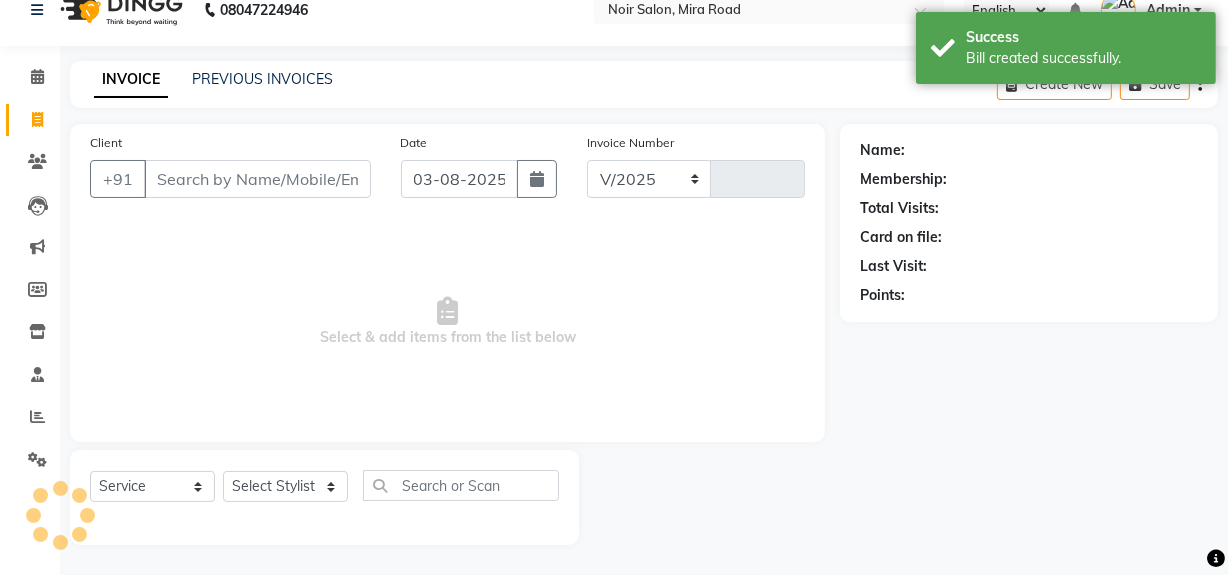 select on "5495" 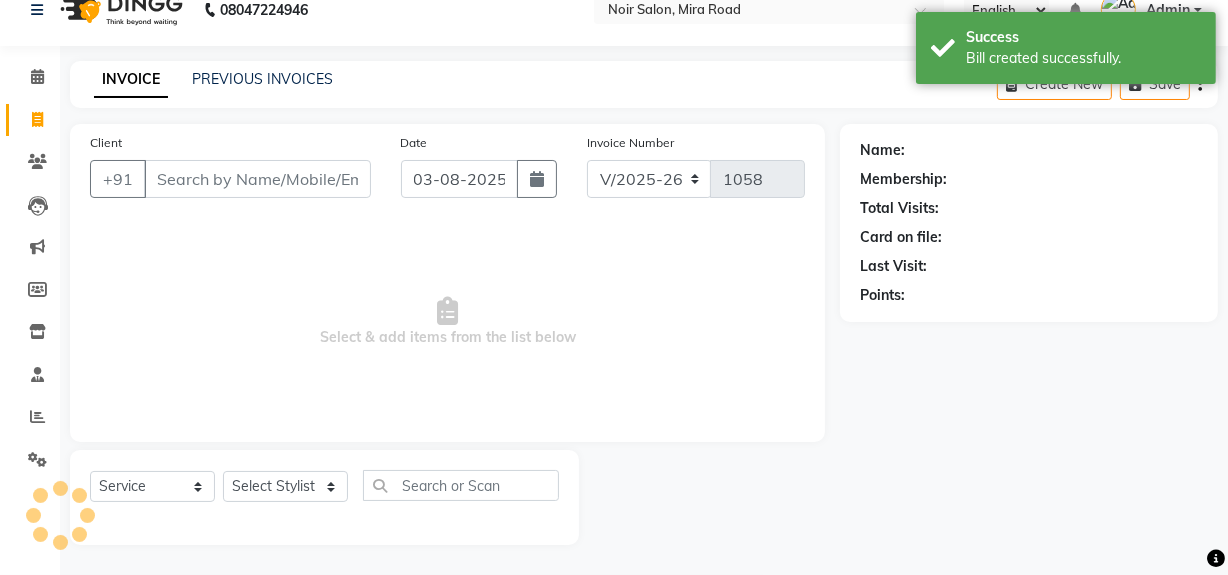 click on "Client" at bounding box center (257, 179) 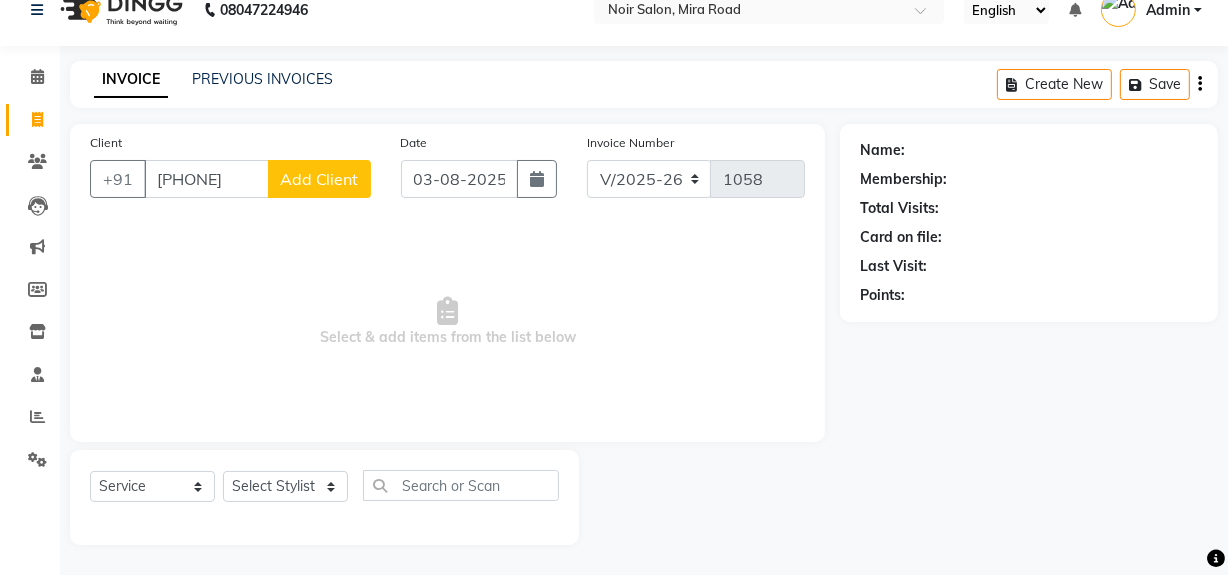 type on "[PHONE]" 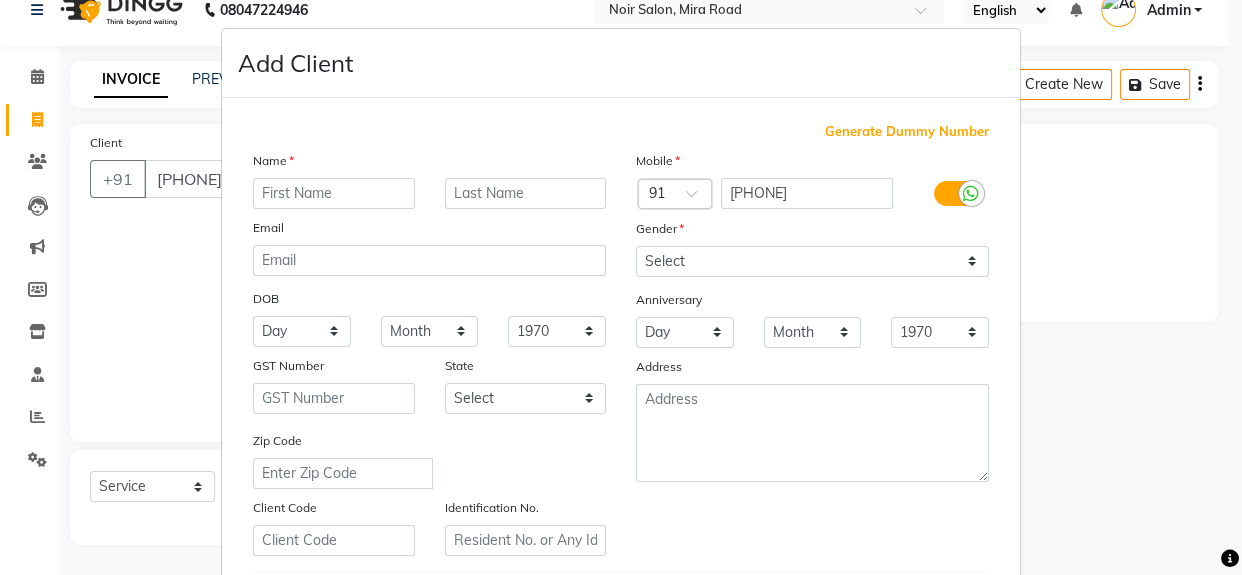click at bounding box center [334, 193] 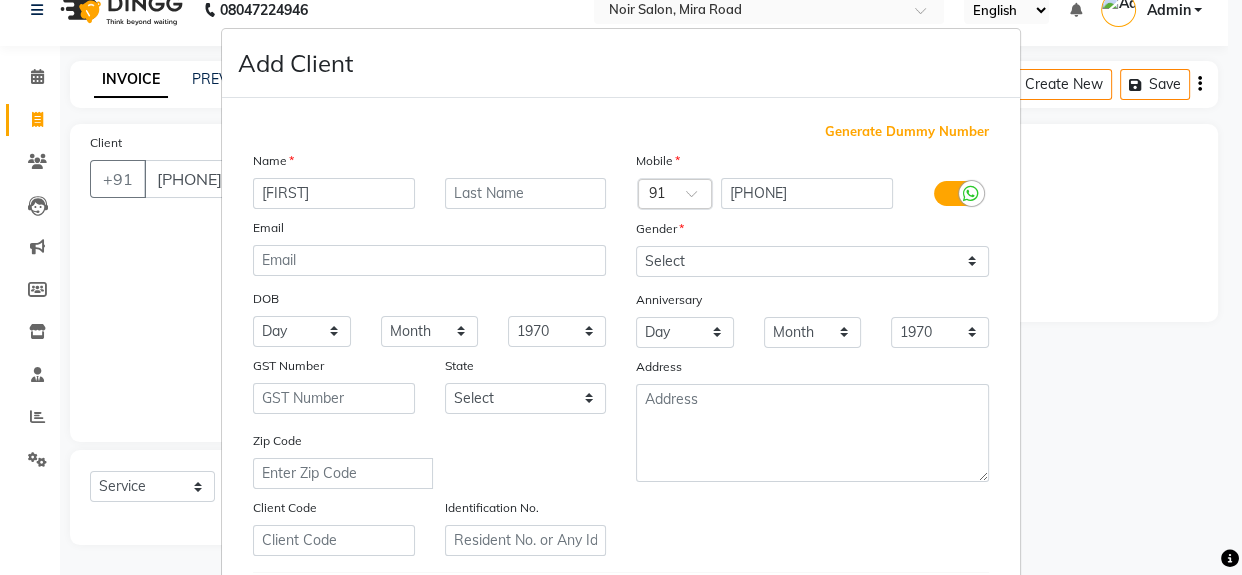 type on "[FIRST]" 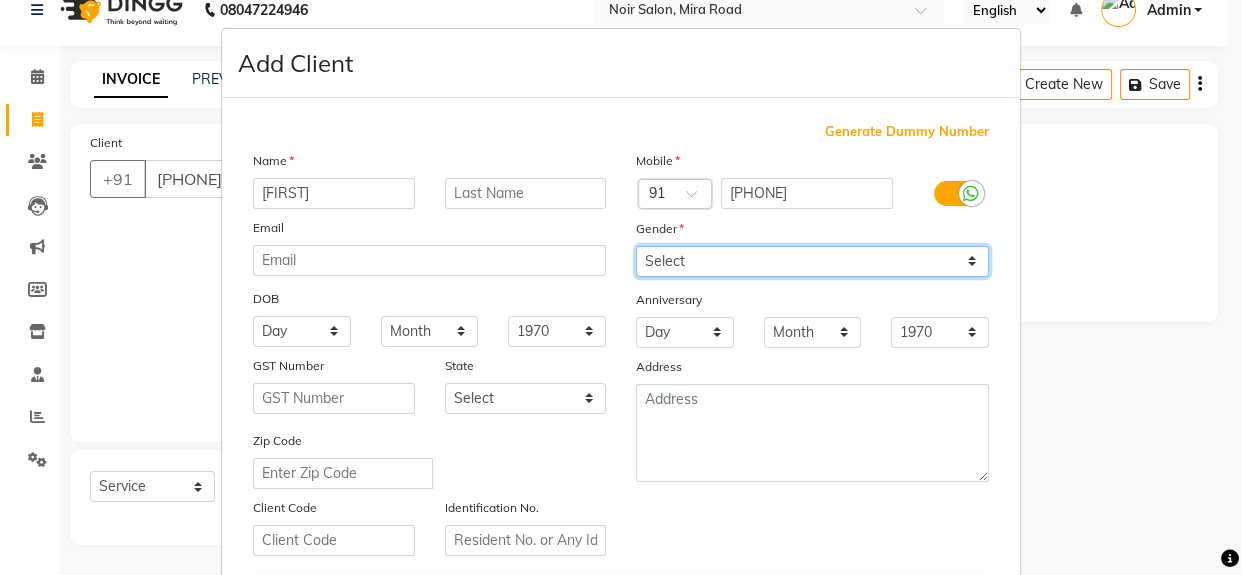 click on "Select Male Female Other Prefer Not To Say" at bounding box center (812, 261) 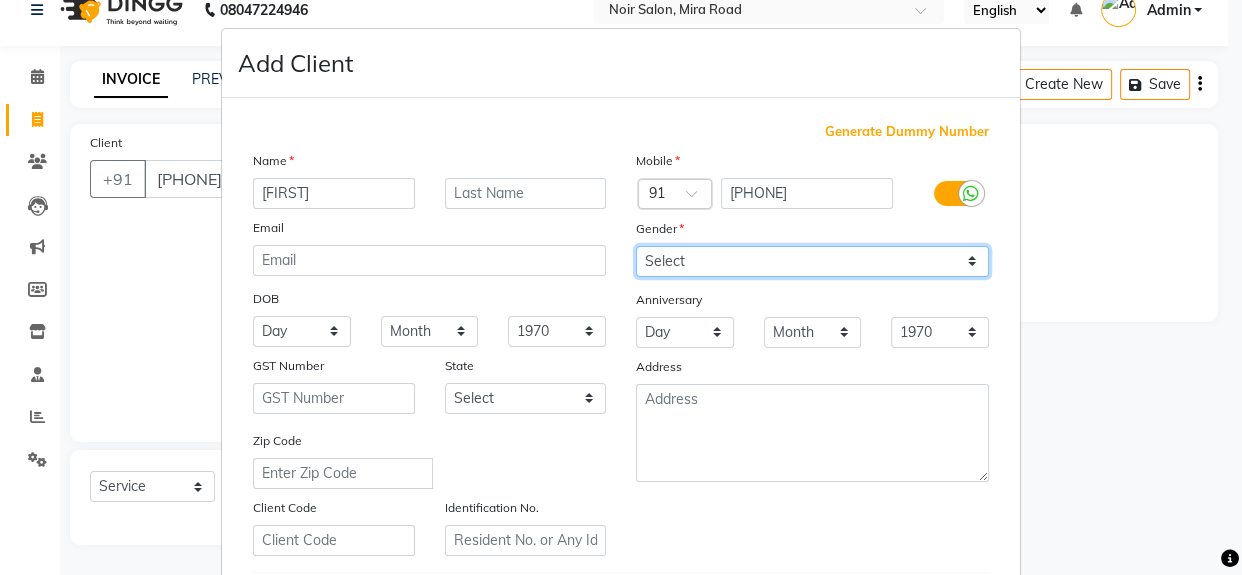 select on "male" 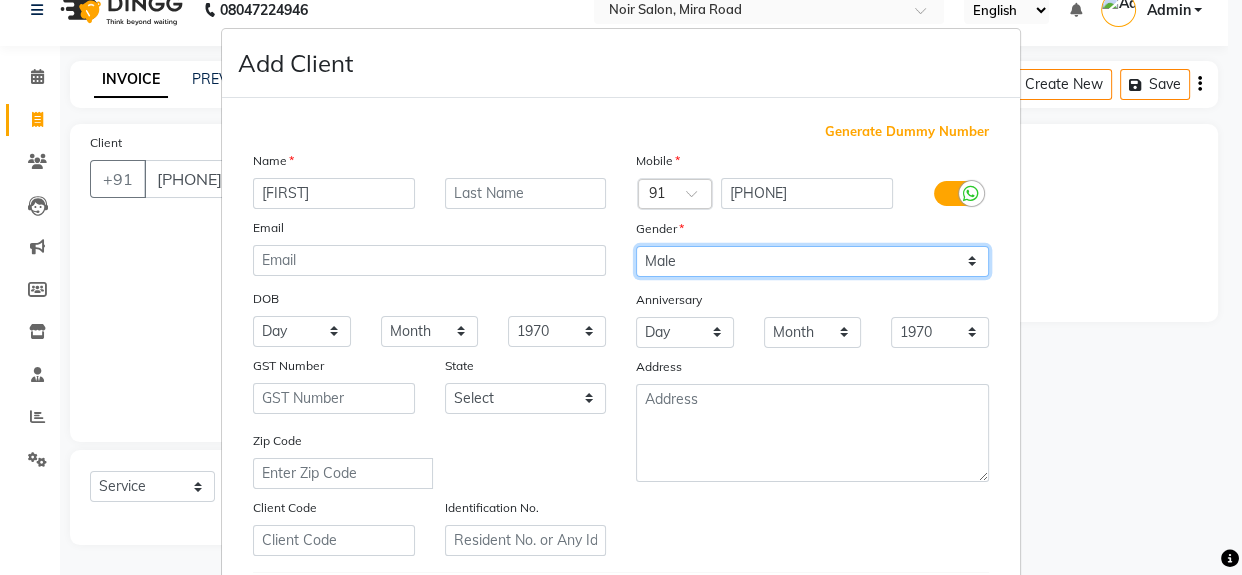 click on "Select Male Female Other Prefer Not To Say" at bounding box center [812, 261] 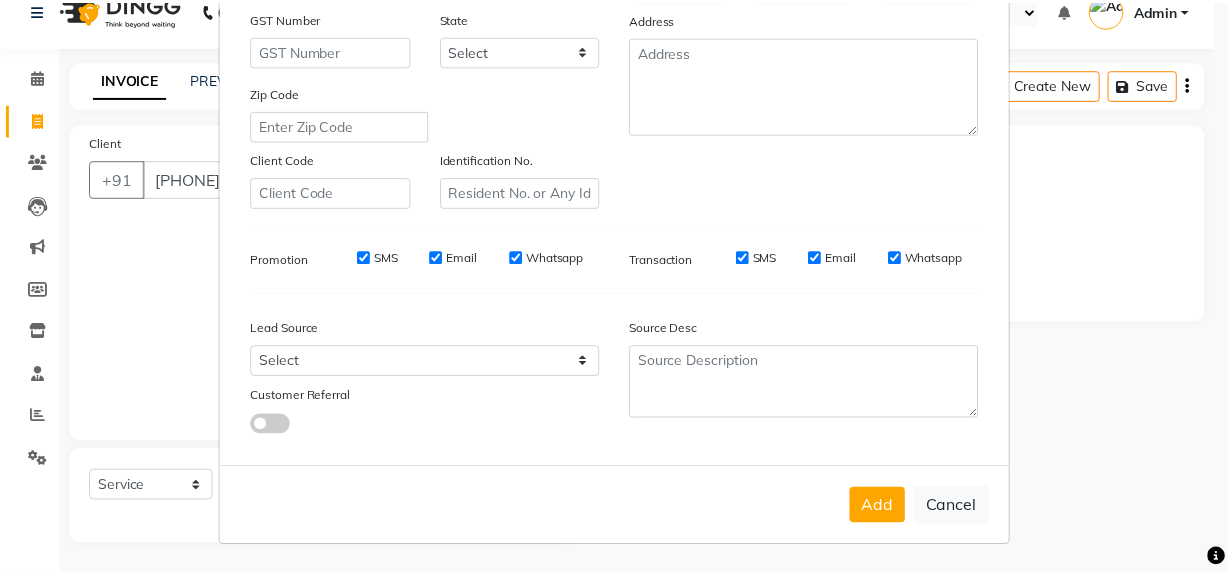 scroll, scrollTop: 353, scrollLeft: 0, axis: vertical 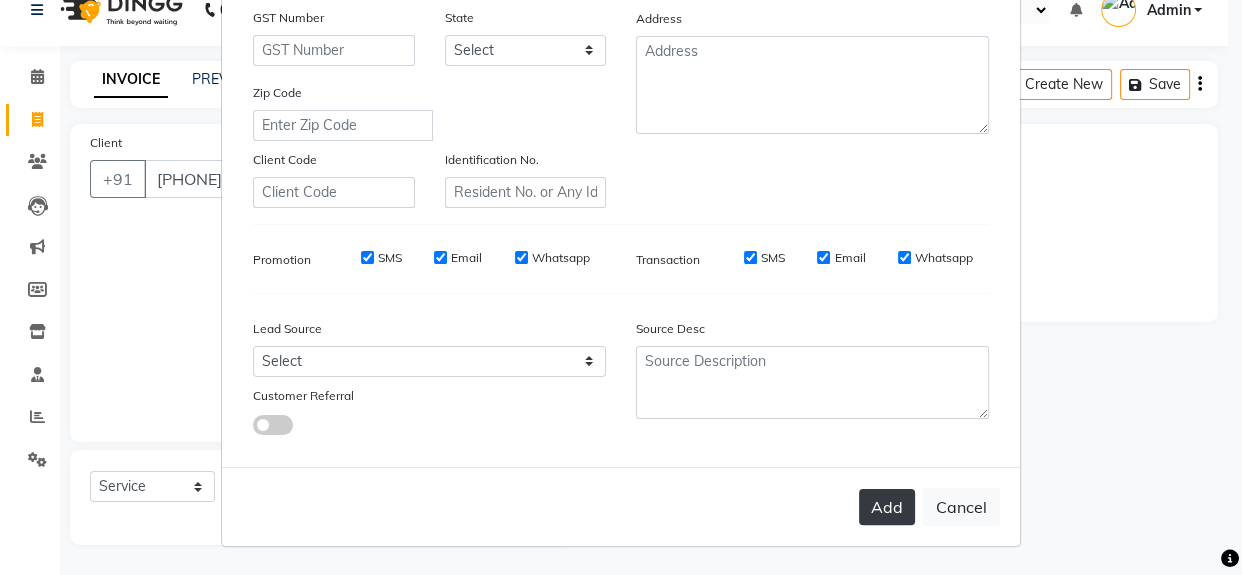 click on "Add" at bounding box center (887, 507) 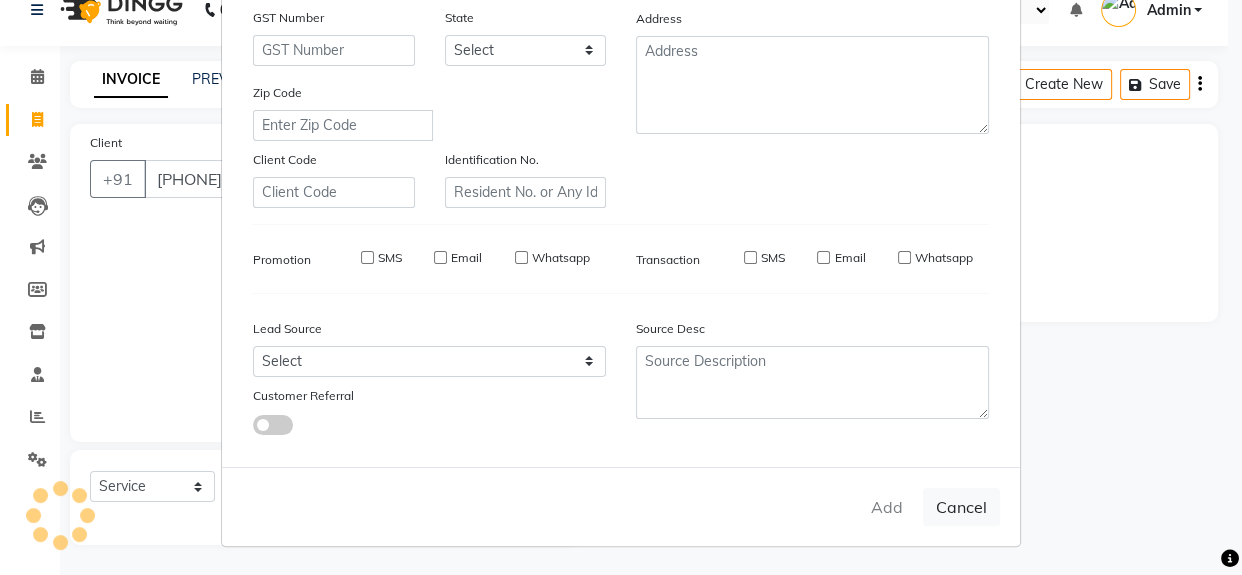 type 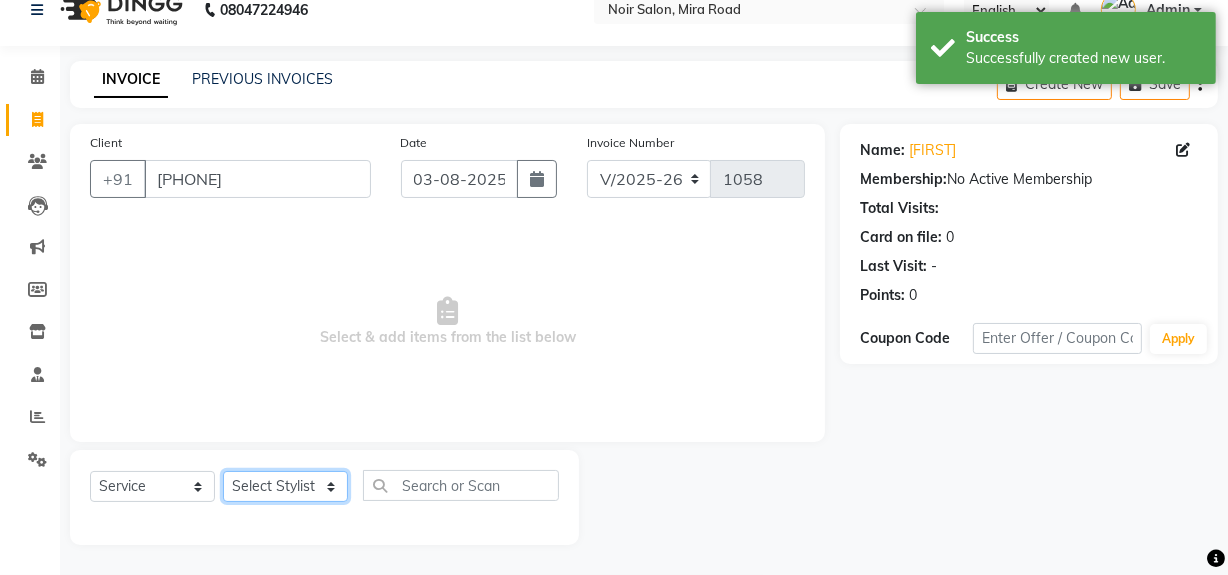 click on "Select Stylist [FIRST] [LAST] Noir (Login) Shamshad Sonali  Sumit  Ujwala Patil" 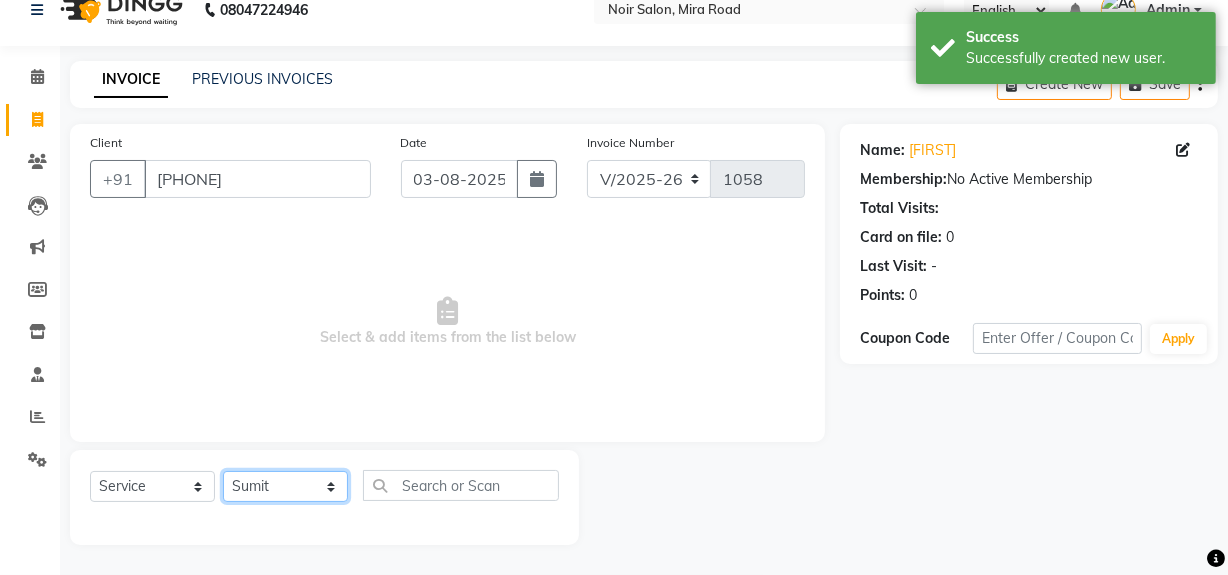click on "Select Stylist [FIRST] [LAST] Noir (Login) Shamshad Sonali  Sumit  Ujwala Patil" 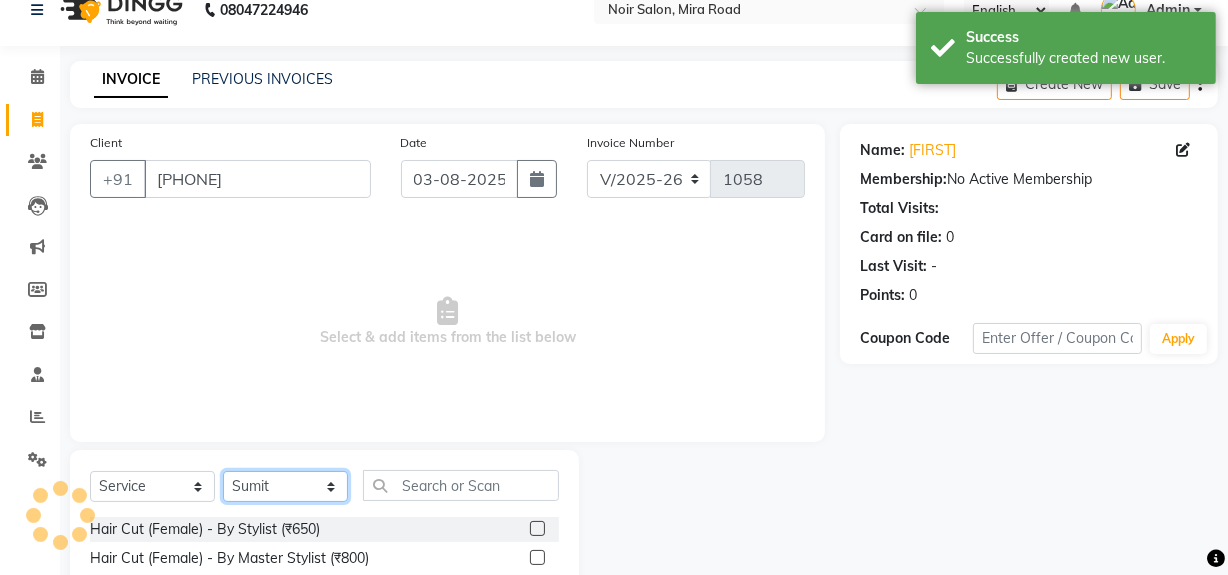 scroll, scrollTop: 226, scrollLeft: 0, axis: vertical 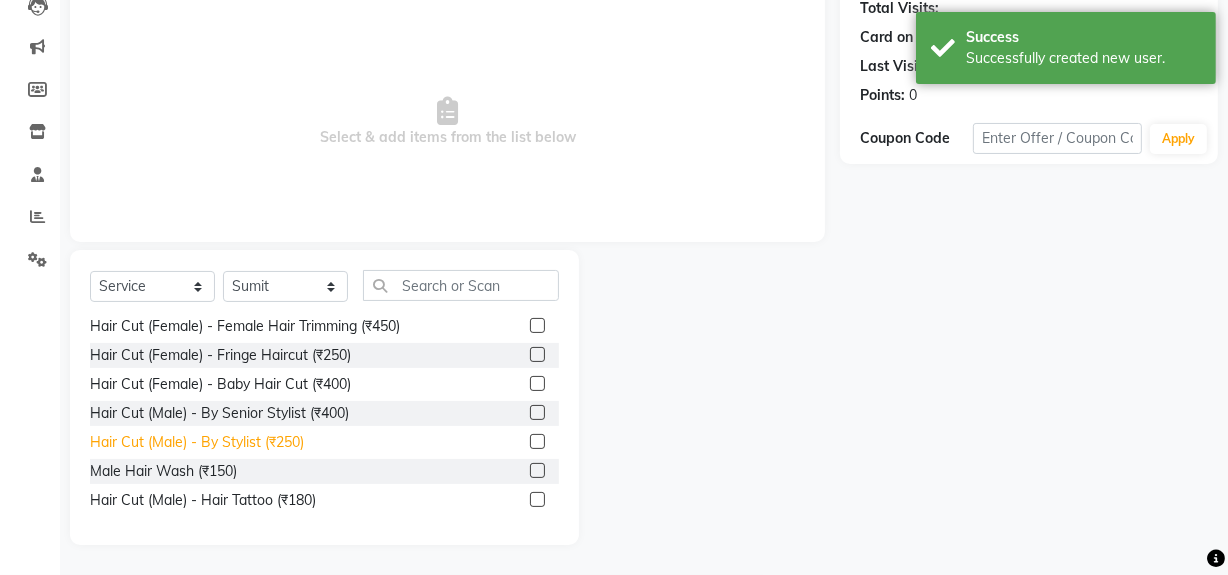click on "Hair Cut (Male) - By Stylist (₹250)" 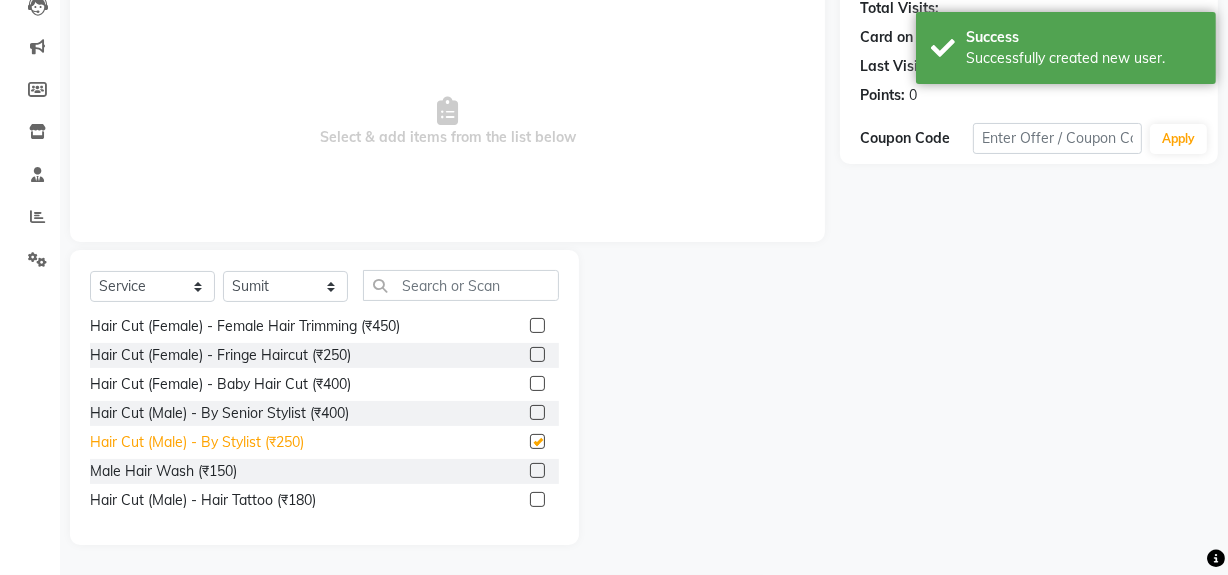 checkbox on "false" 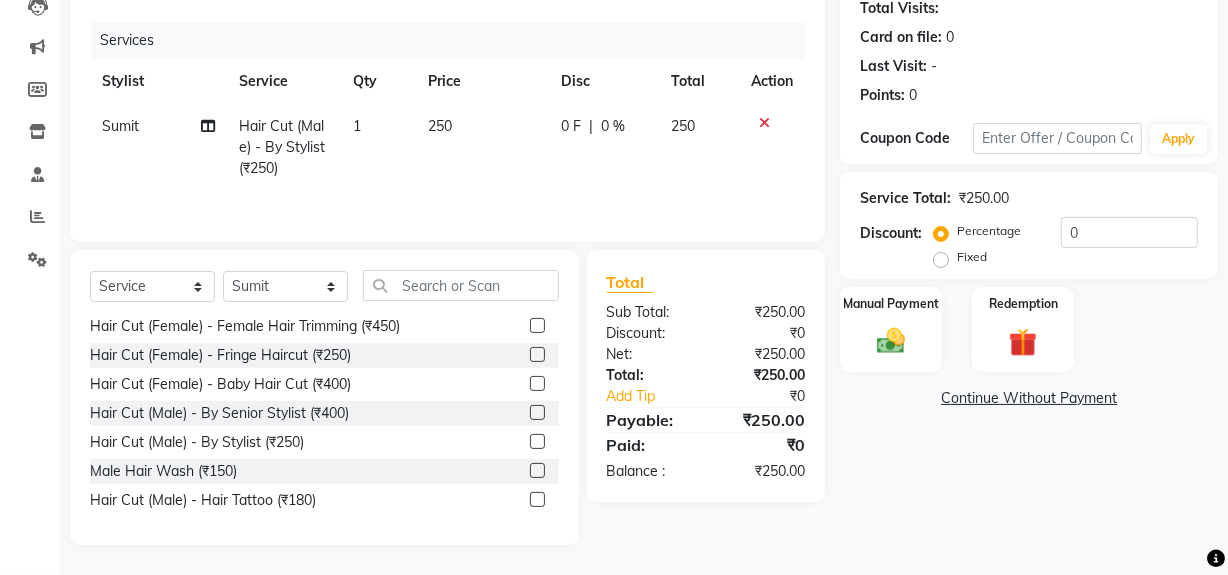 click on "250" 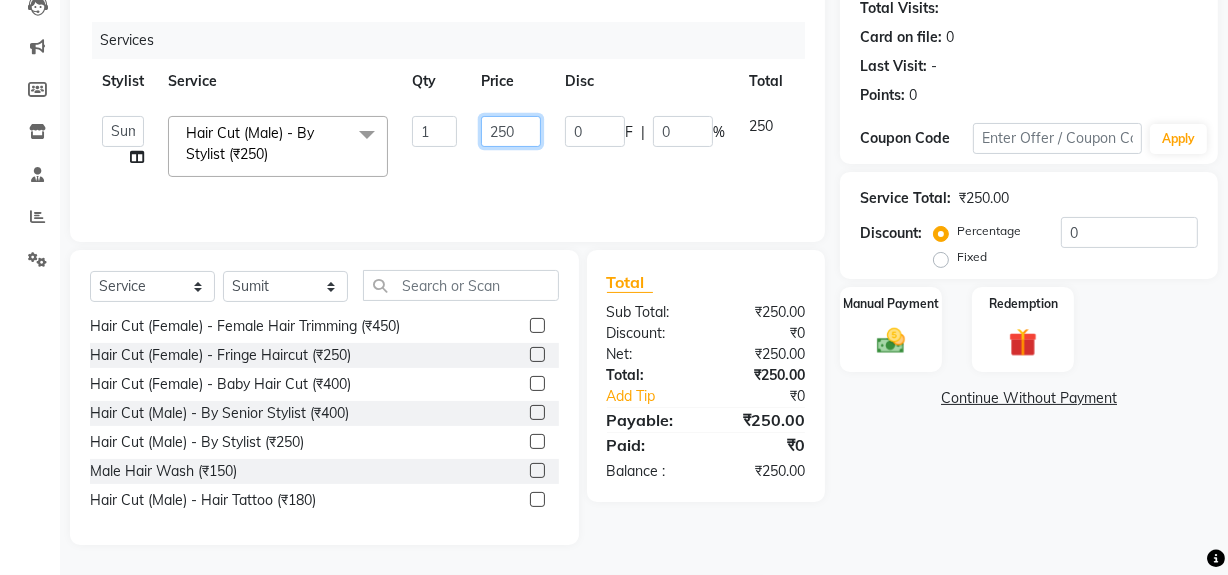 click on "250" 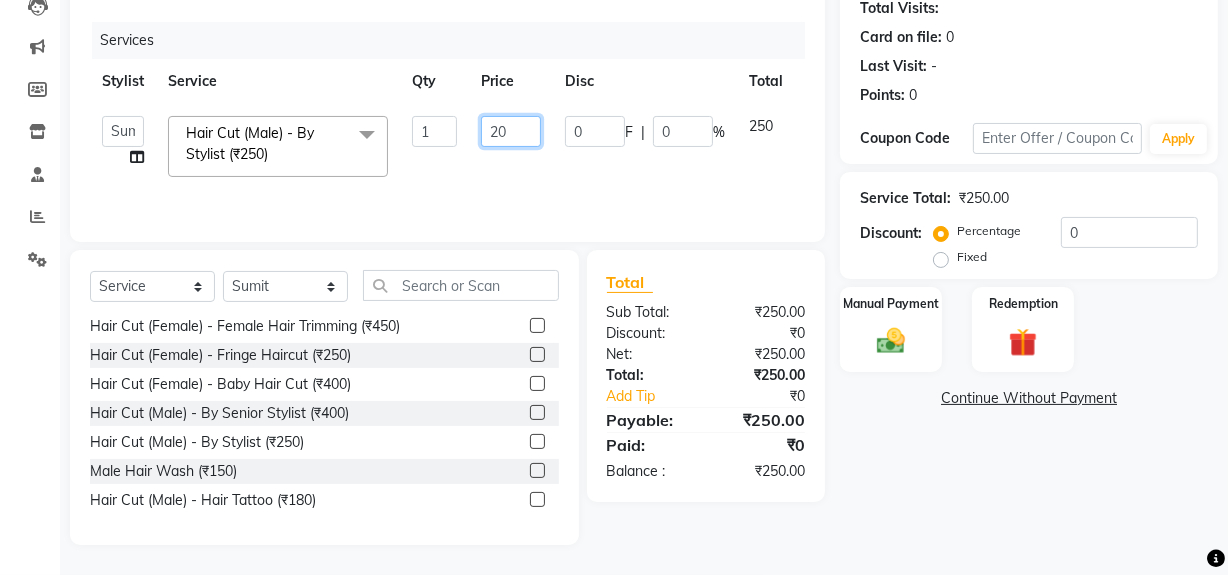 type on "200" 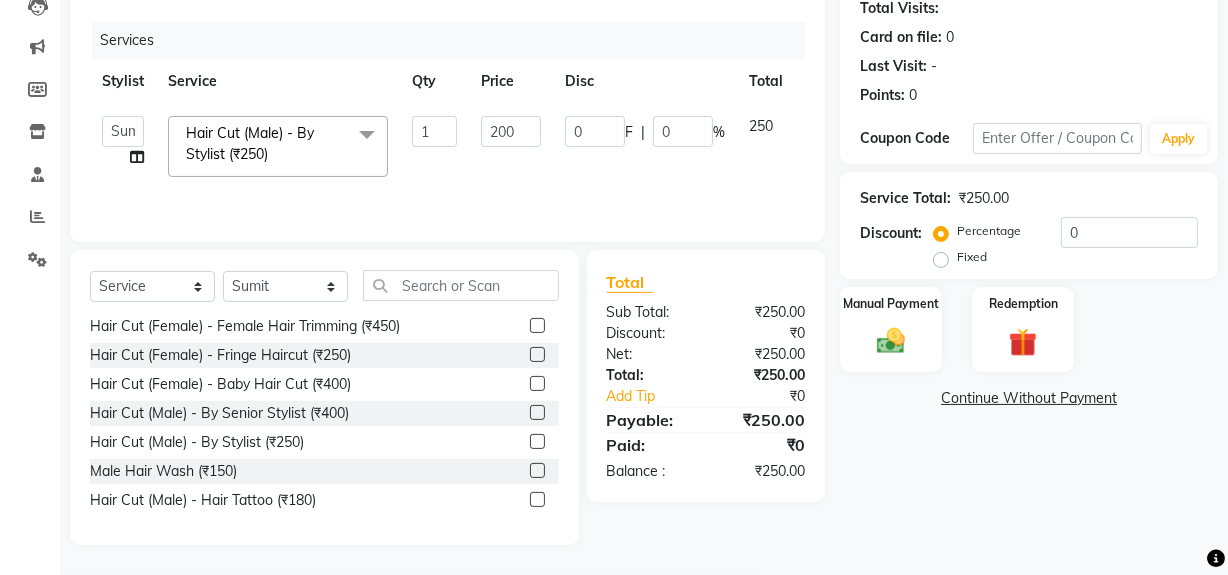 click on "200" 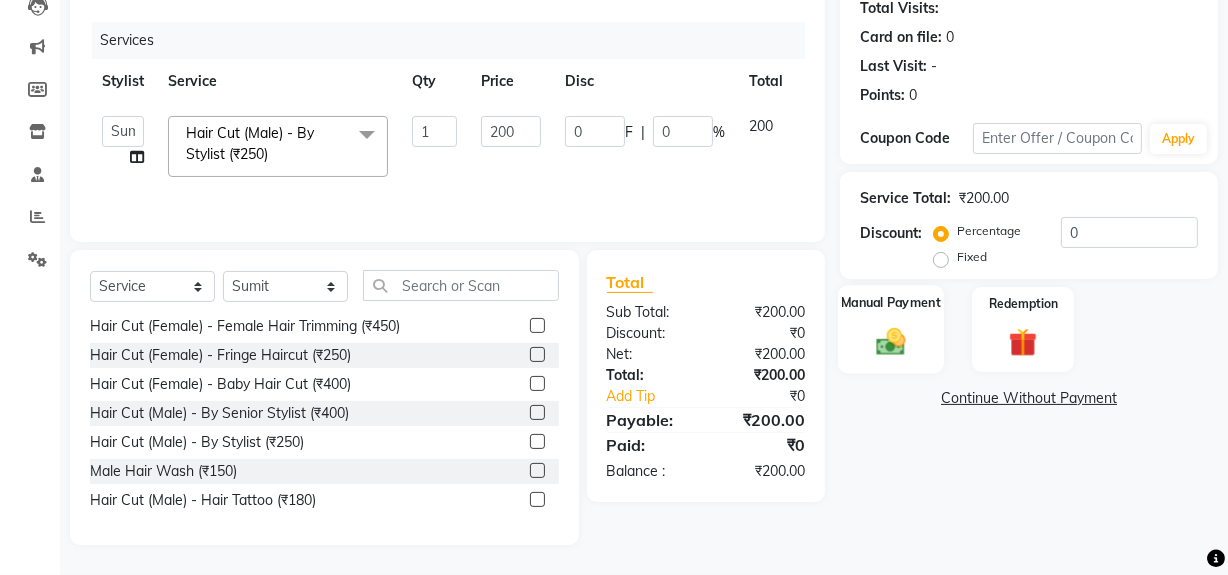 click 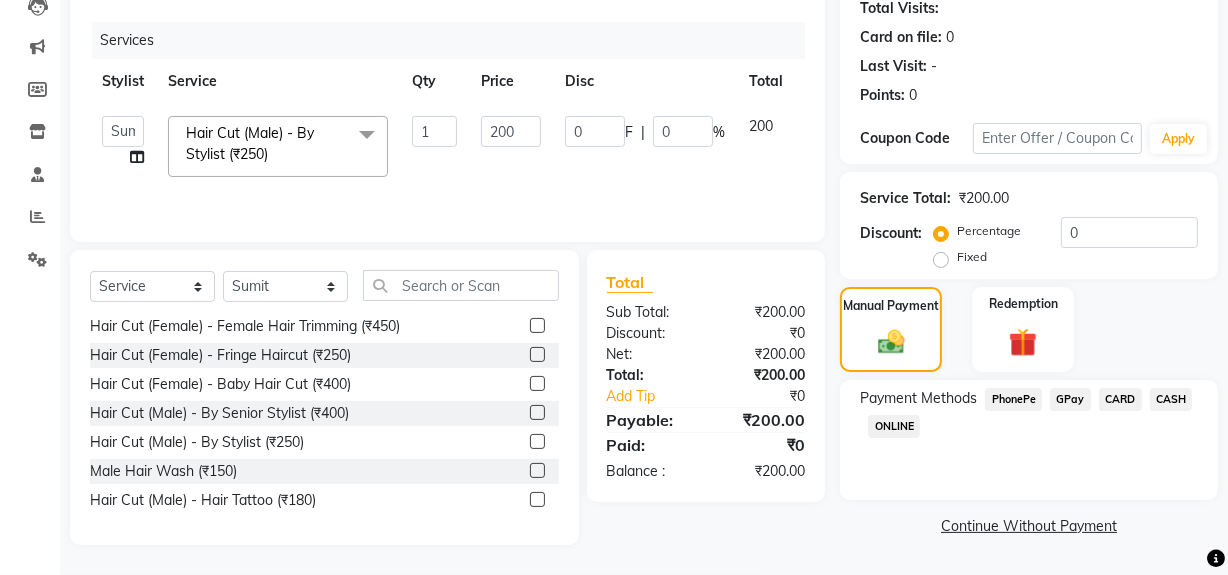 click on "CASH" 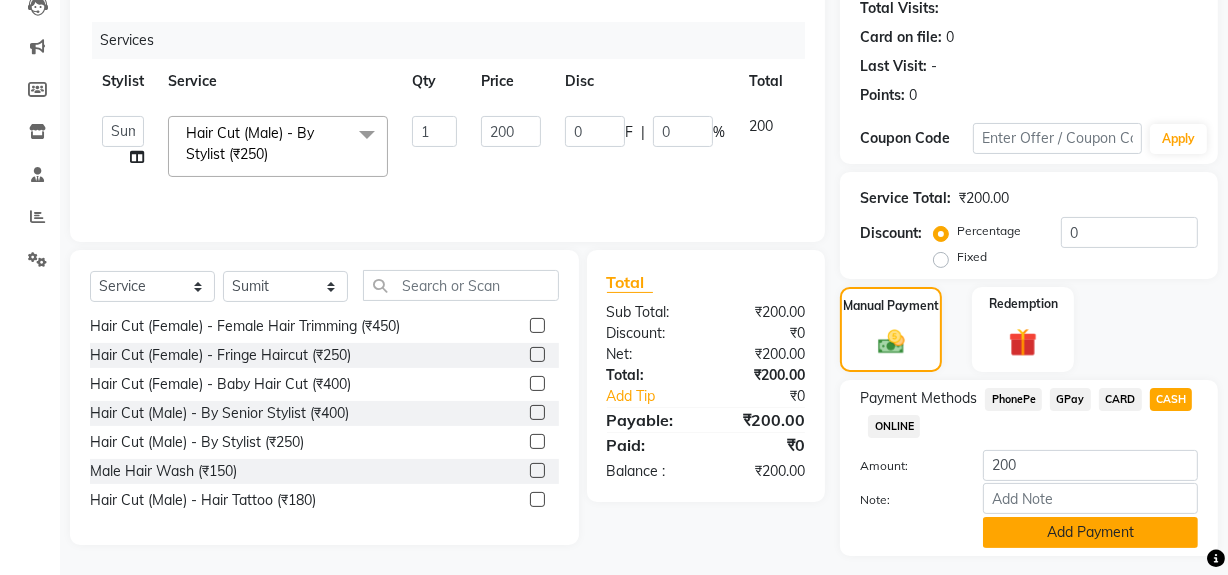 click on "Add Payment" 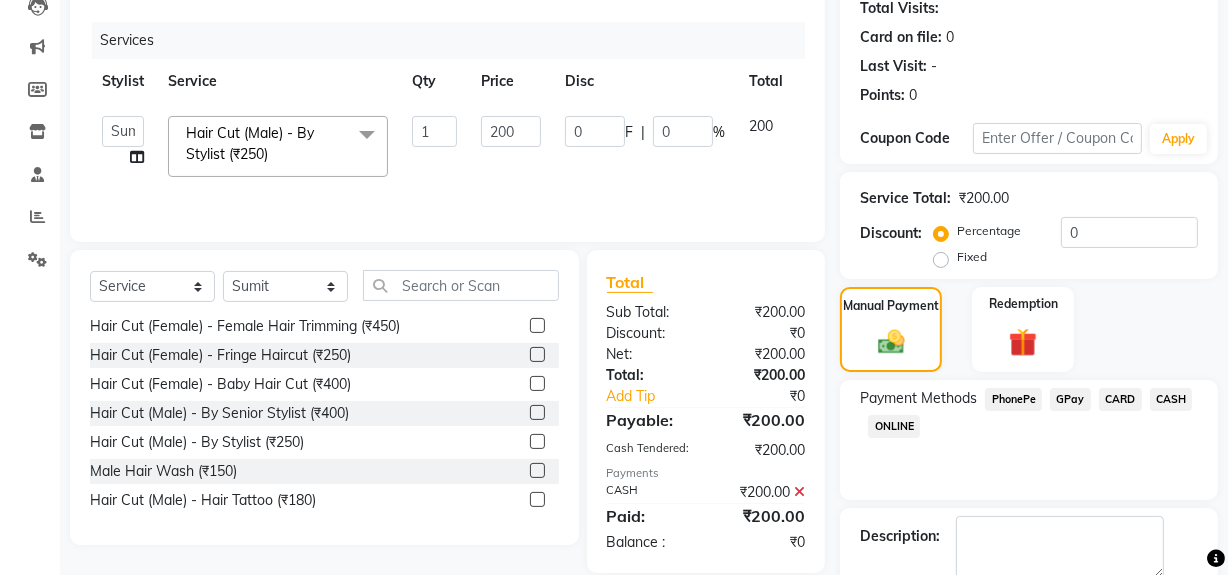 scroll, scrollTop: 333, scrollLeft: 0, axis: vertical 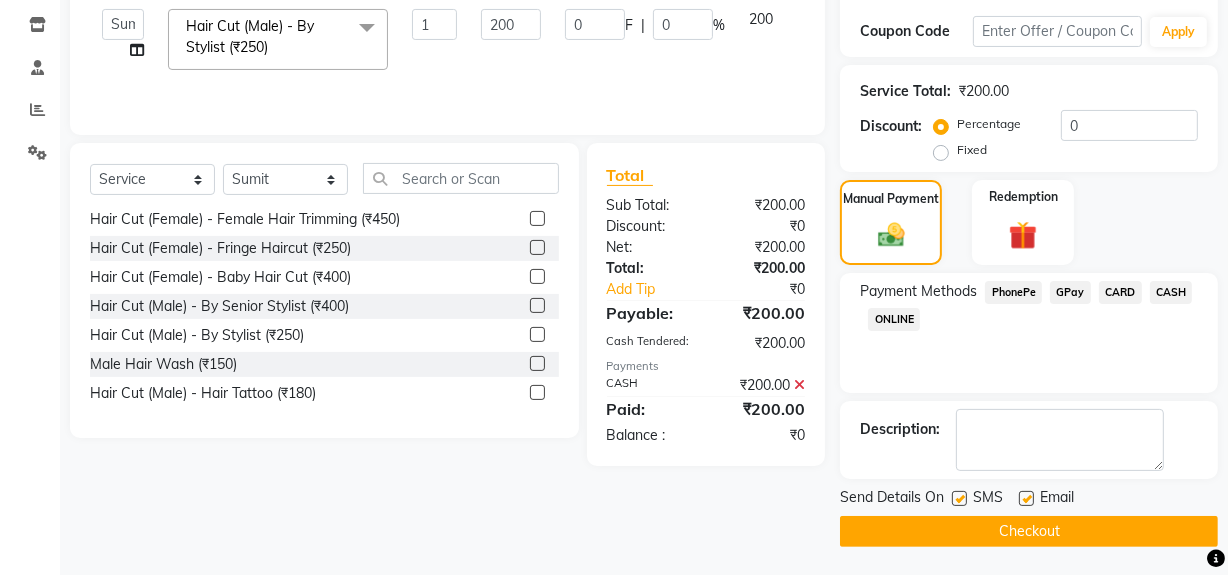 click on "Checkout" 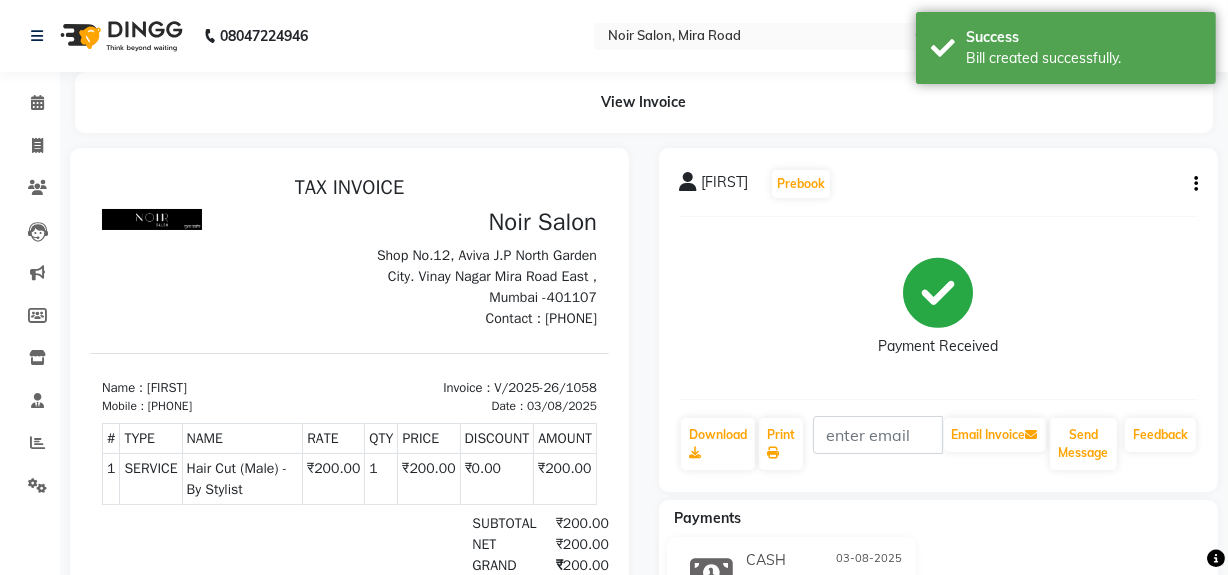 scroll, scrollTop: 0, scrollLeft: 0, axis: both 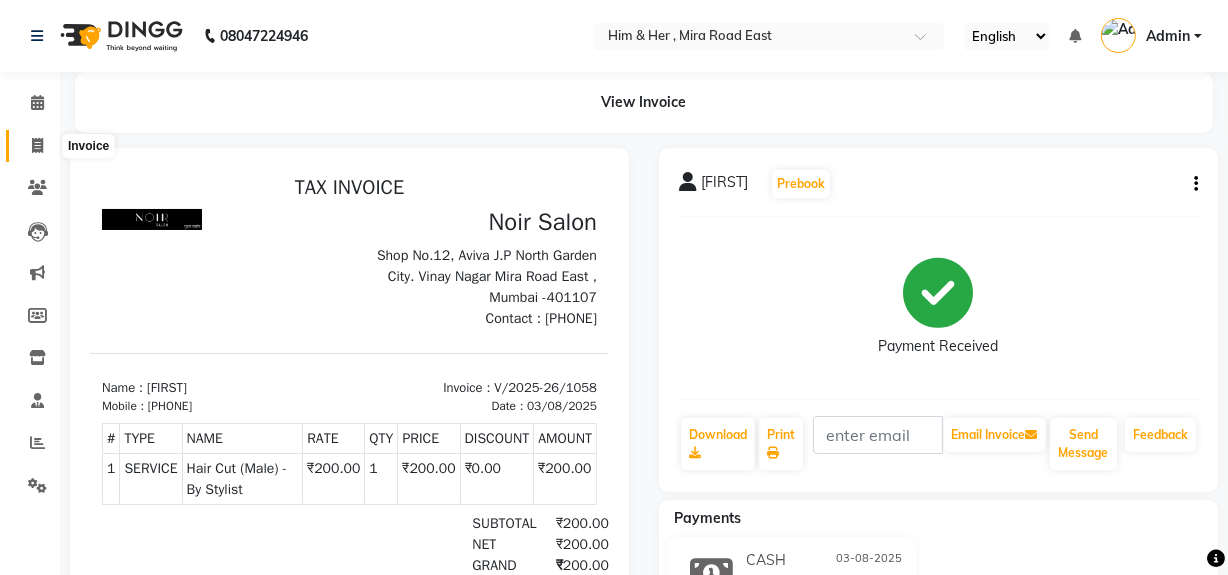 click 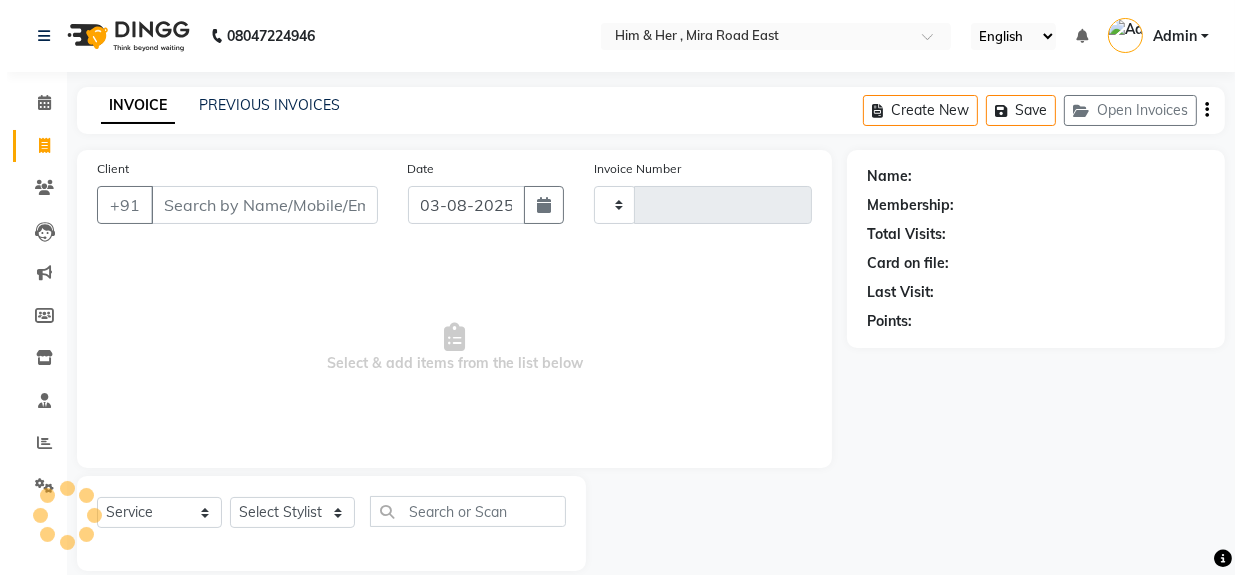 scroll, scrollTop: 26, scrollLeft: 0, axis: vertical 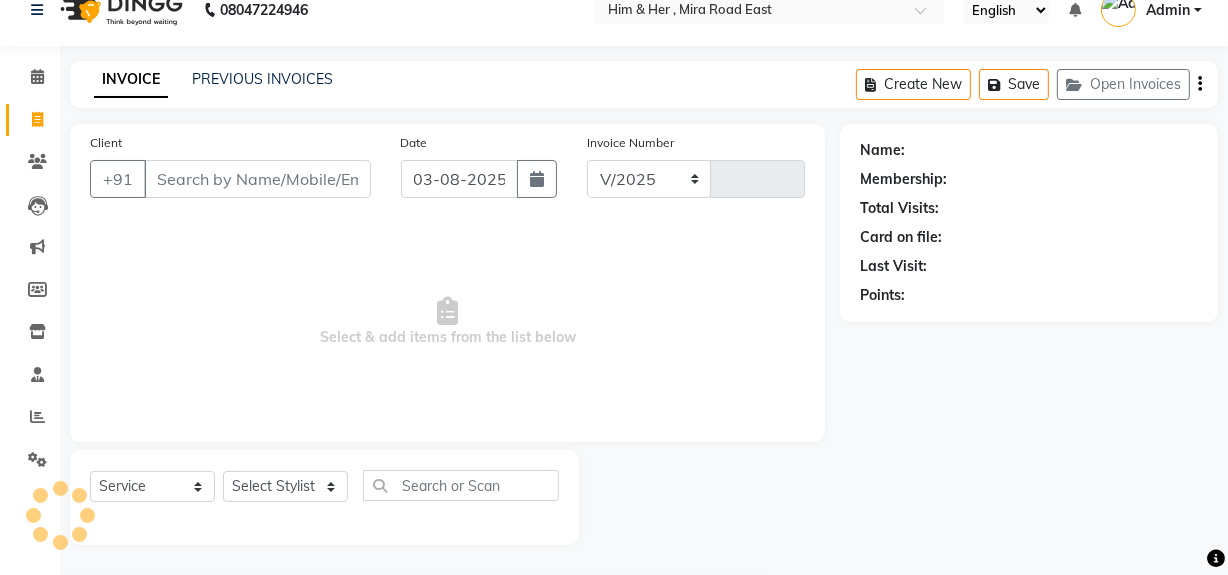 click on "Client" at bounding box center [257, 179] 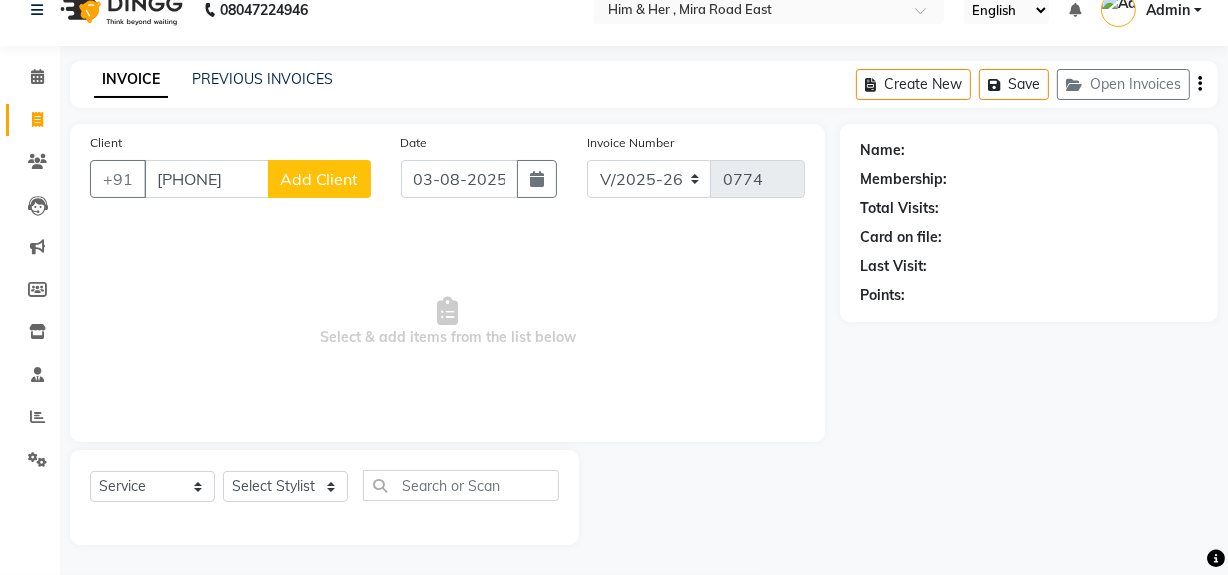 type on "[PHONE]" 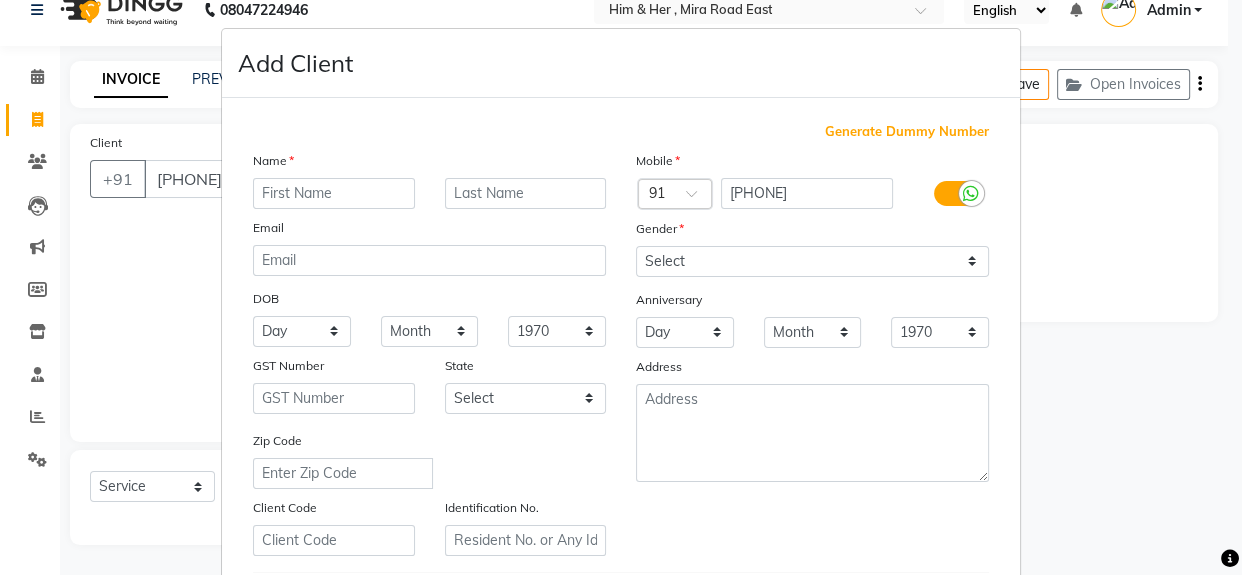 click at bounding box center (334, 193) 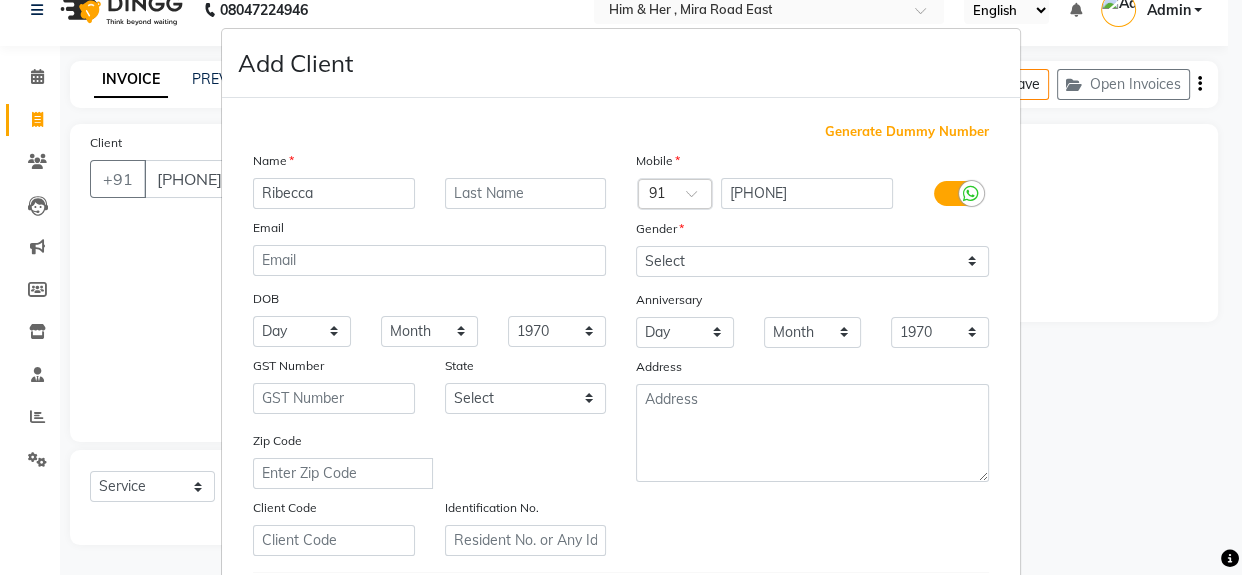 type on "Ribecca" 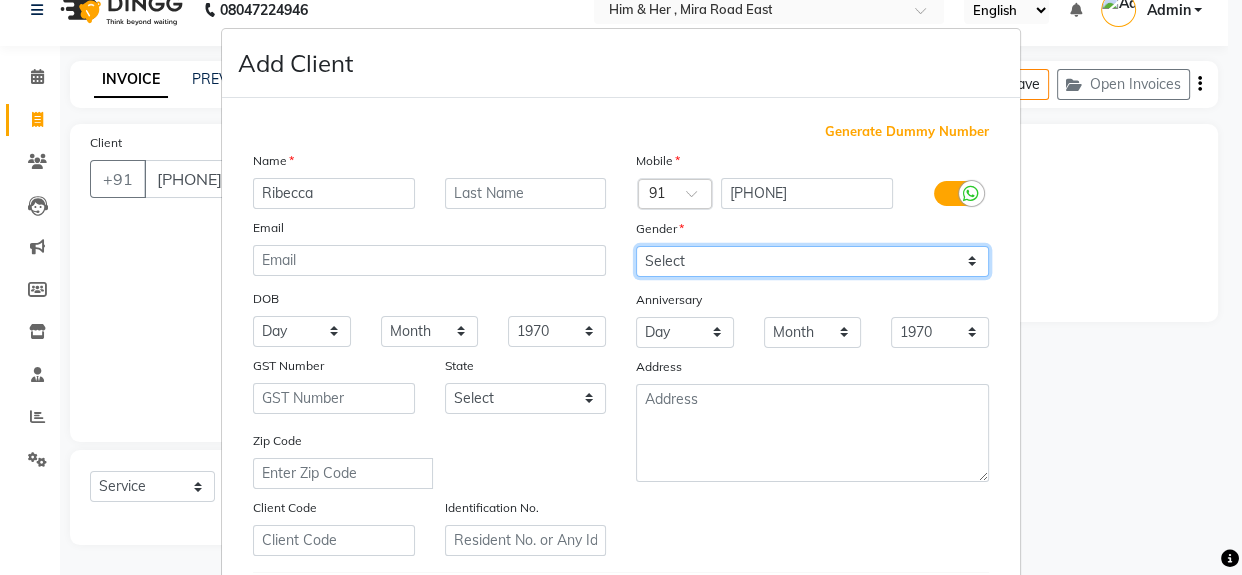 click on "Select Male Female Other Prefer Not To Say" at bounding box center (812, 261) 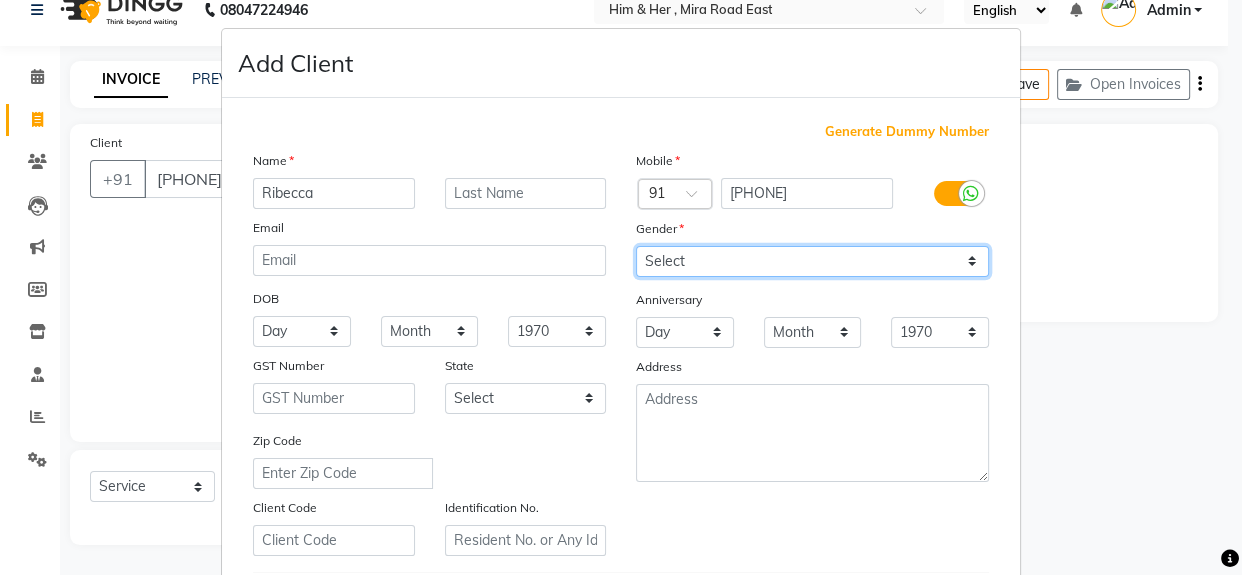 select on "female" 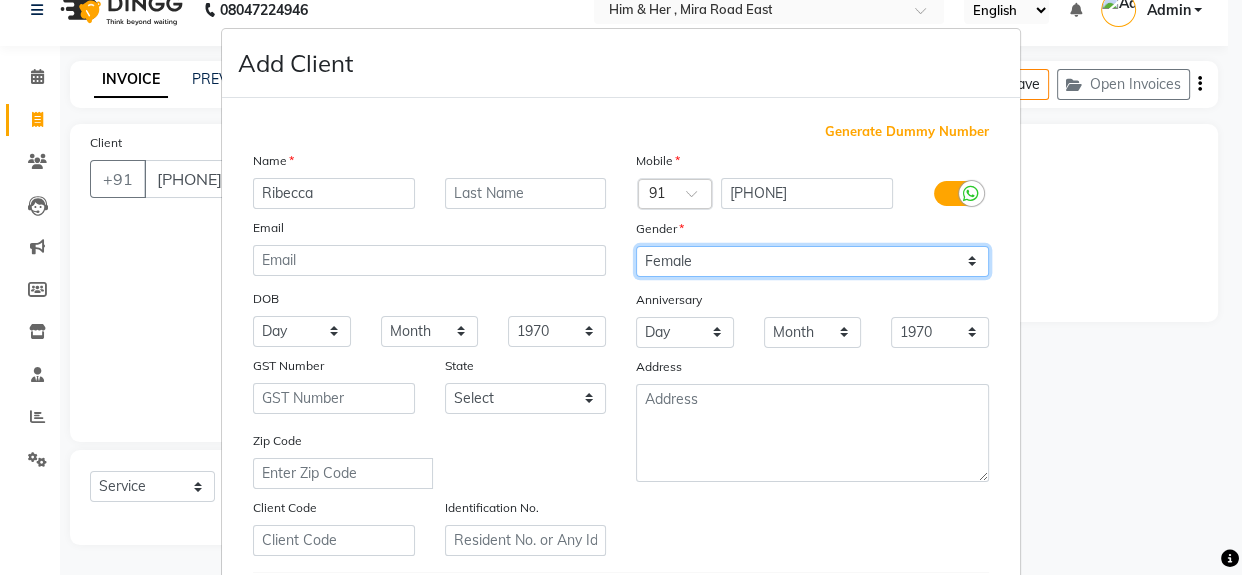 click on "Select Male Female Other Prefer Not To Say" at bounding box center (812, 261) 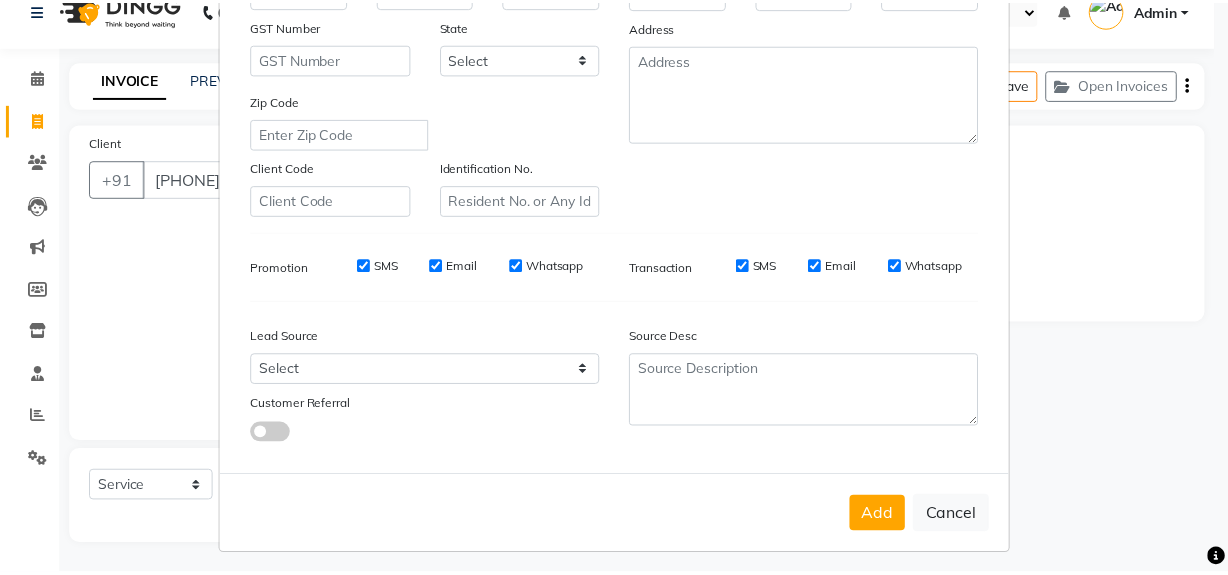 scroll, scrollTop: 353, scrollLeft: 0, axis: vertical 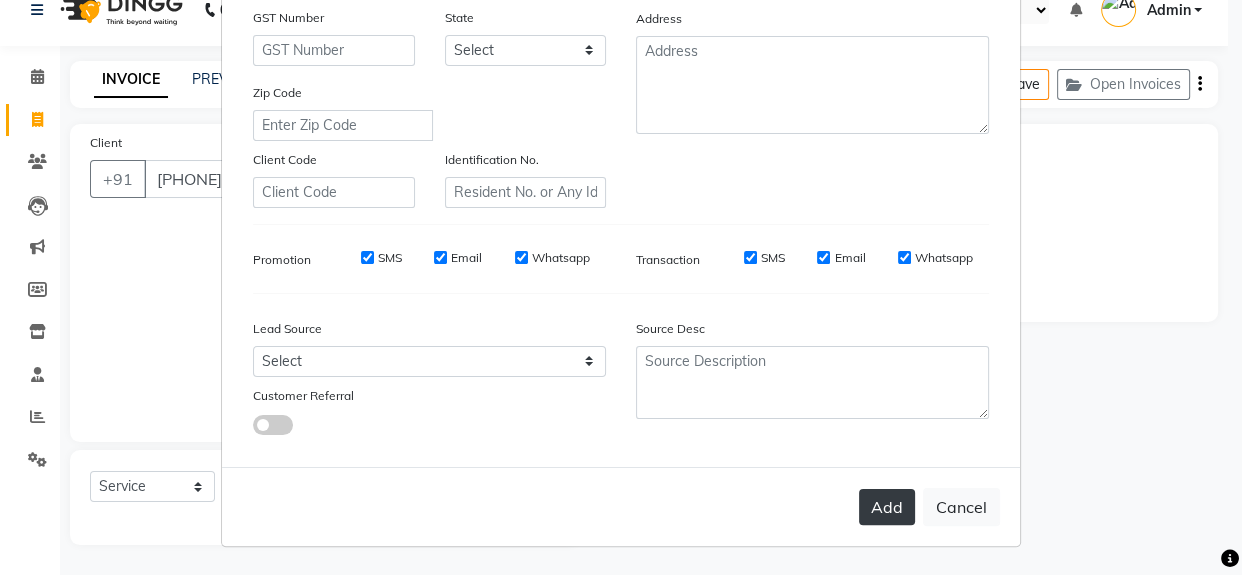 click on "Add" at bounding box center (887, 507) 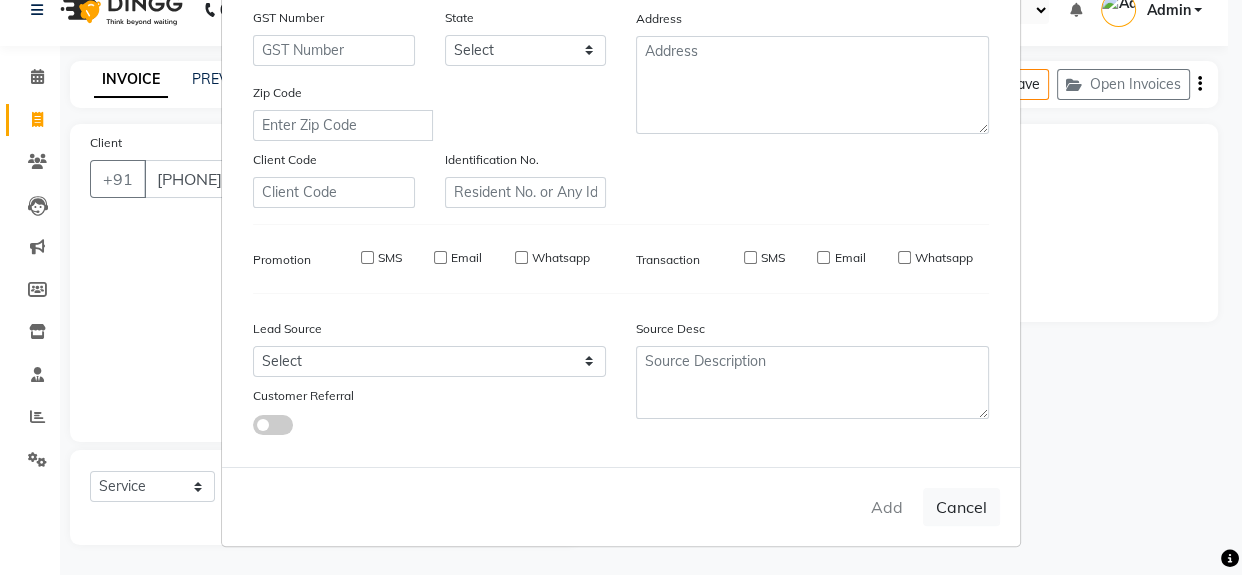 type 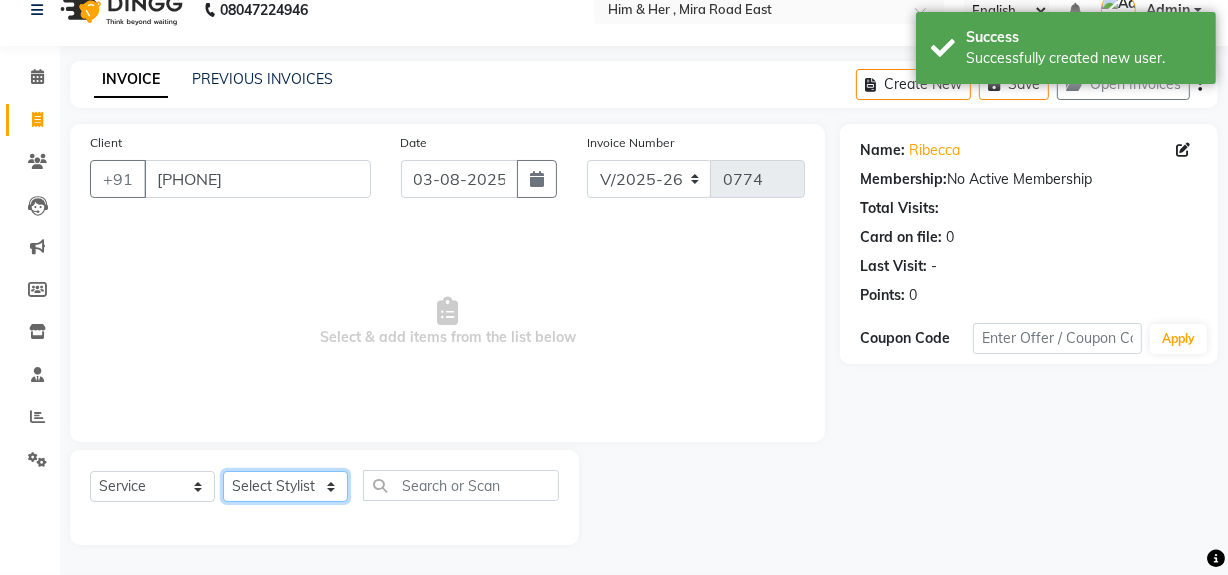 click on "Select Stylist [FIRST] [LAST] [FIRST] [LAST]" 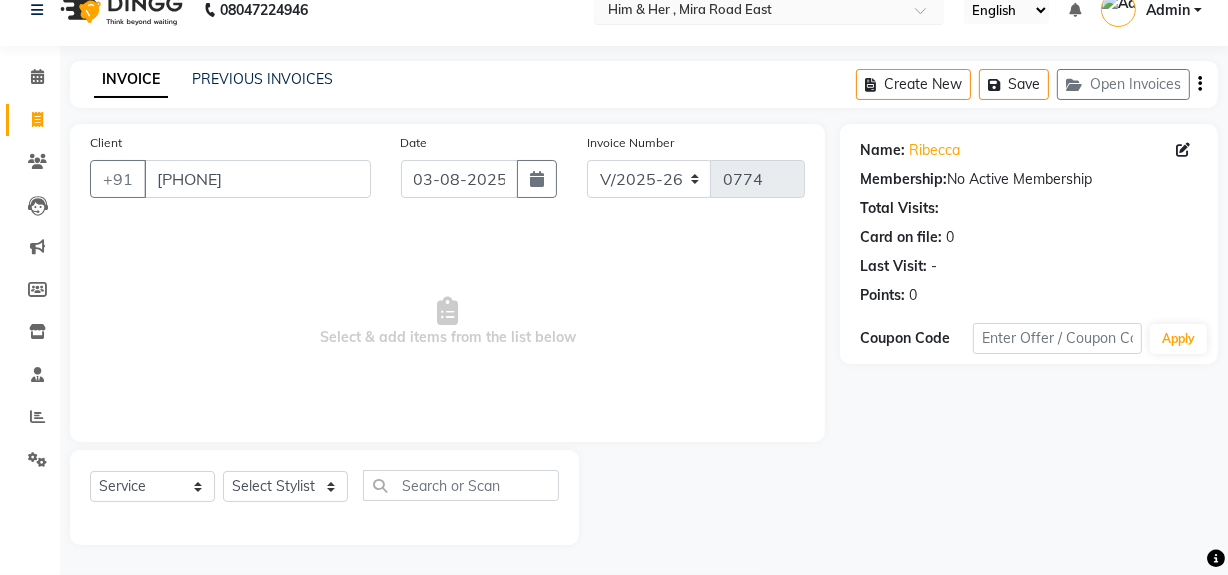 click at bounding box center (749, 12) 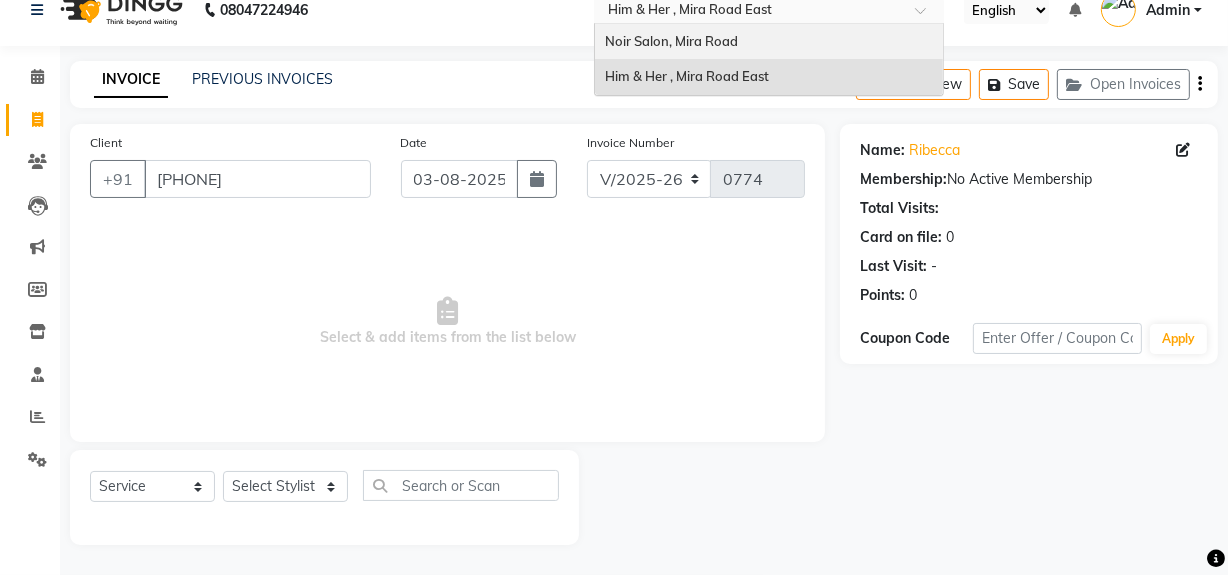 click on "Noir Salon, Mira Road" at bounding box center [671, 41] 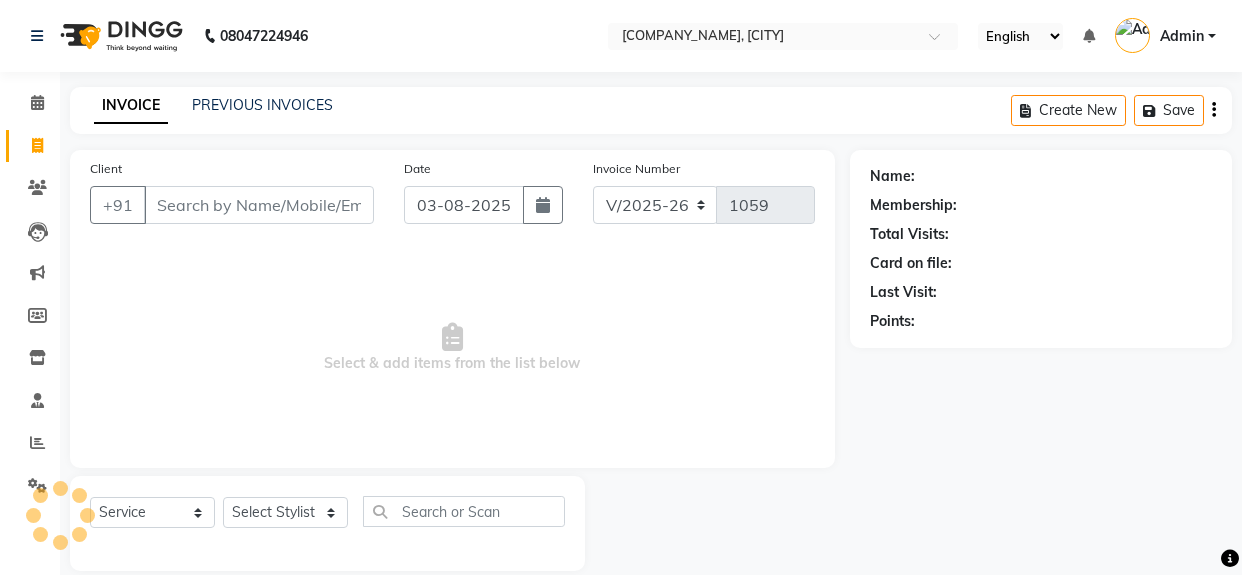 select on "5495" 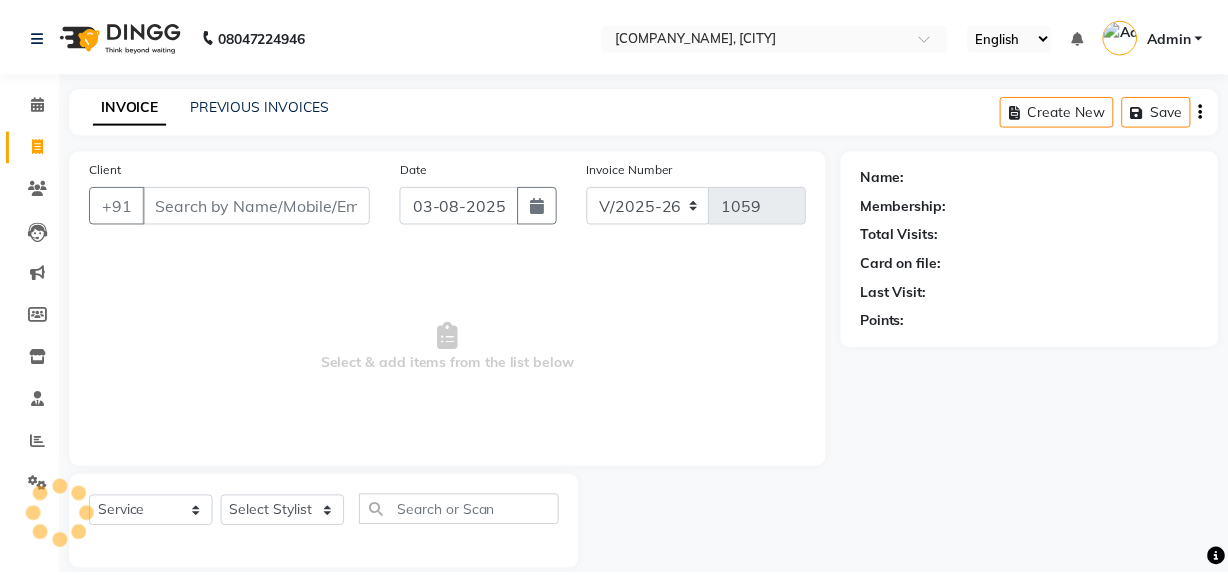 scroll, scrollTop: 0, scrollLeft: 0, axis: both 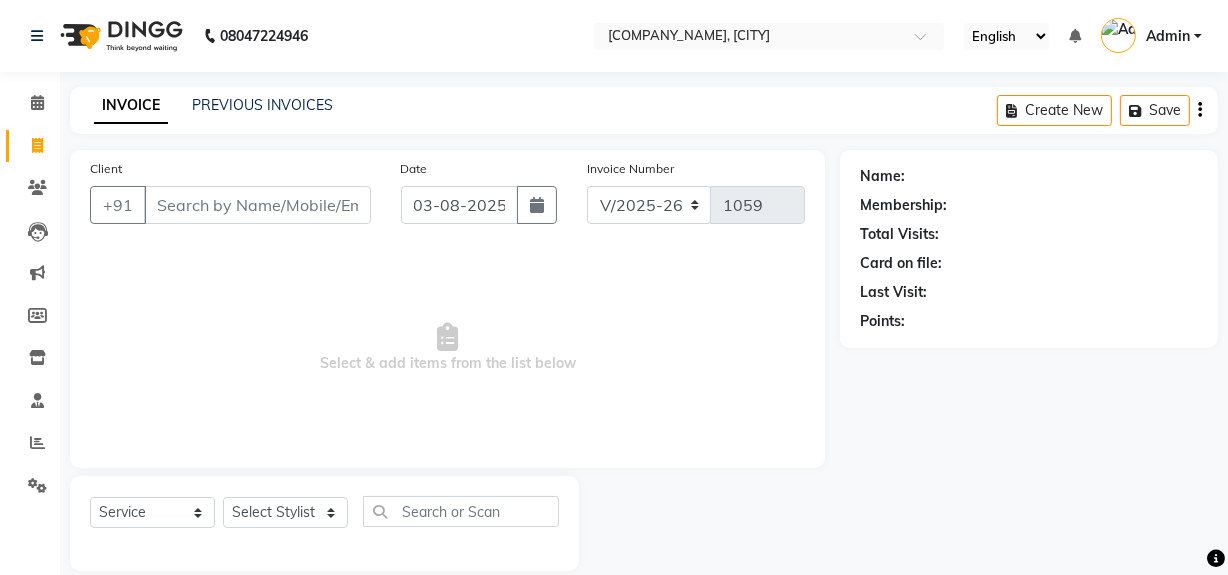 click on "Client" at bounding box center (257, 205) 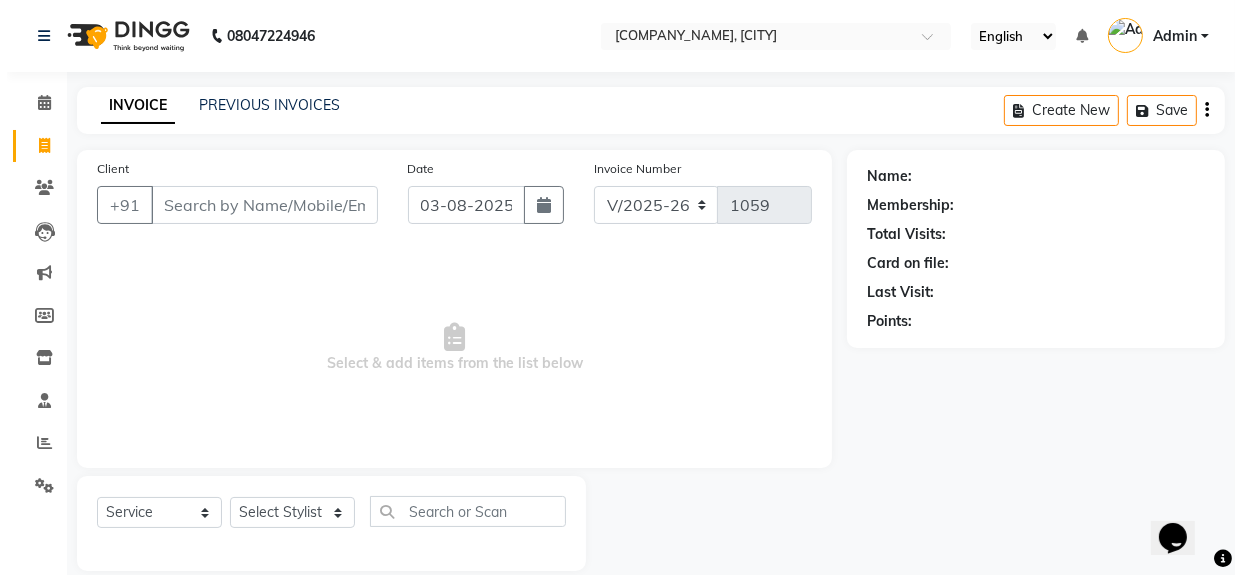 scroll, scrollTop: 0, scrollLeft: 0, axis: both 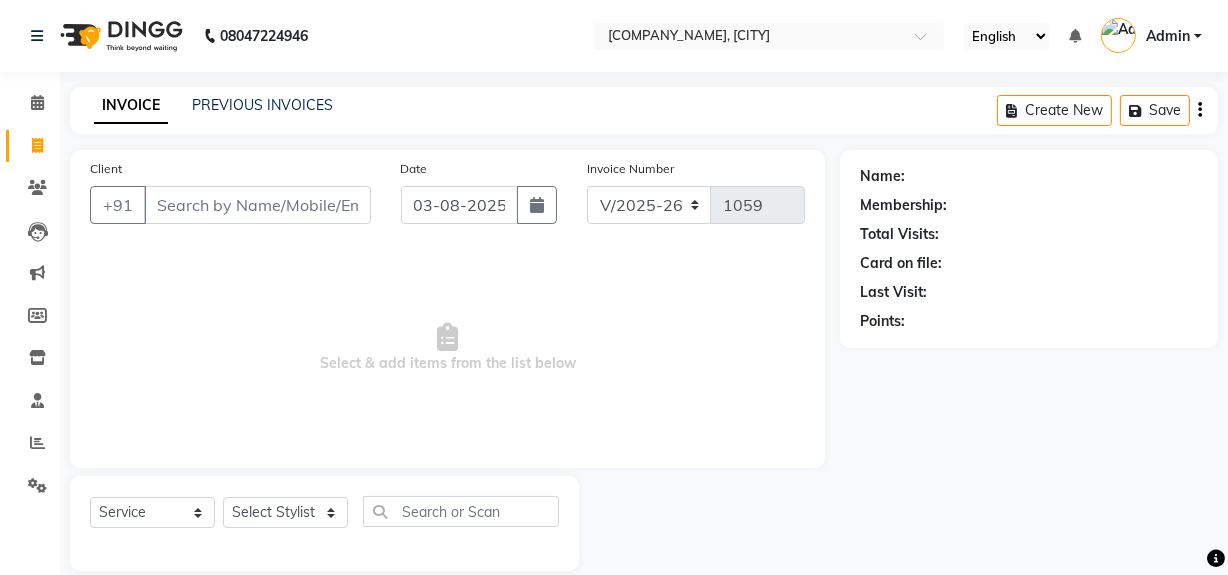 click on "Client" at bounding box center [257, 205] 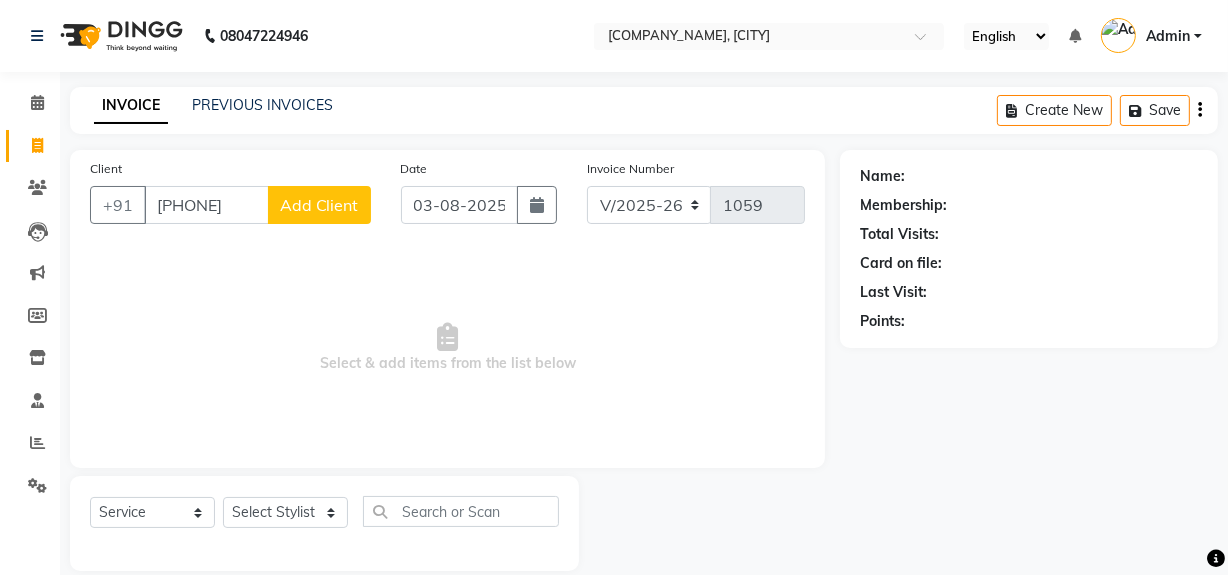 type on "[PHONE]" 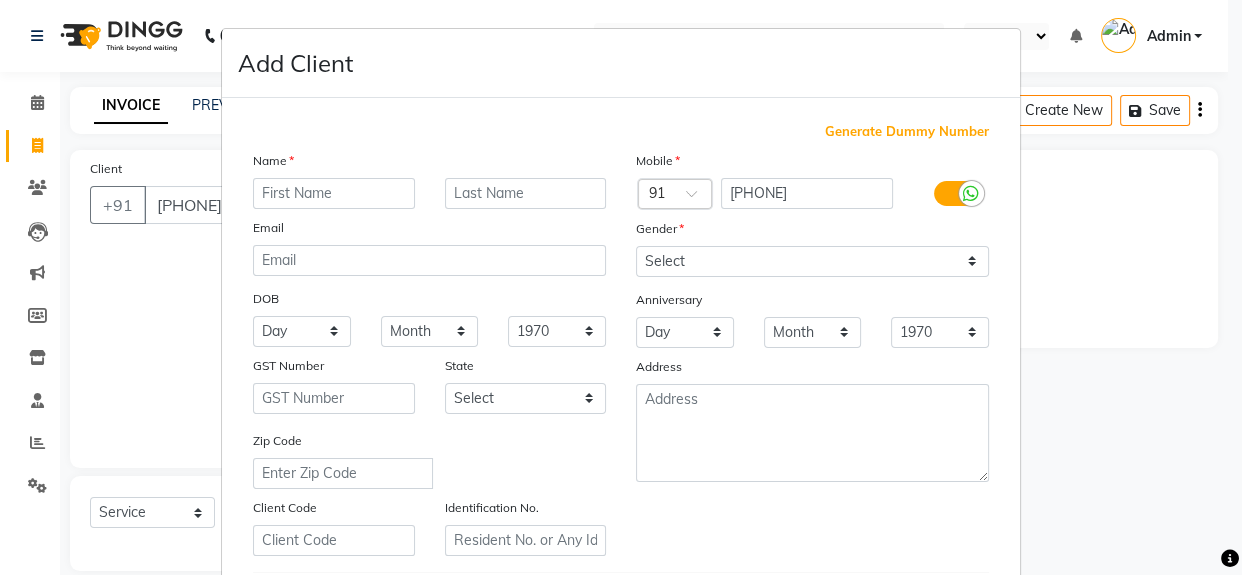 click at bounding box center [334, 193] 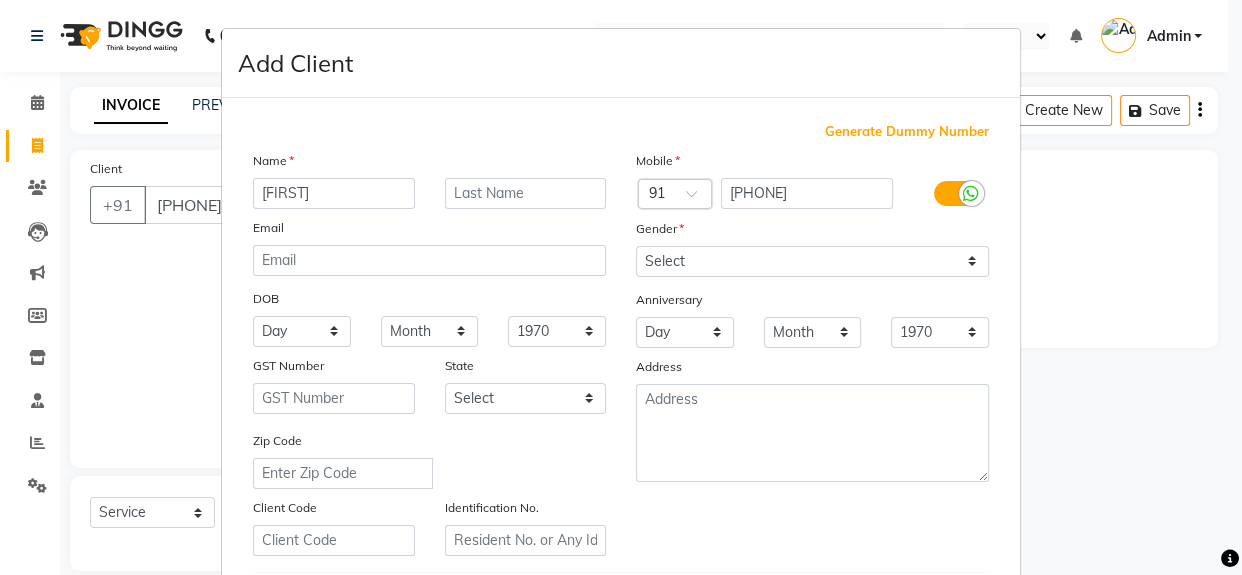 type on "[FIRST]" 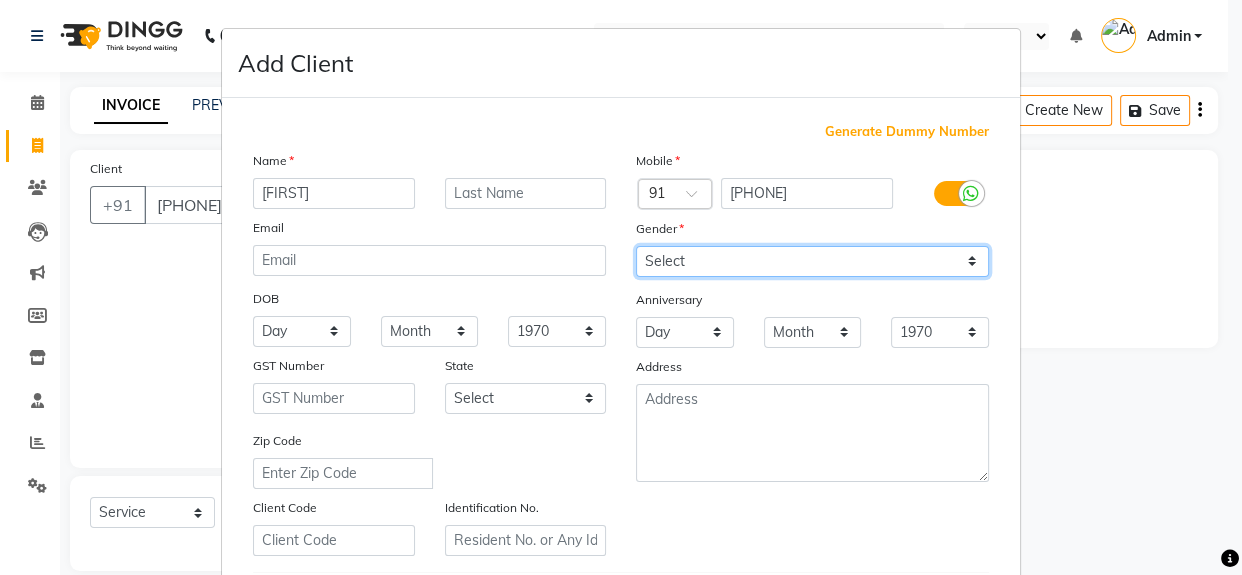click on "Select Male Female Other Prefer Not To Say" at bounding box center [812, 261] 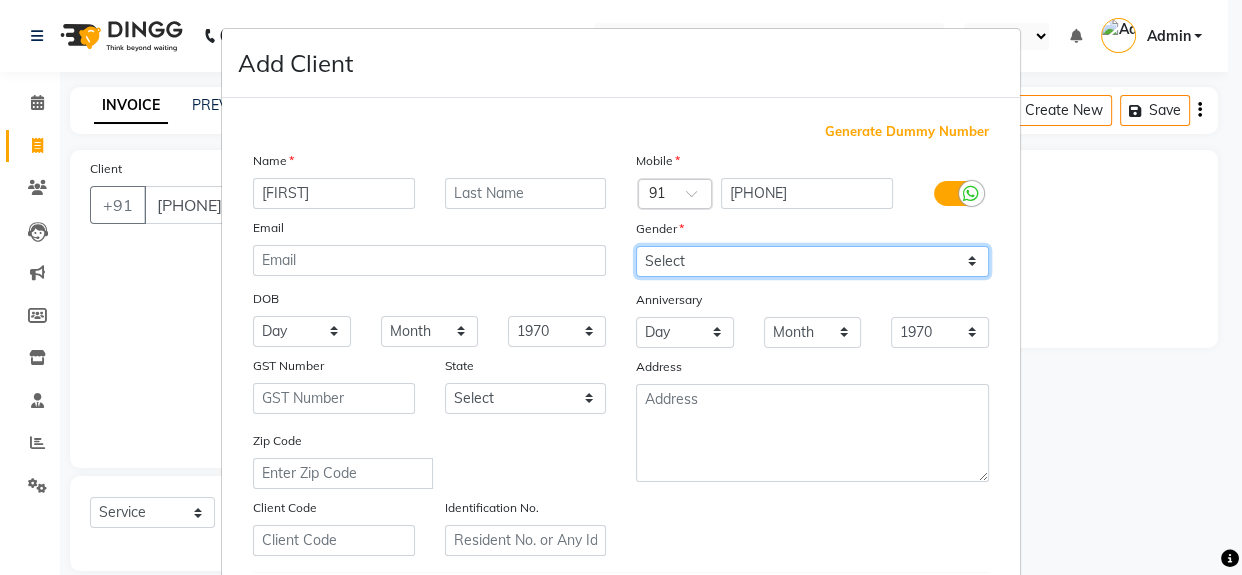 select on "female" 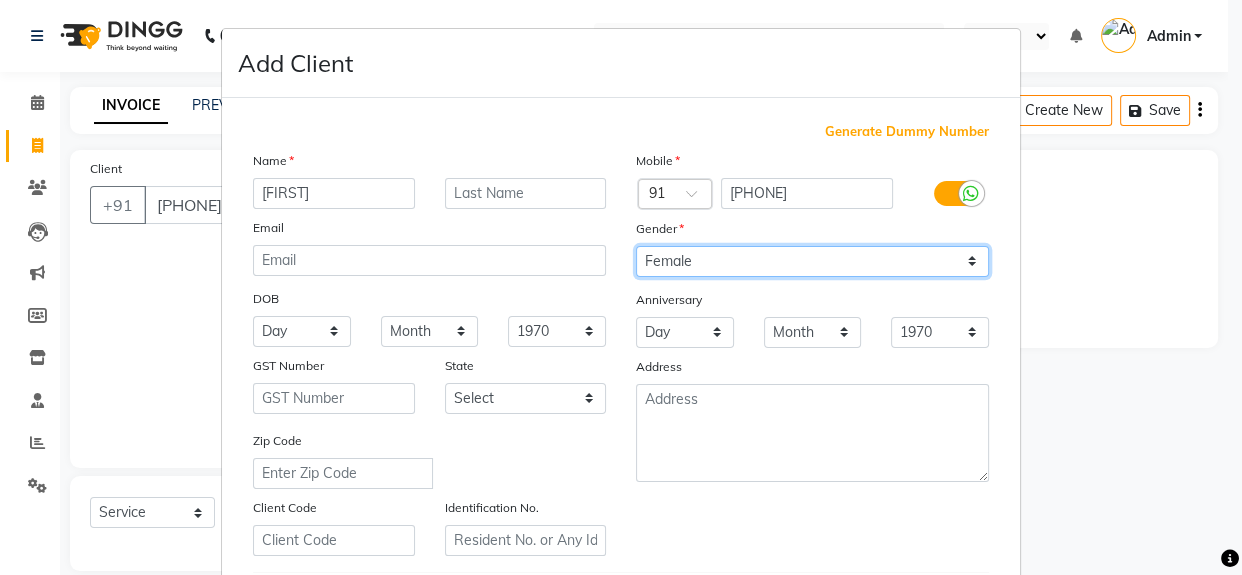 click on "Select Male Female Other Prefer Not To Say" at bounding box center [812, 261] 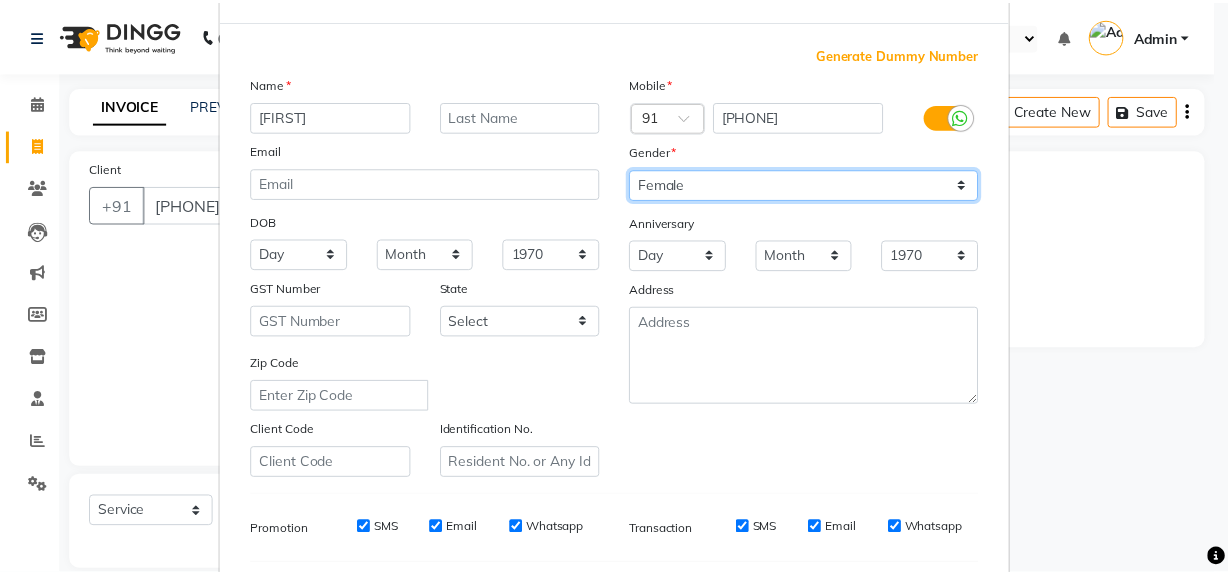 scroll, scrollTop: 353, scrollLeft: 0, axis: vertical 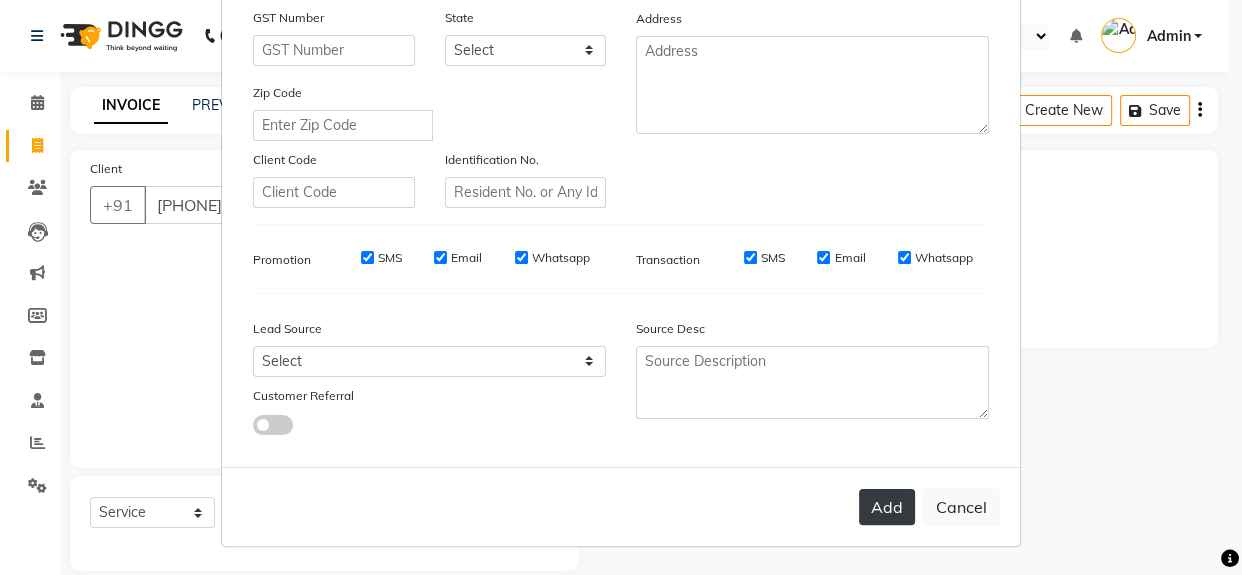 click on "Add" at bounding box center [887, 507] 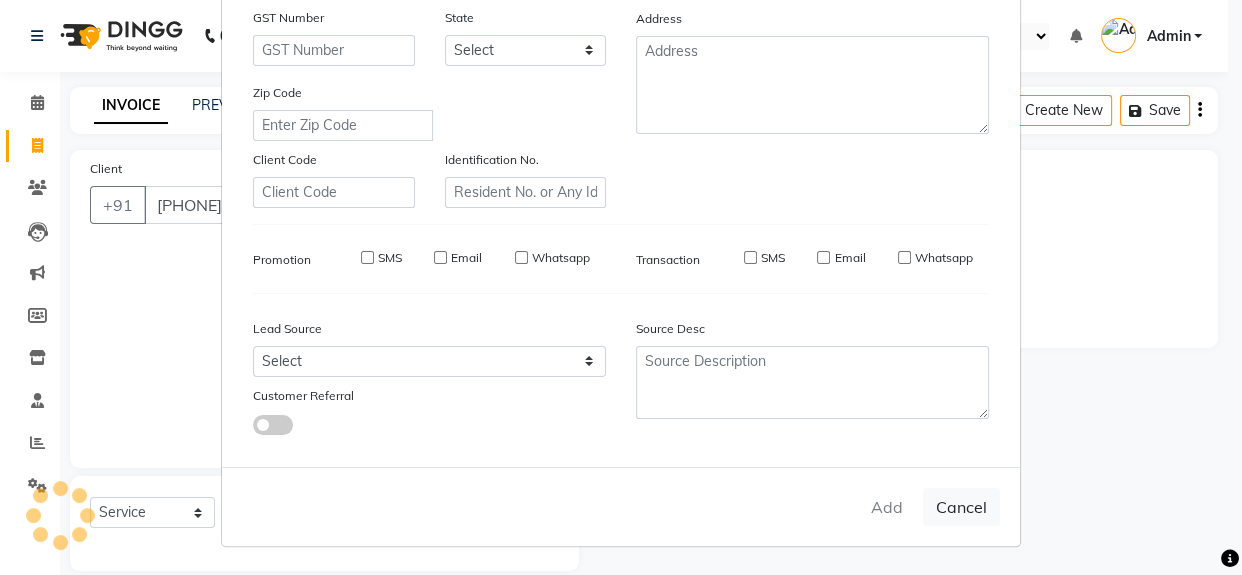type 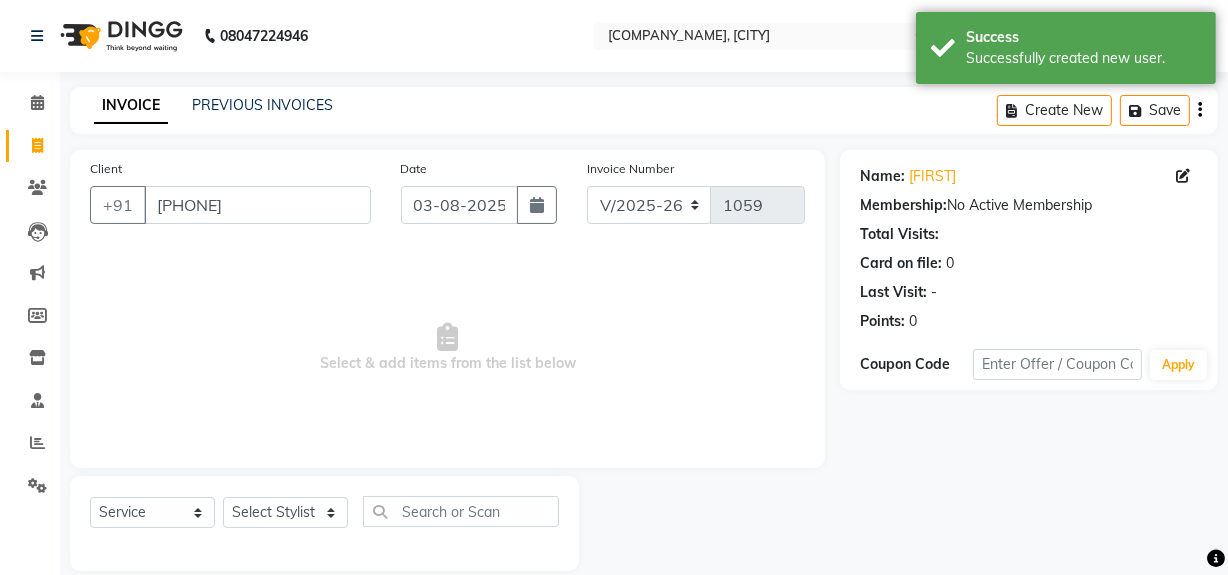 scroll, scrollTop: 26, scrollLeft: 0, axis: vertical 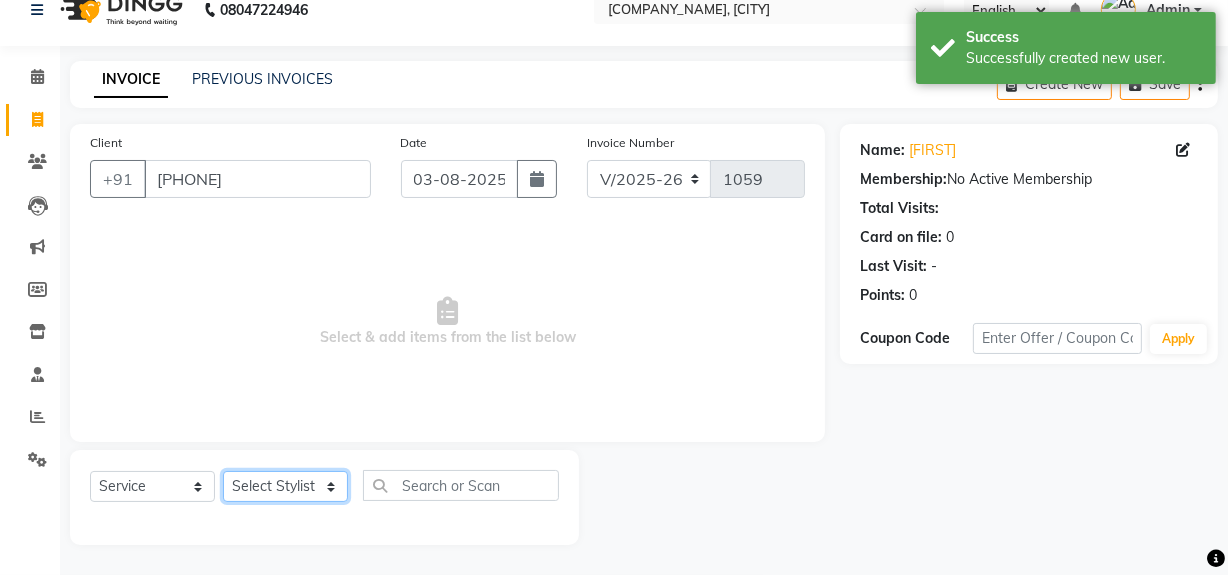 click on "Select Stylist [FIRST] [LAST] Noir (Login) Shamshad Sonali  Sumit  Ujwala Patil" 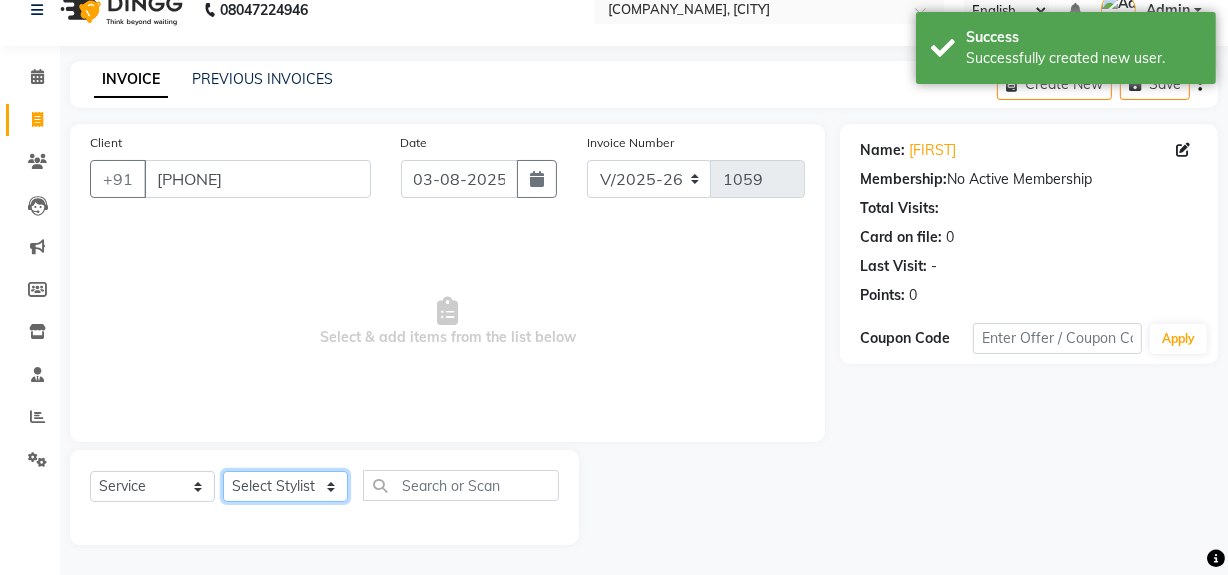 select on "71171" 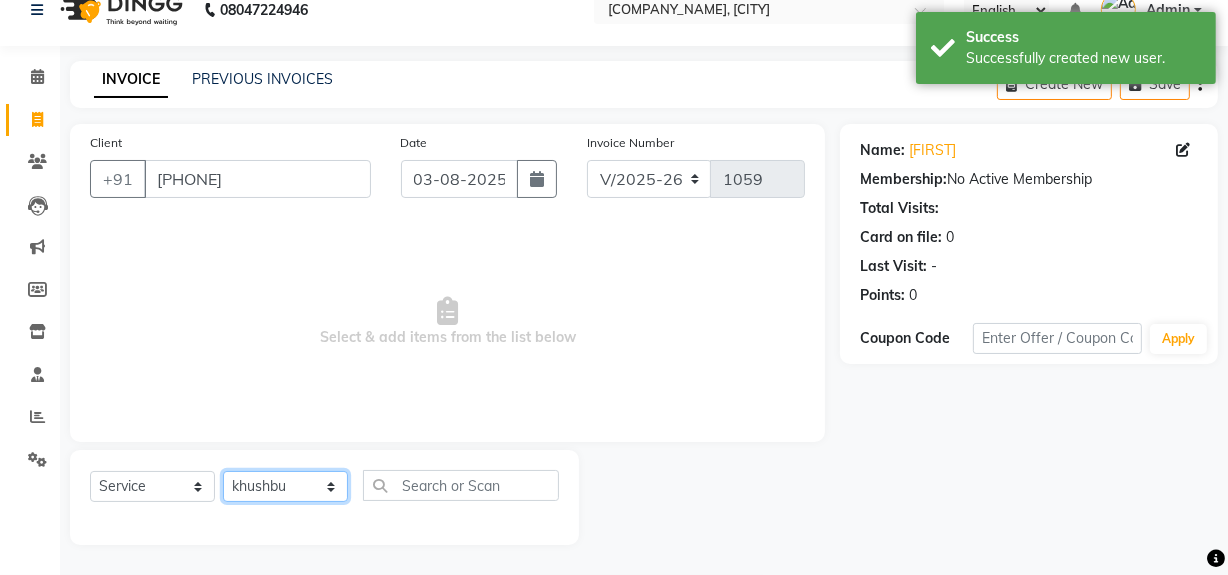 click on "Select Stylist [FIRST] [LAST] Noir (Login) Shamshad Sonali  Sumit  Ujwala Patil" 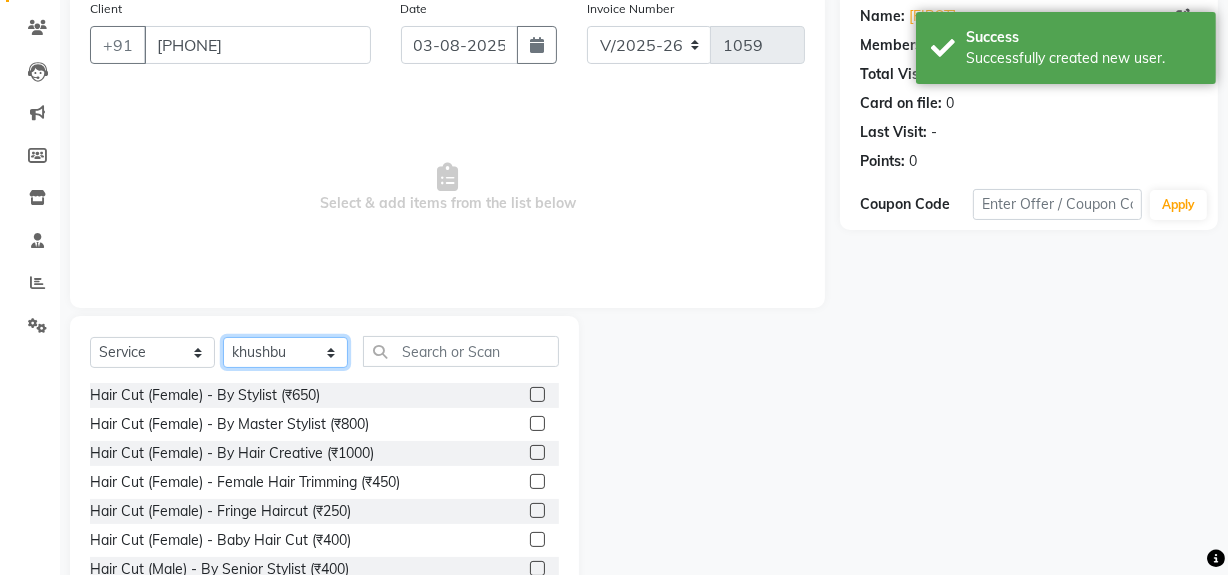 scroll, scrollTop: 208, scrollLeft: 0, axis: vertical 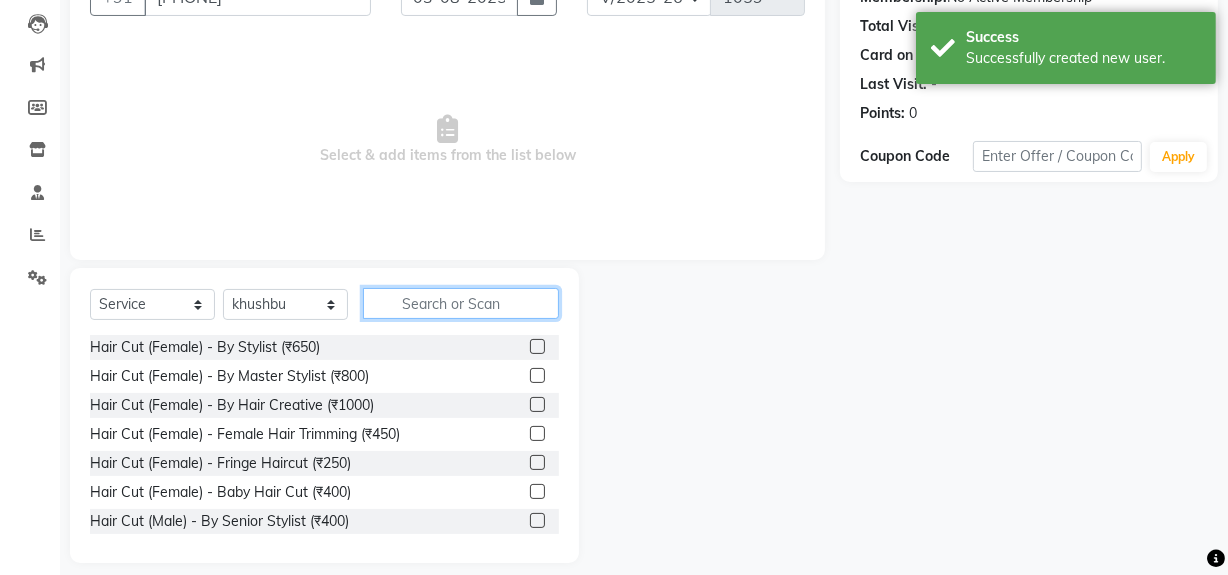 click 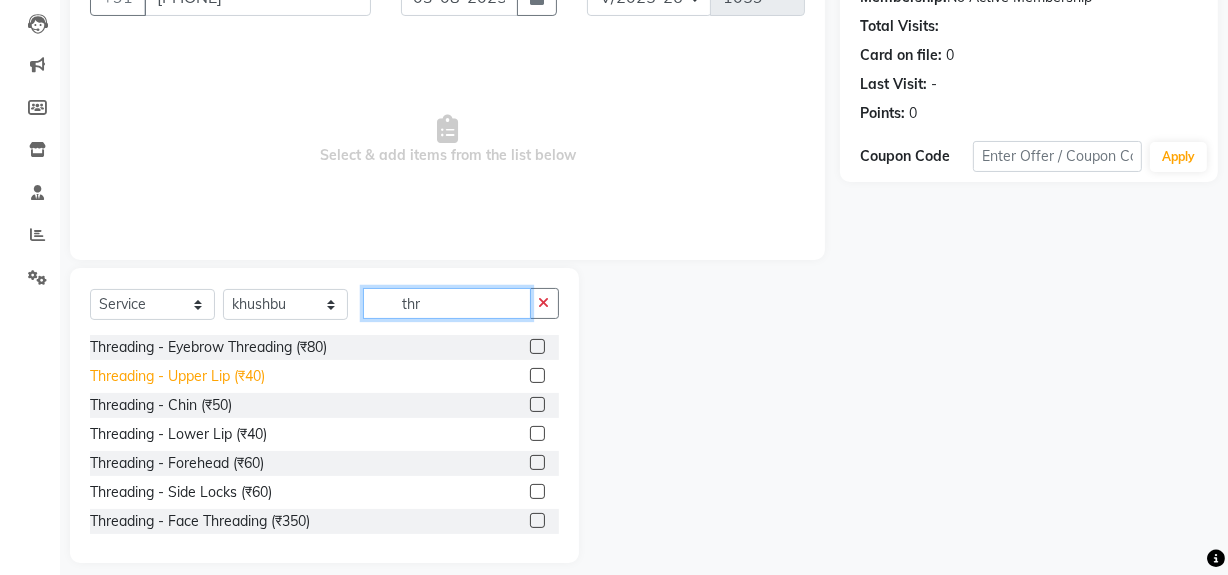 type on "thr" 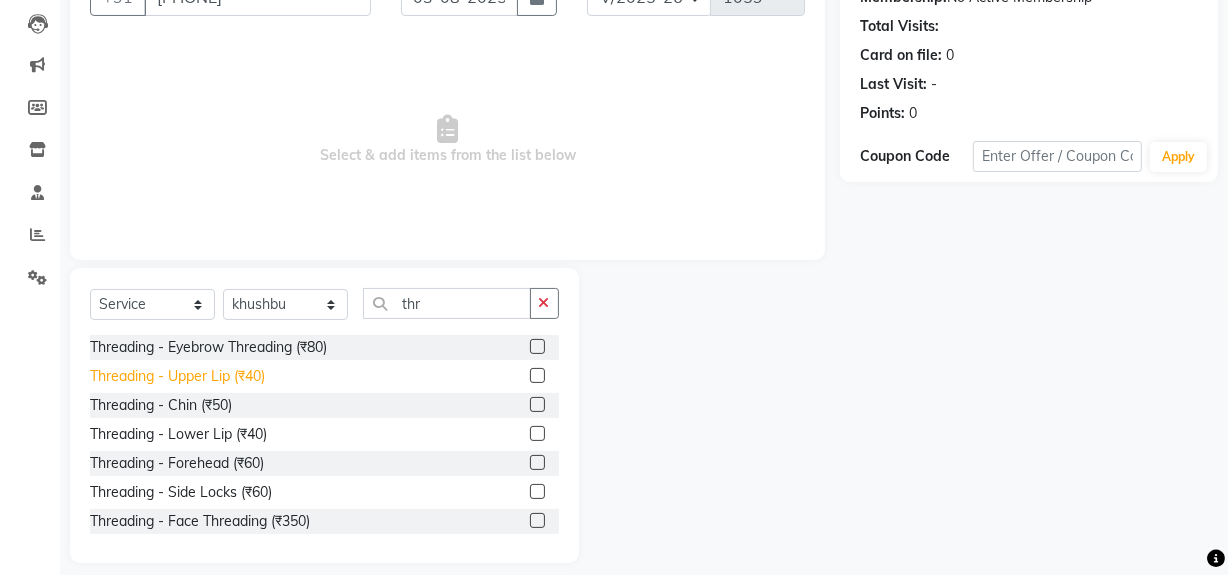 click on "Threading - Upper Lip (₹40)" 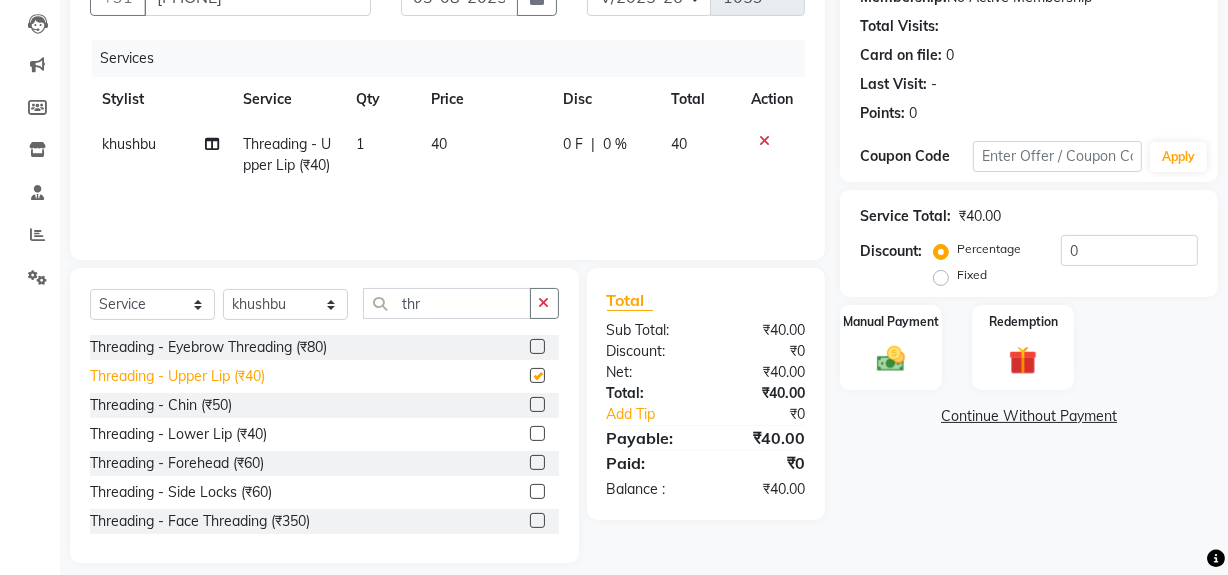 checkbox on "false" 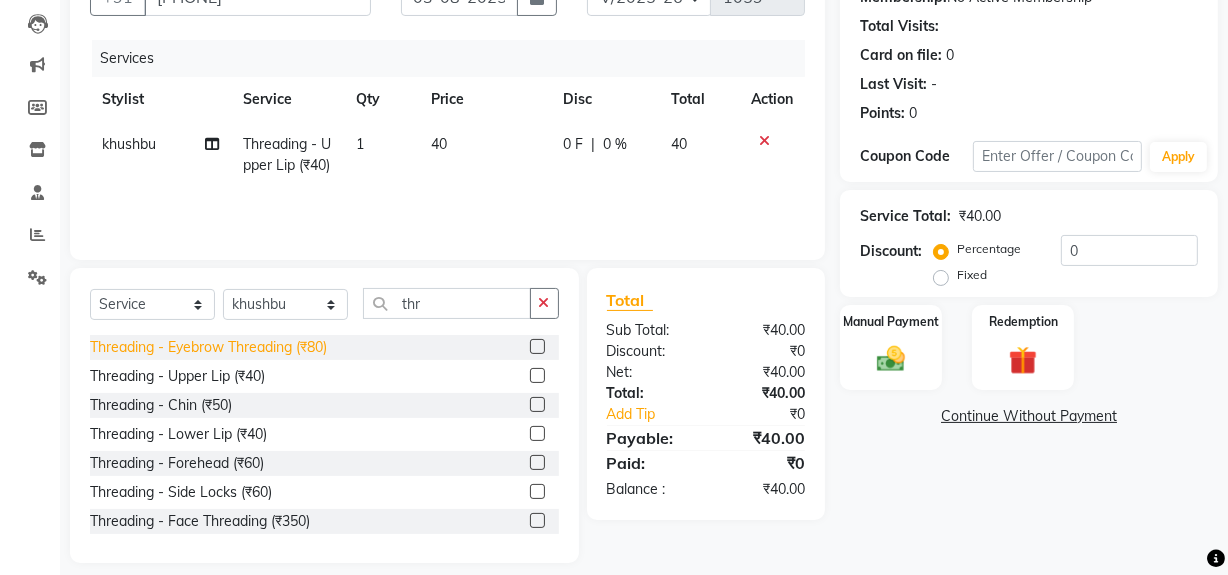 click on "Threading - Eyebrow Threading (₹80)" 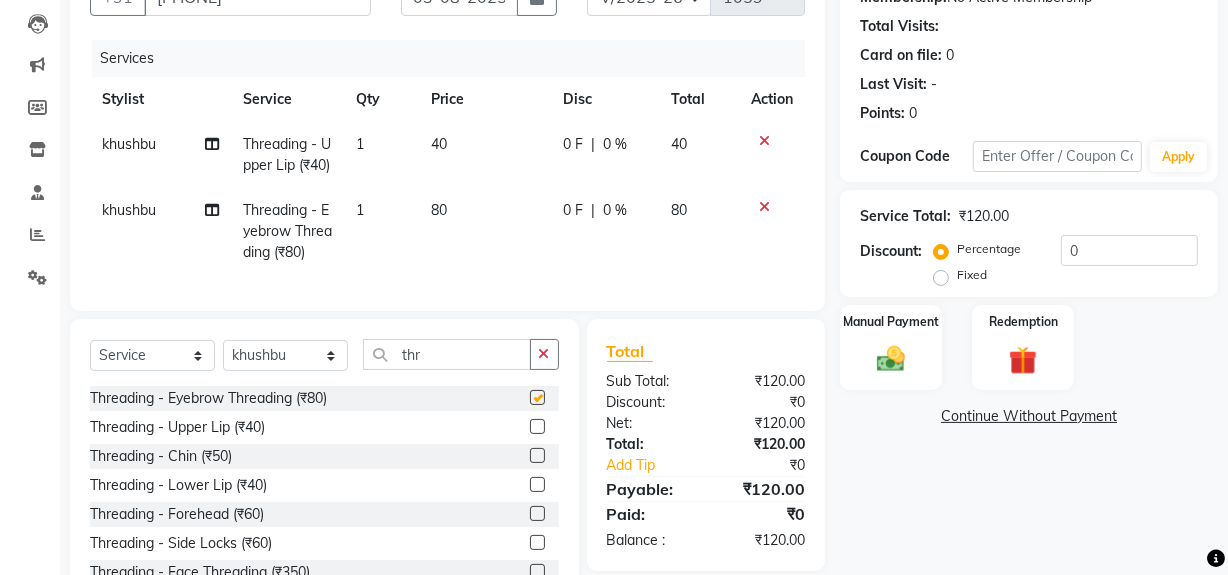 checkbox on "false" 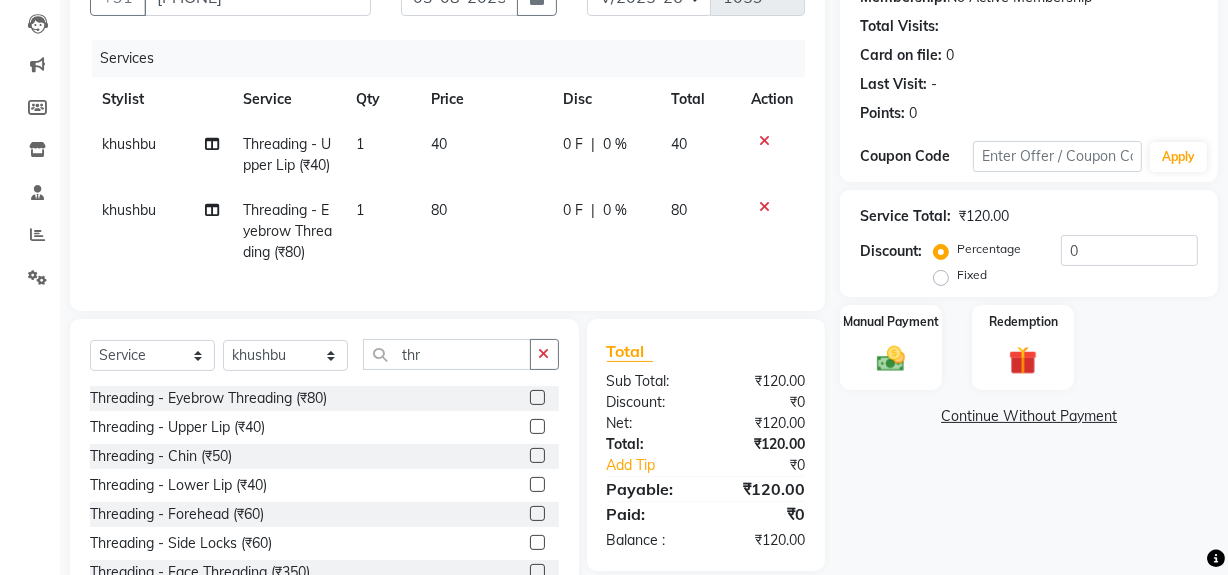 click on "80" 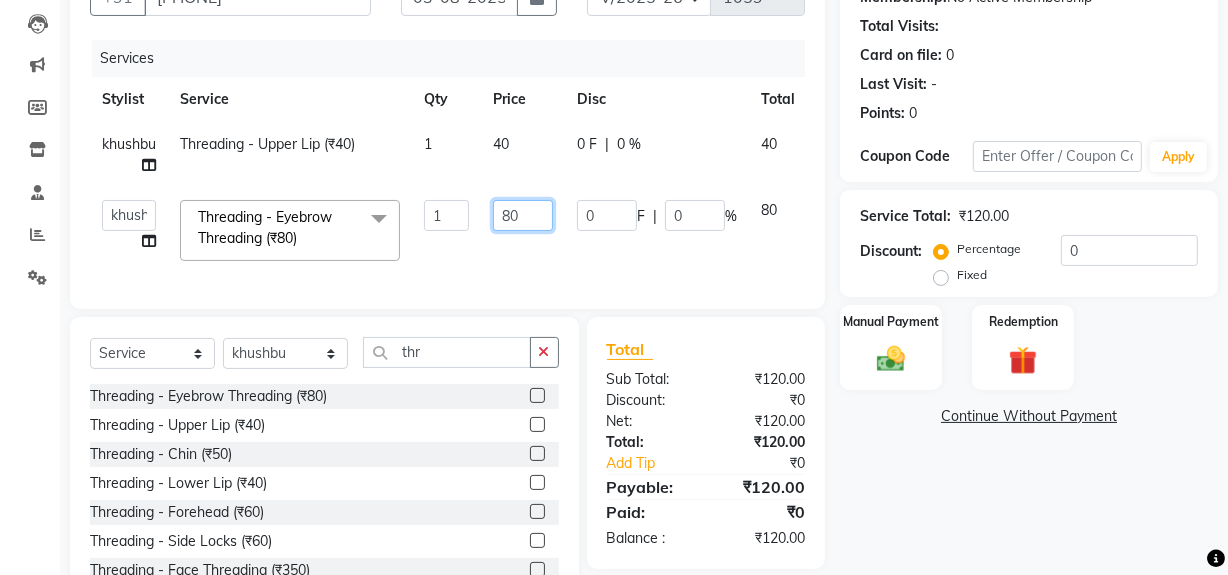 click on "80" 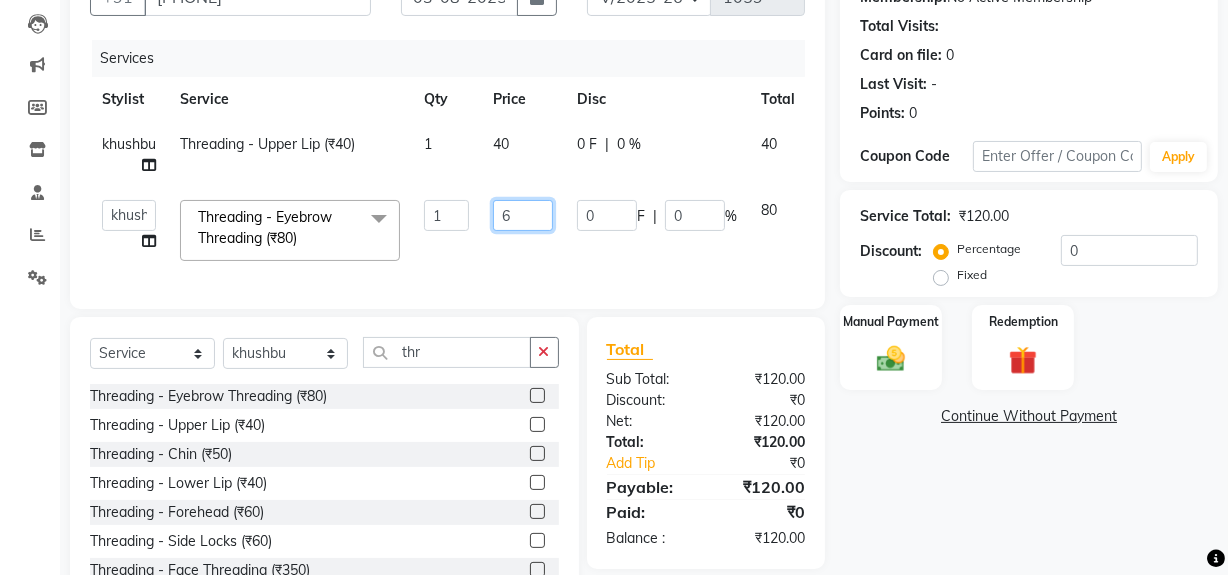 type on "60" 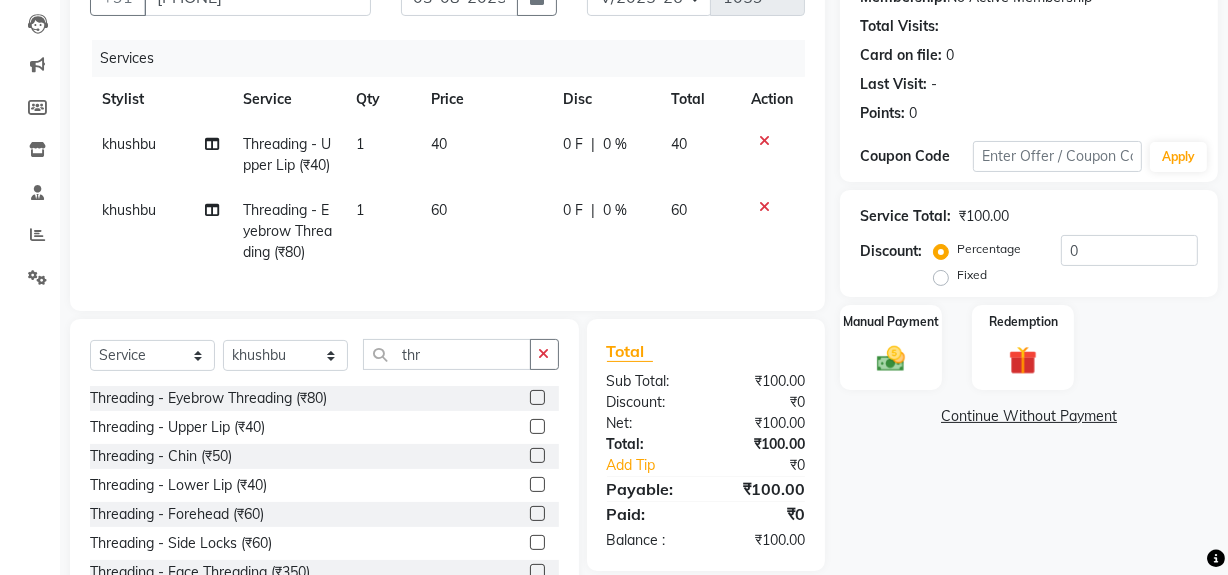 click on "60" 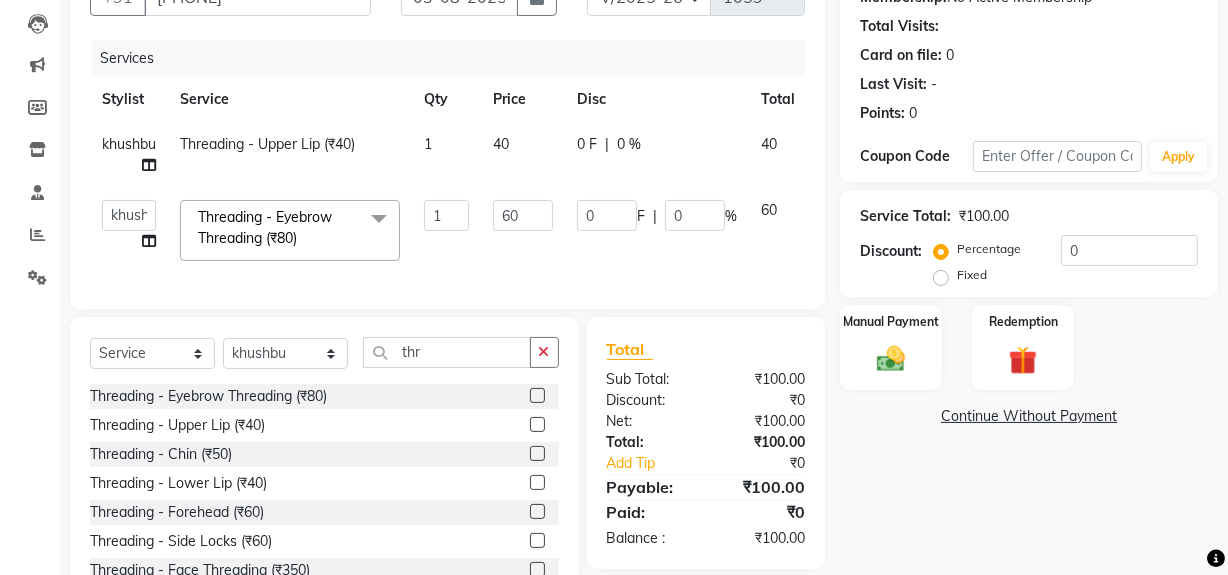 scroll, scrollTop: 288, scrollLeft: 0, axis: vertical 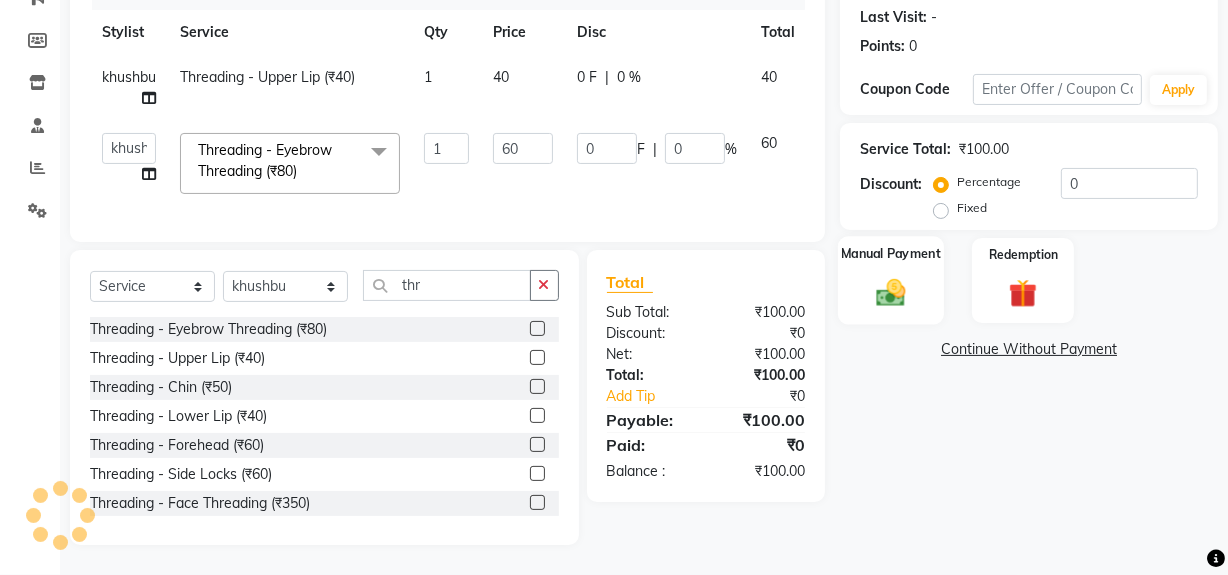 click 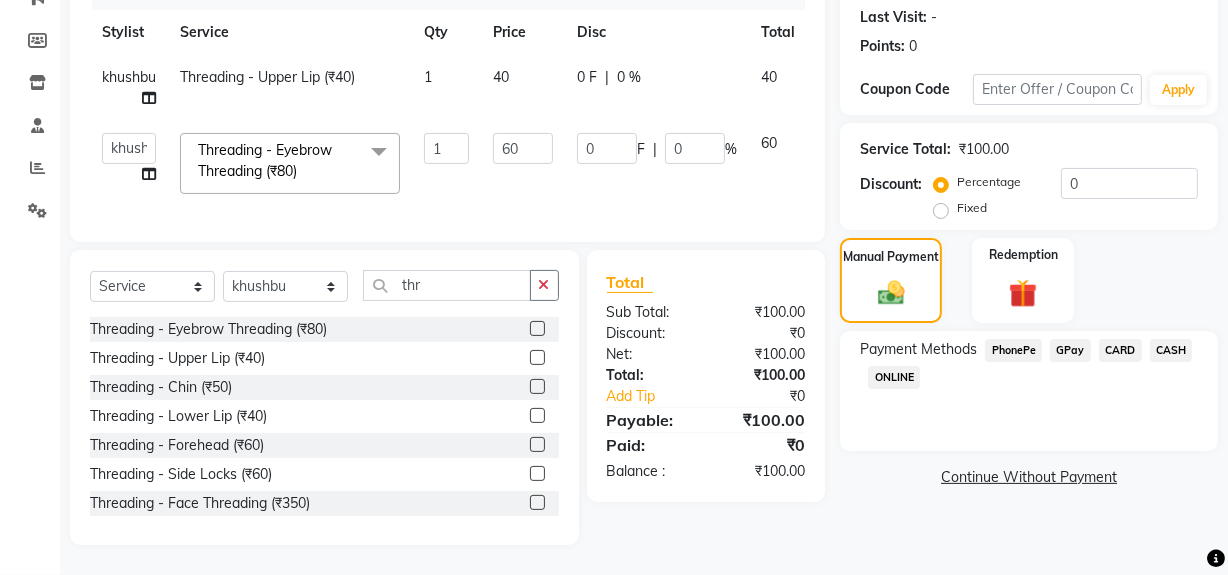 click on "CASH" 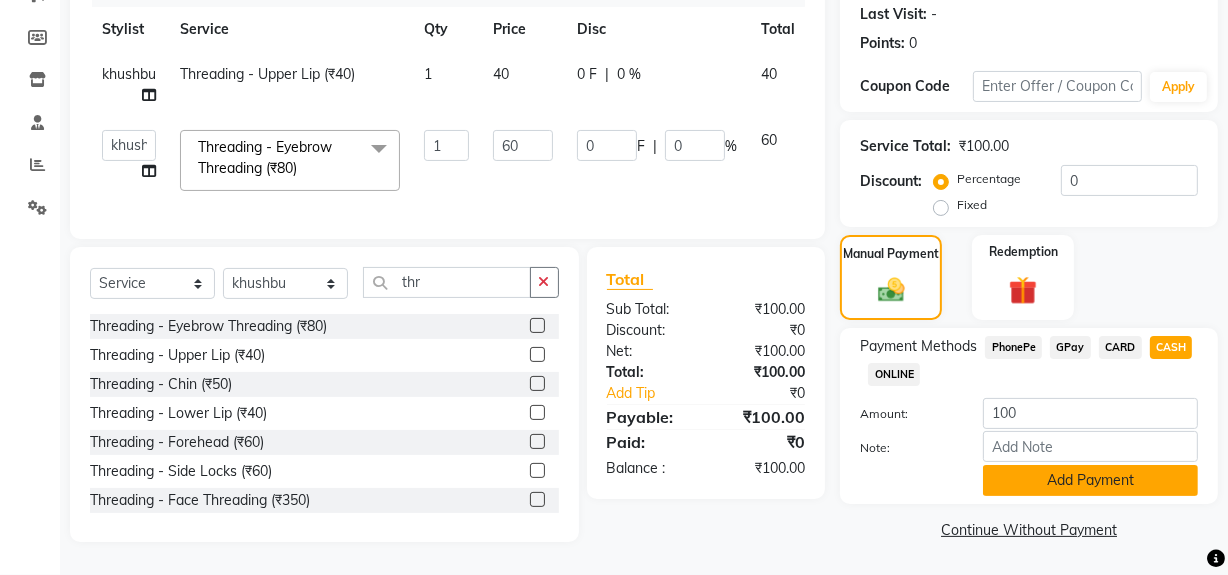 click on "Add Payment" 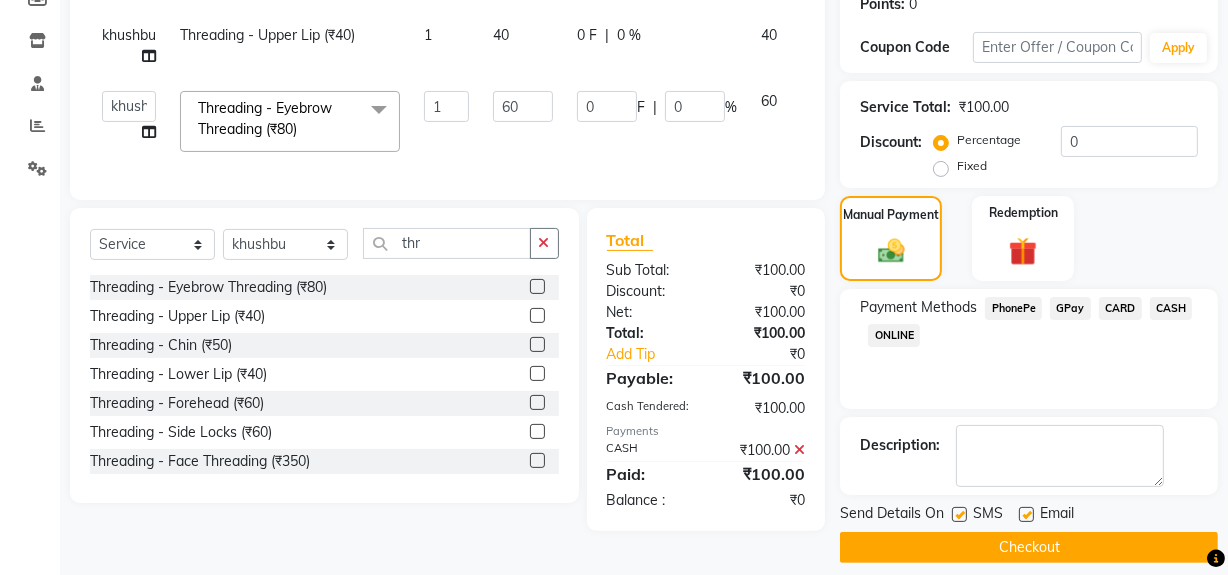 scroll, scrollTop: 333, scrollLeft: 0, axis: vertical 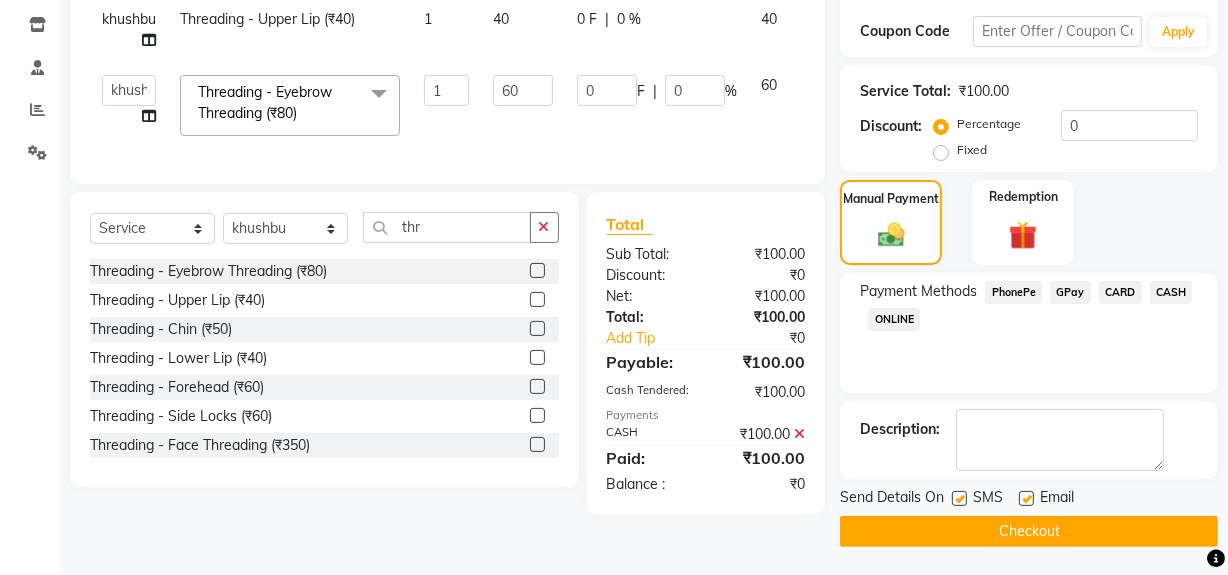 click on "Checkout" 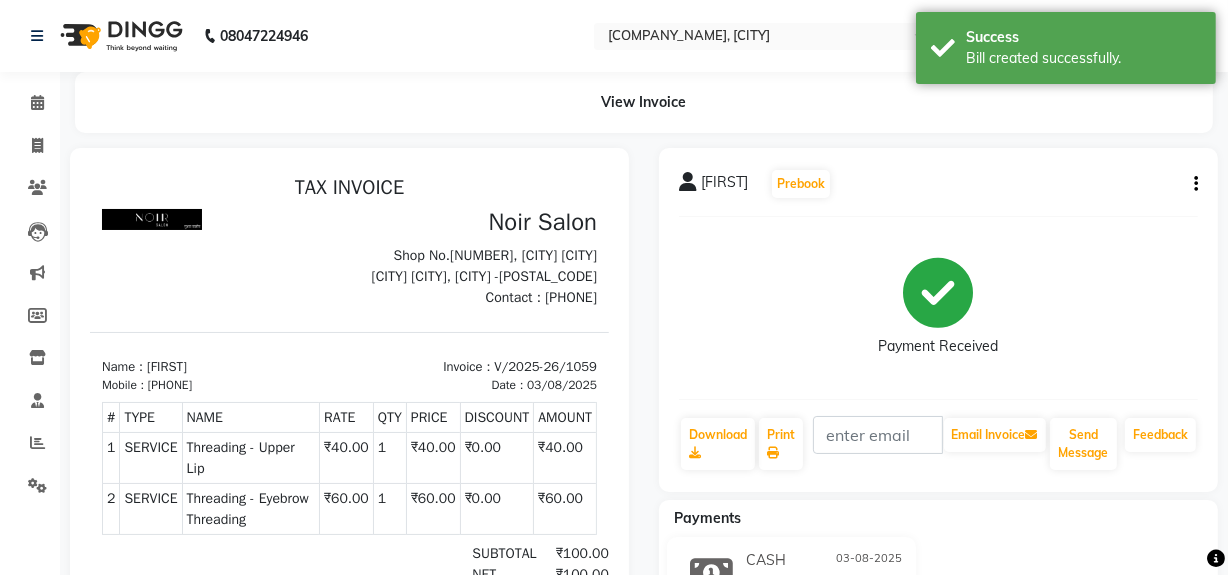 scroll, scrollTop: 0, scrollLeft: 0, axis: both 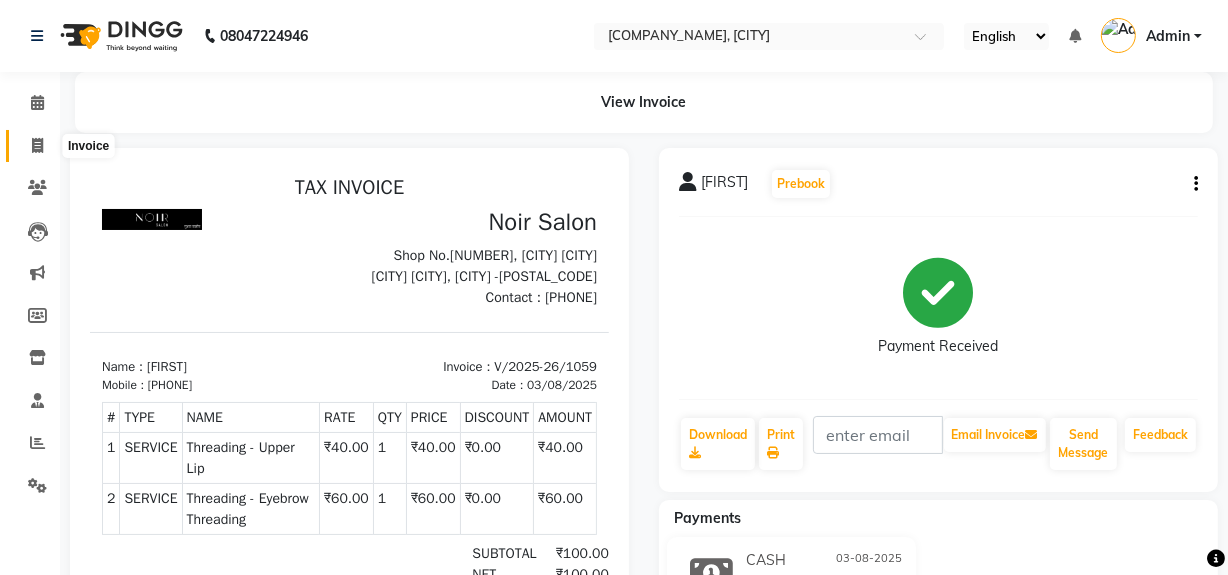 drag, startPoint x: 30, startPoint y: 142, endPoint x: 58, endPoint y: 147, distance: 28.442924 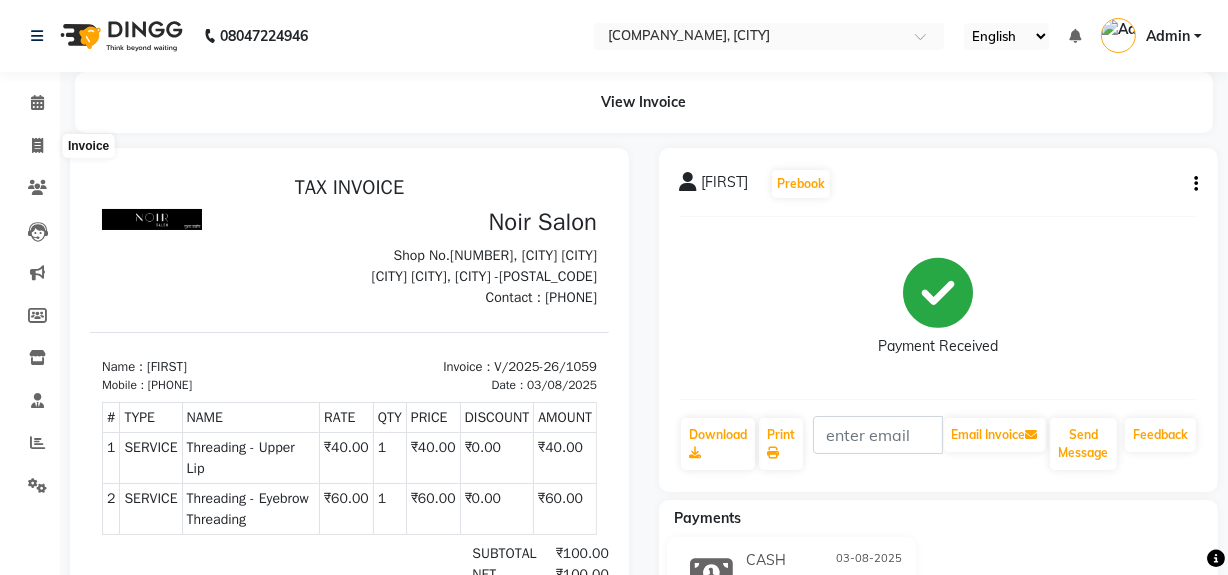 select on "service" 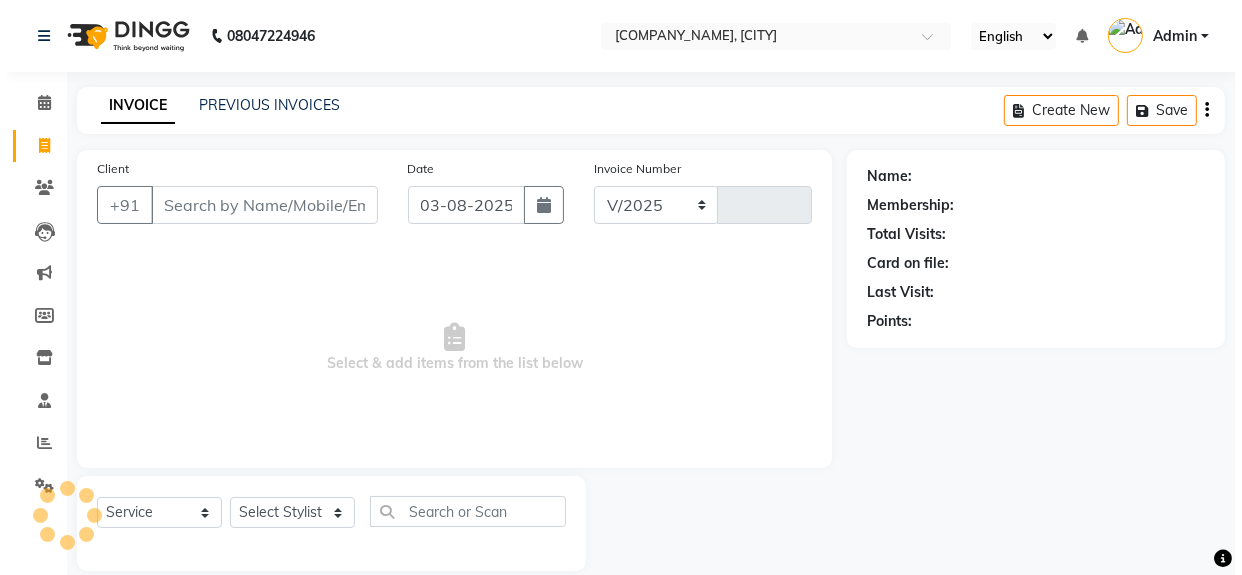 scroll, scrollTop: 26, scrollLeft: 0, axis: vertical 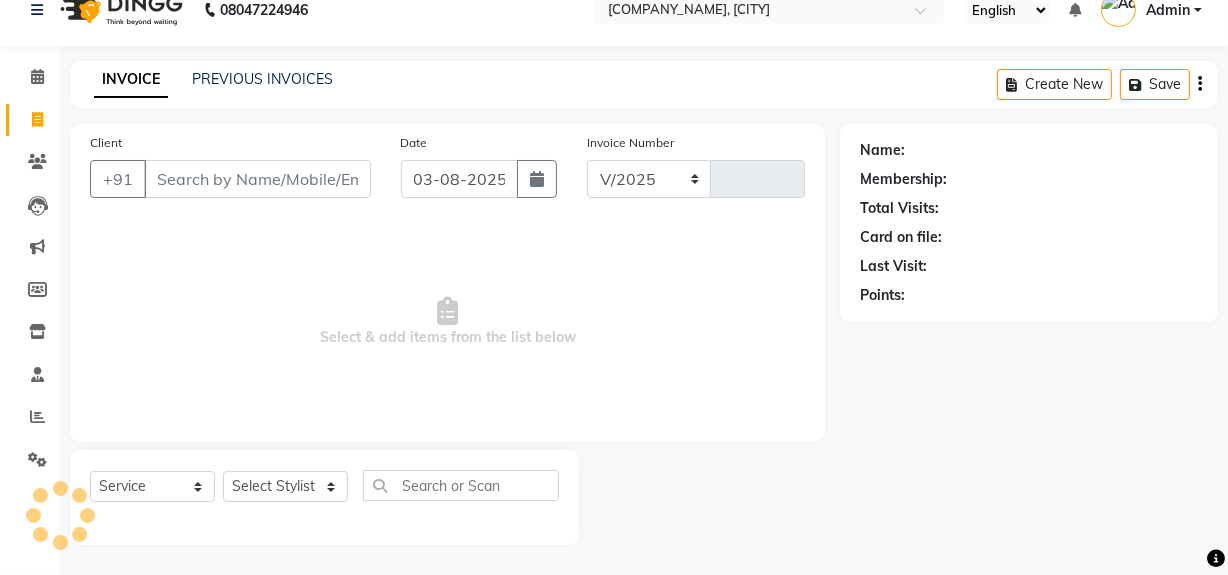 select on "5495" 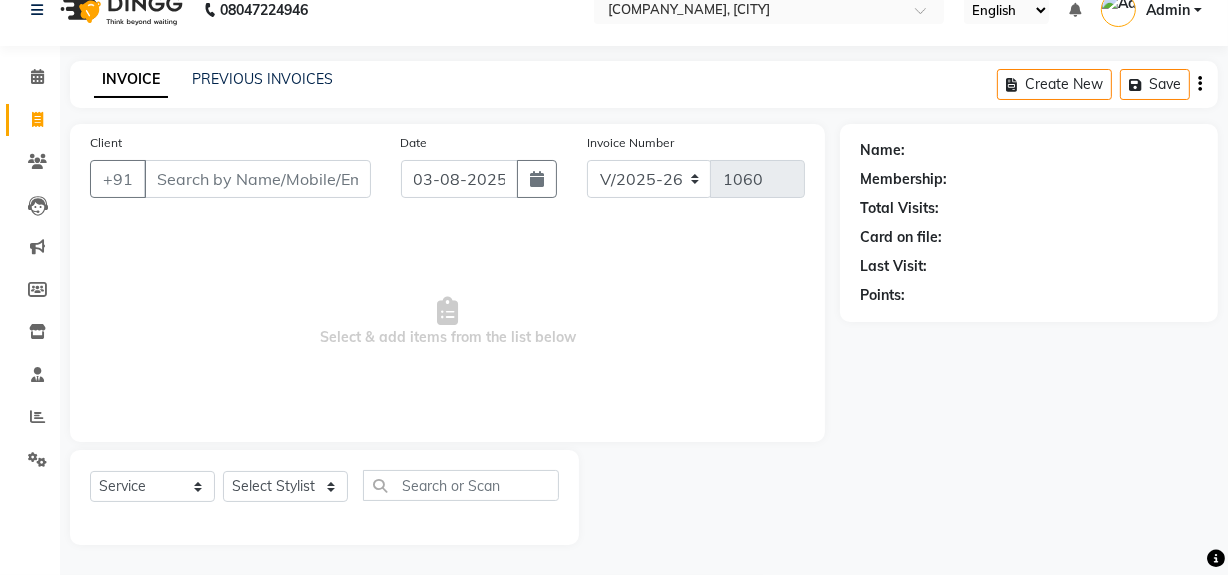 click on "Client" at bounding box center (257, 179) 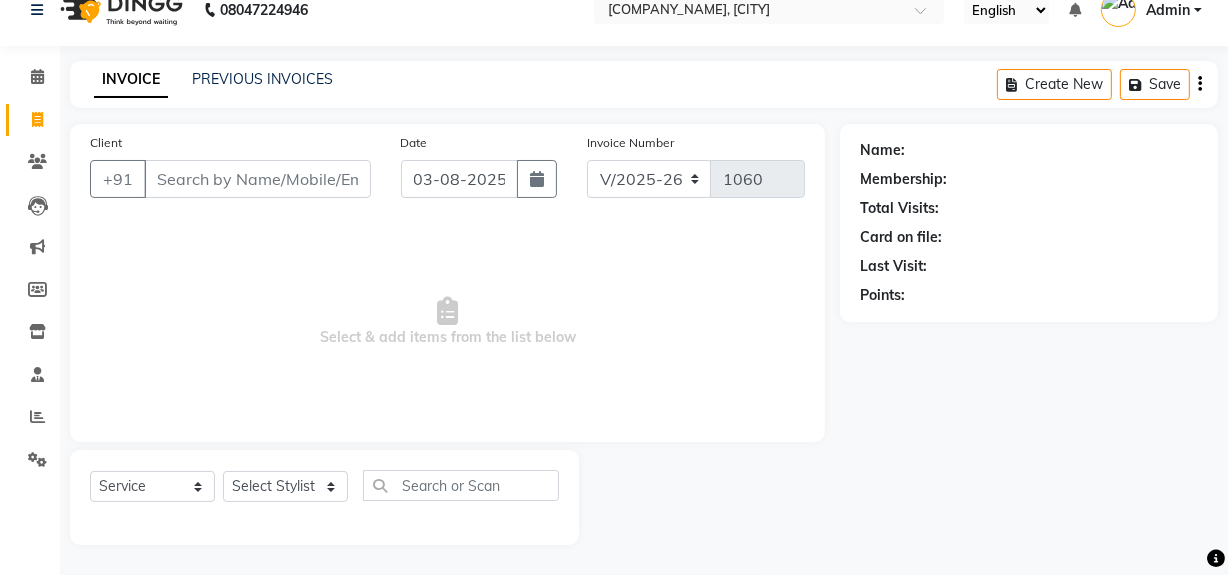 click on "Client" at bounding box center (257, 179) 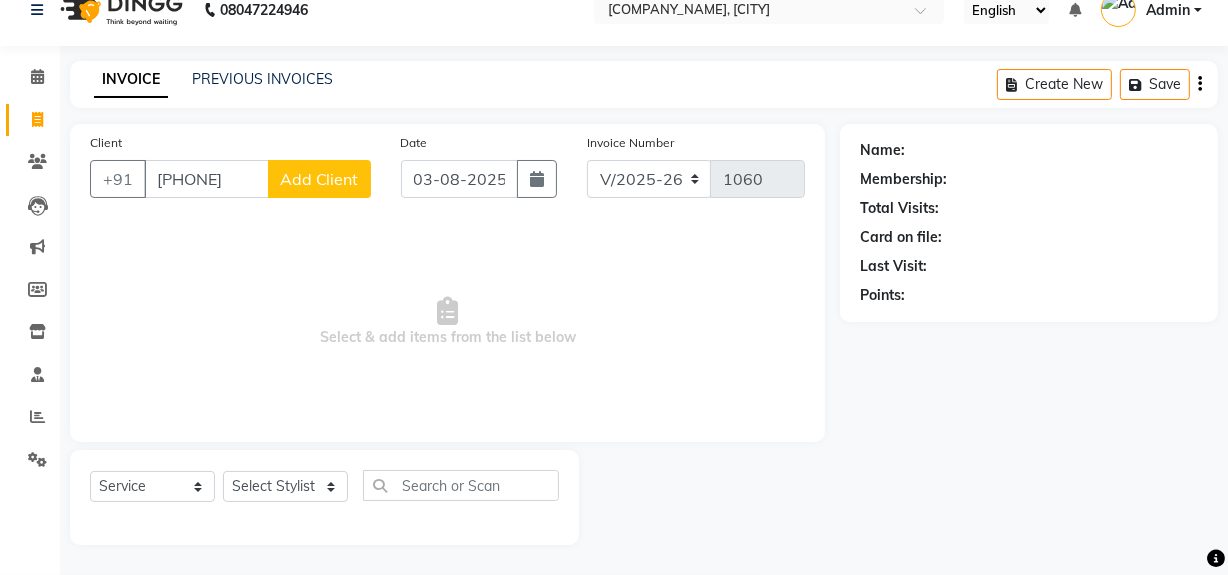 type on "8080555580" 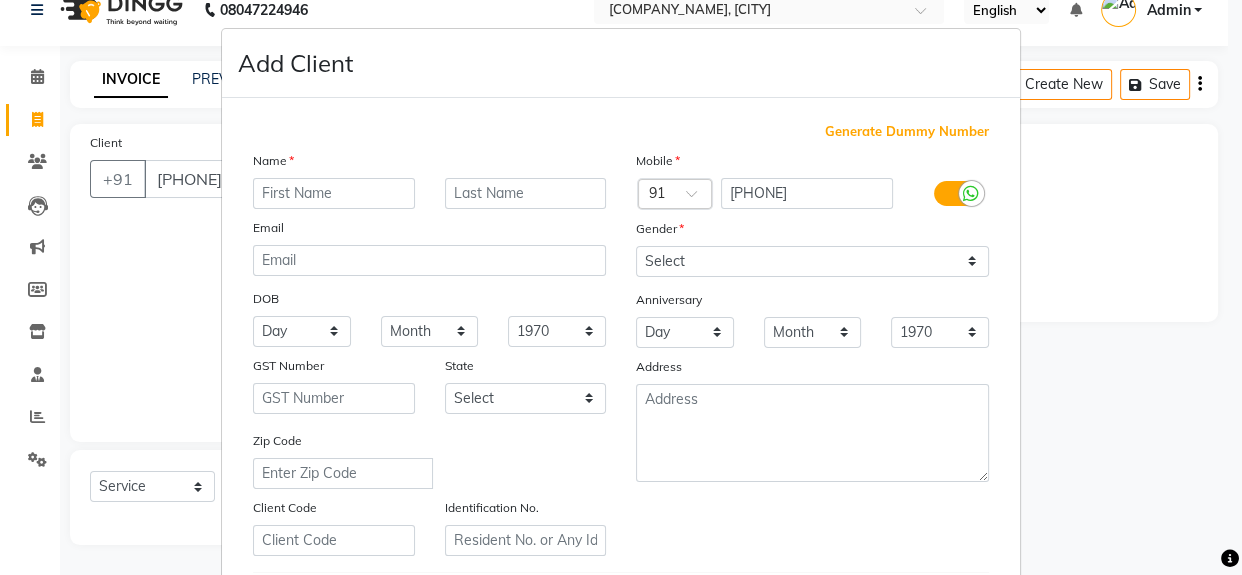 click at bounding box center [334, 193] 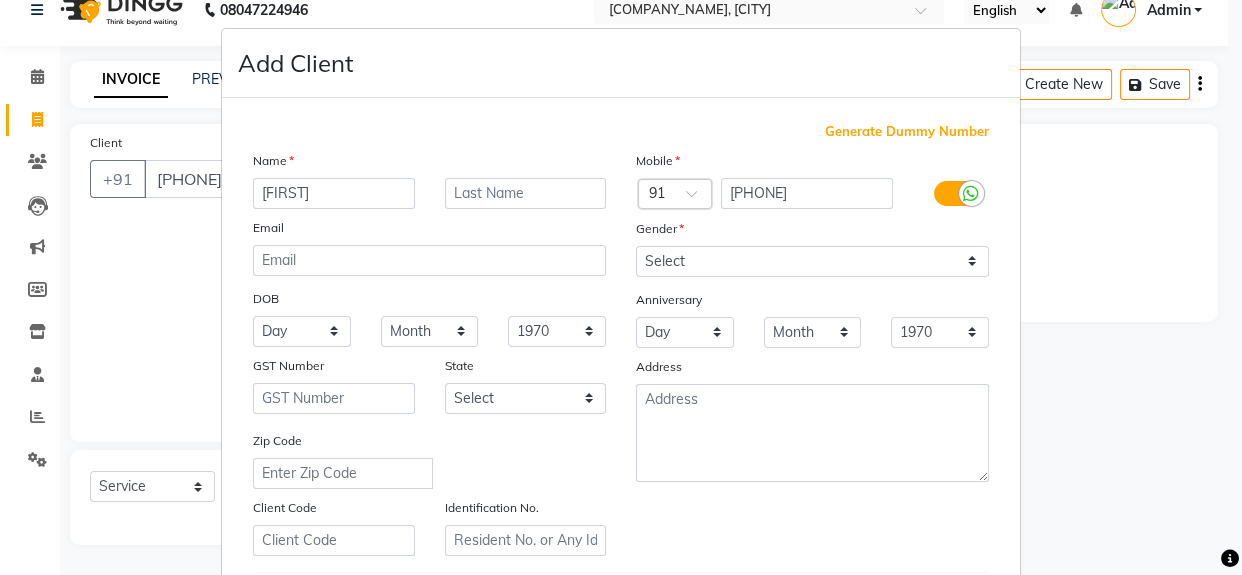 type on "Raja" 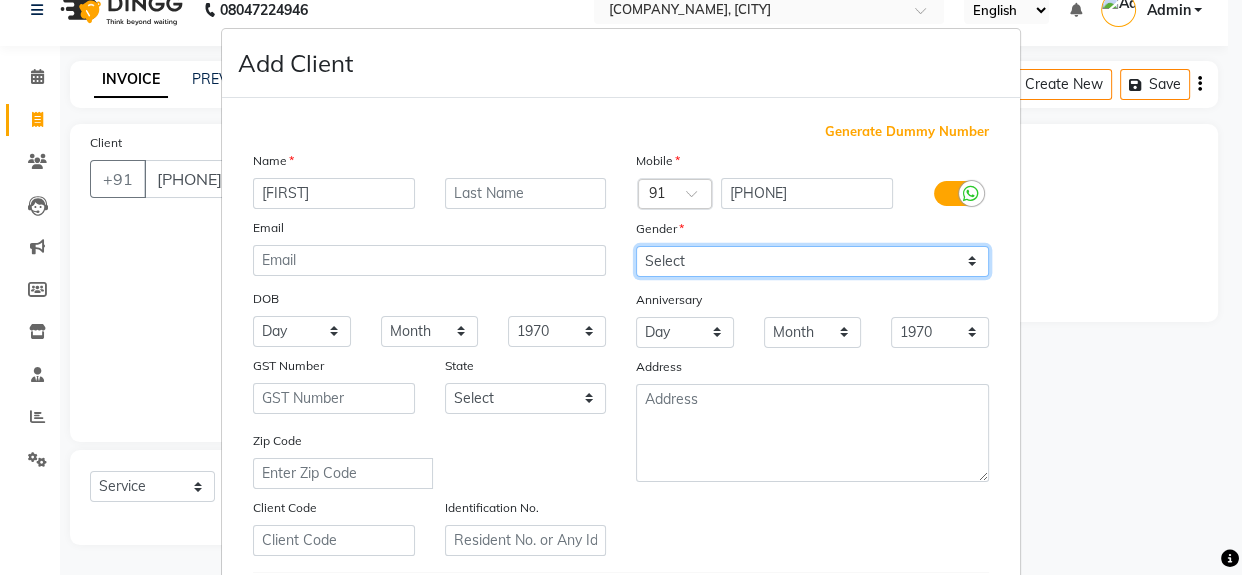 click on "Select Male Female Other Prefer Not To Say" at bounding box center [812, 261] 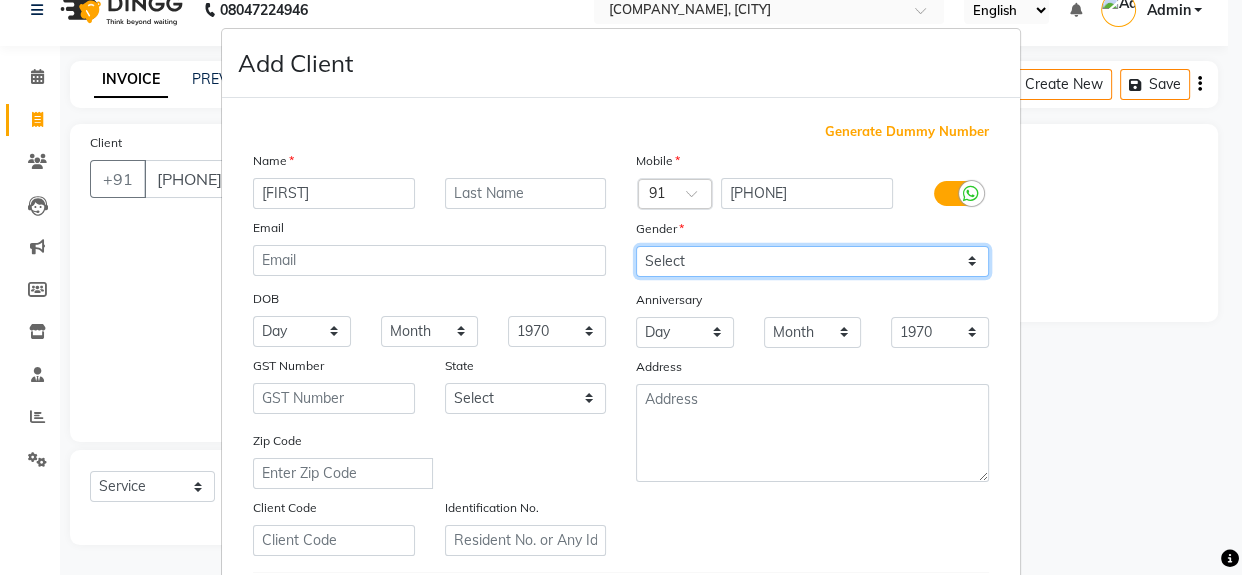 select on "male" 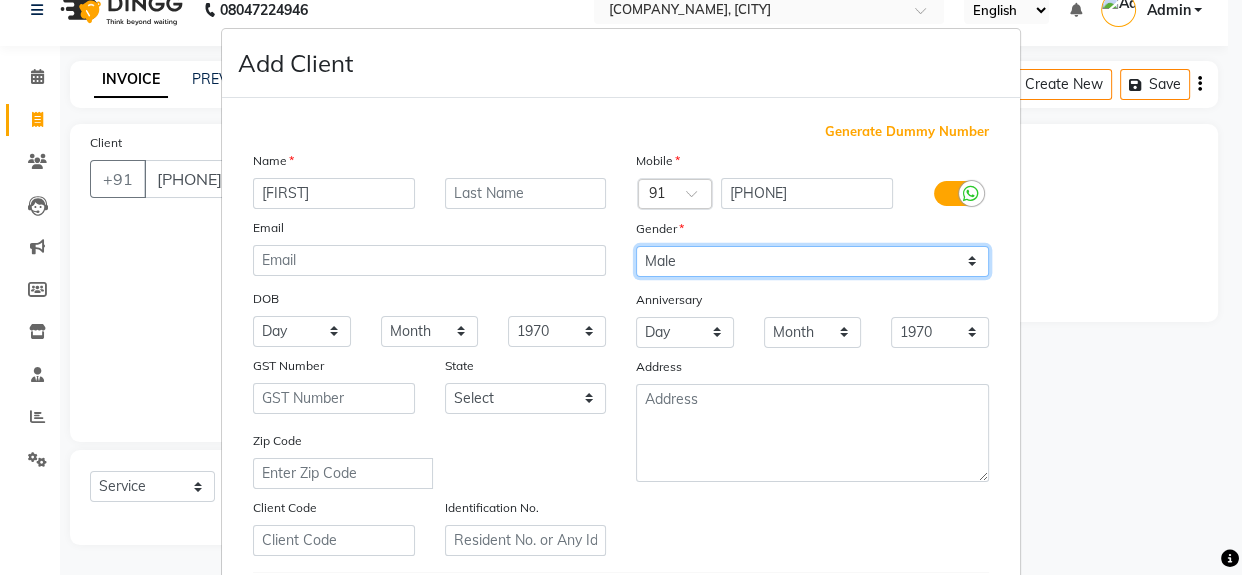 click on "Select Male Female Other Prefer Not To Say" at bounding box center [812, 261] 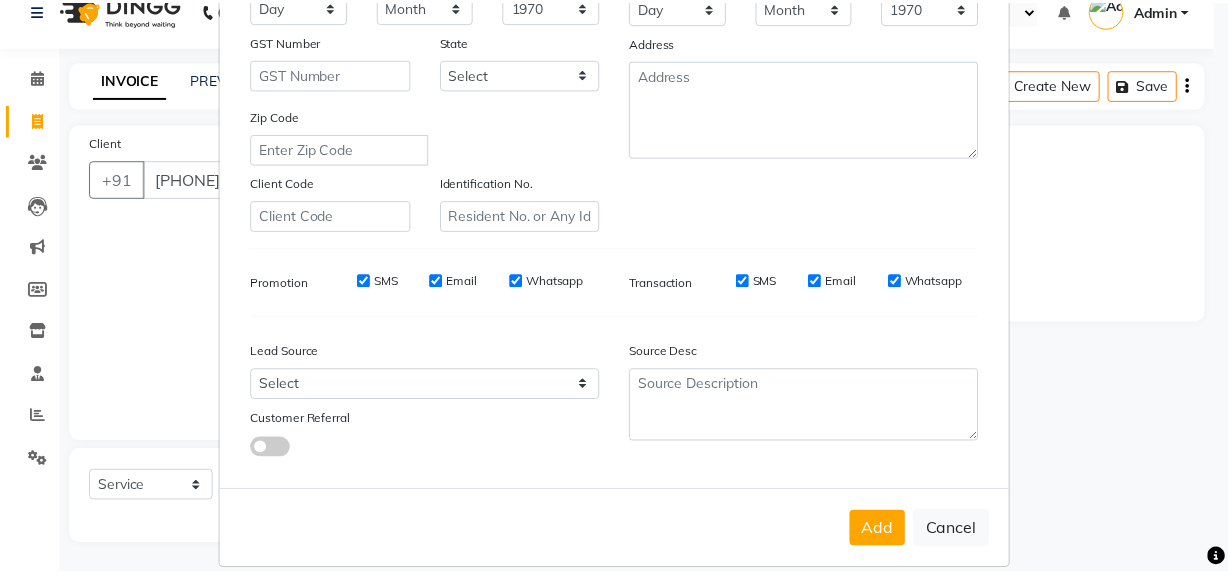 scroll, scrollTop: 353, scrollLeft: 0, axis: vertical 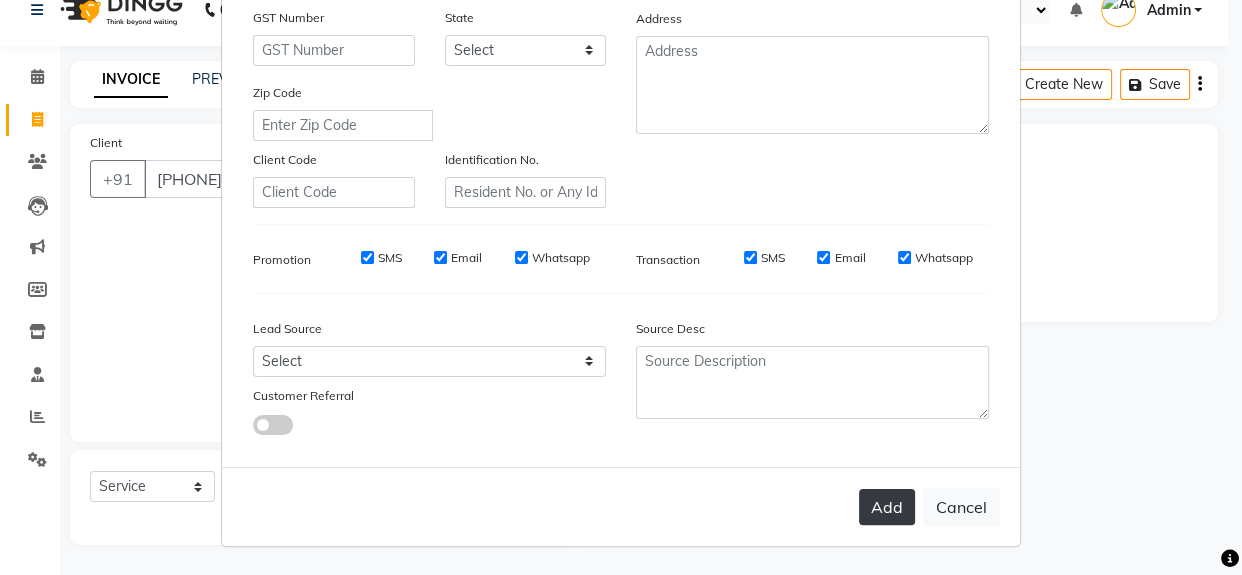 click on "Add" at bounding box center (887, 507) 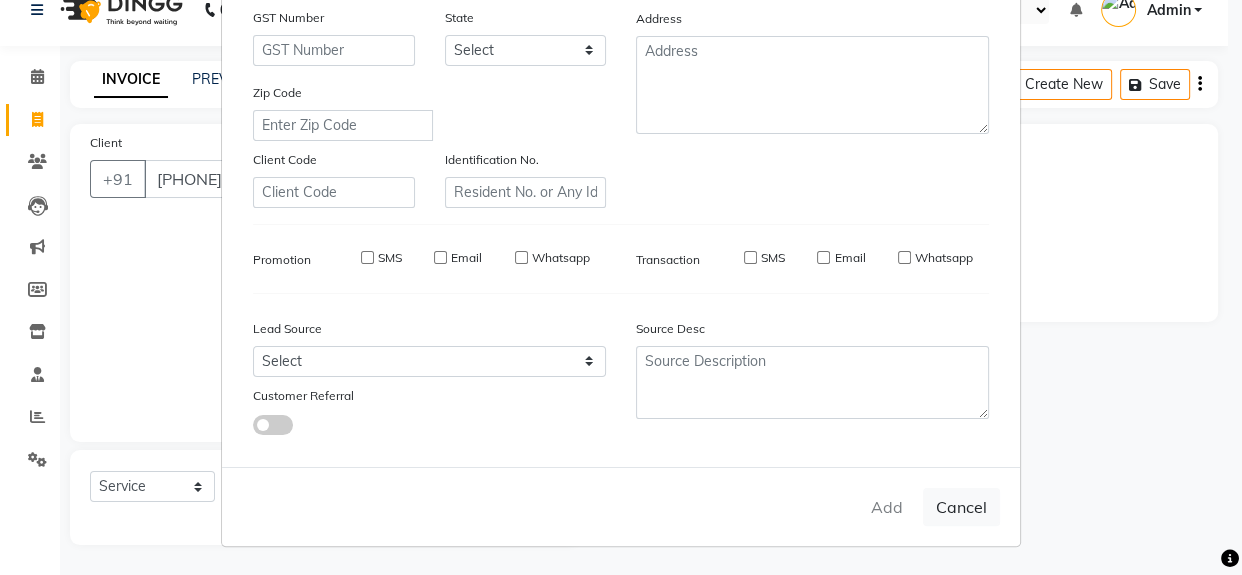 type 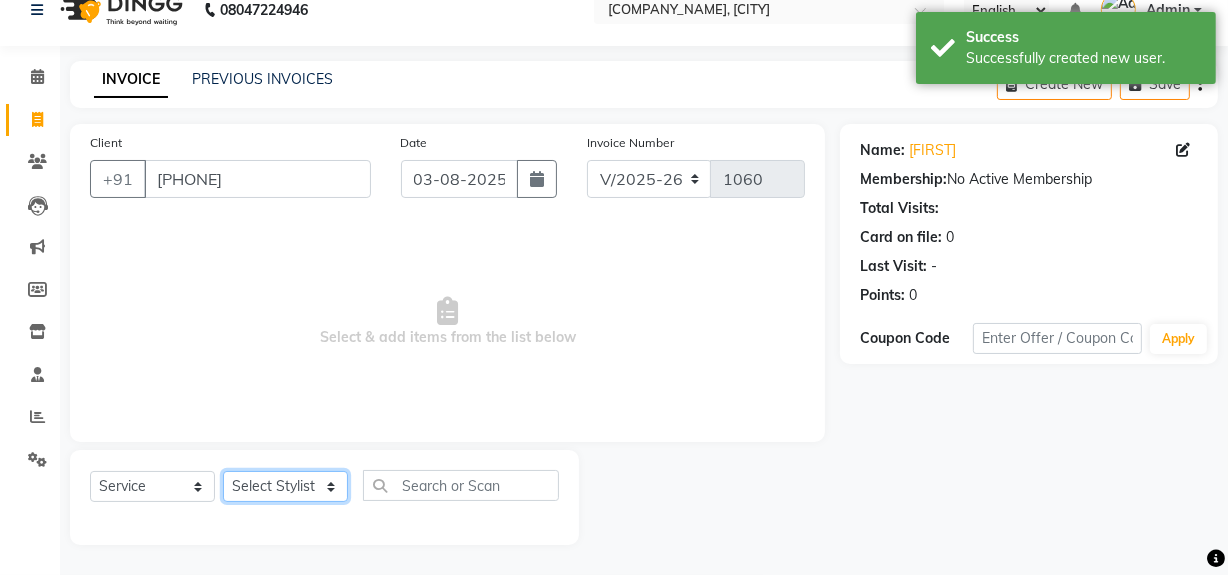 click on "Select Stylist [FIRST] [LAST] Noir (Login) Shamshad Sonali  Sumit  Ujwala Patil" 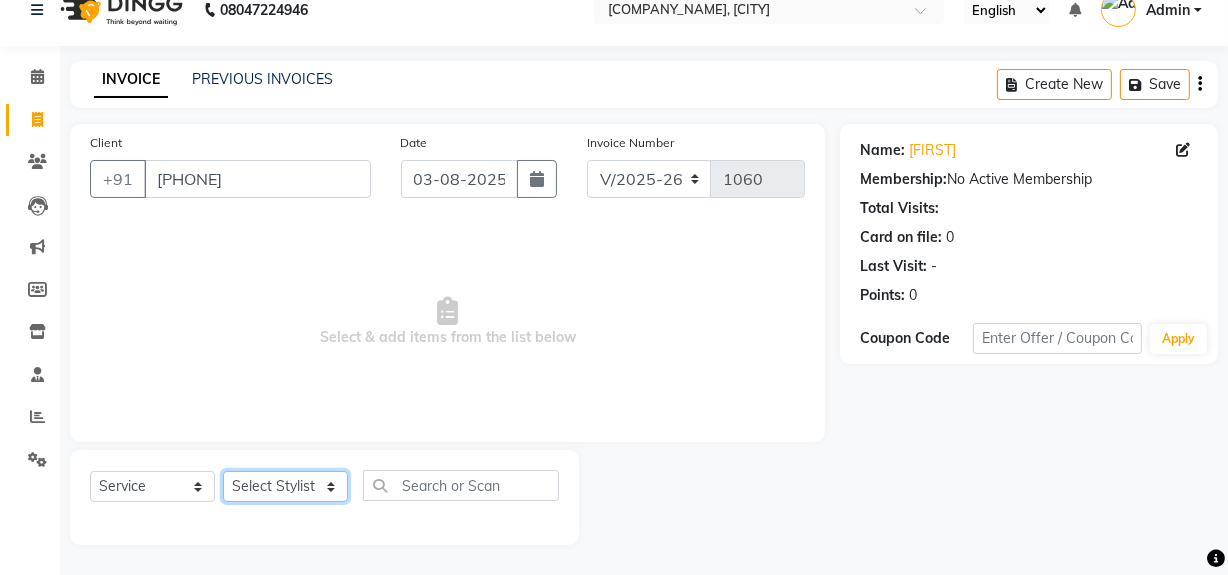 select on "87449" 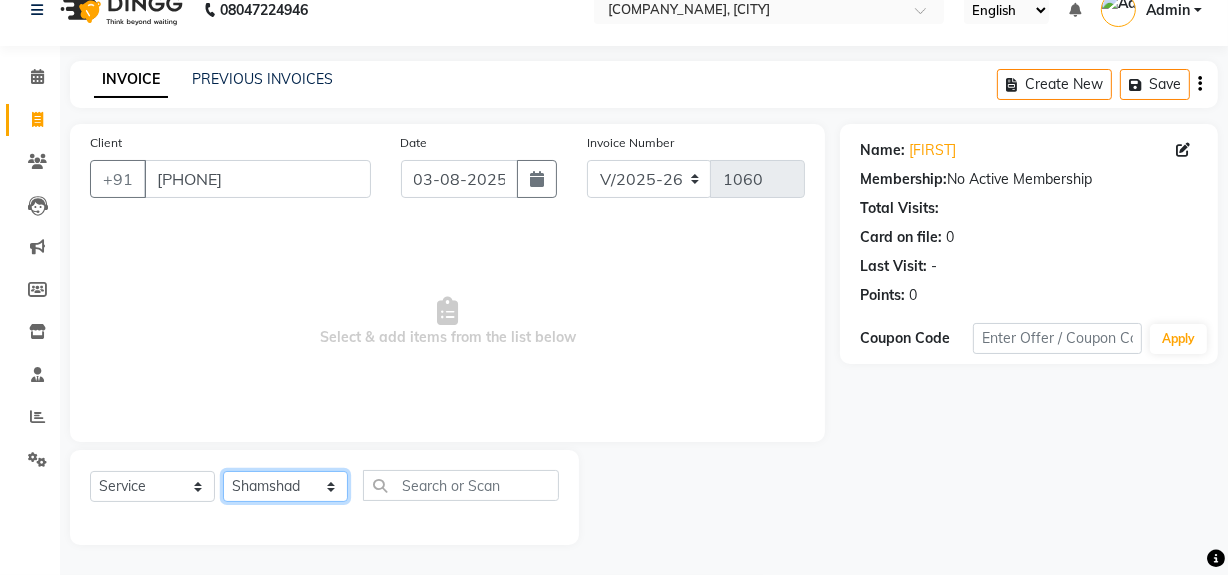 click on "Select Stylist [FIRST] [LAST] Noir (Login) Shamshad Sonali  Sumit  Ujwala Patil" 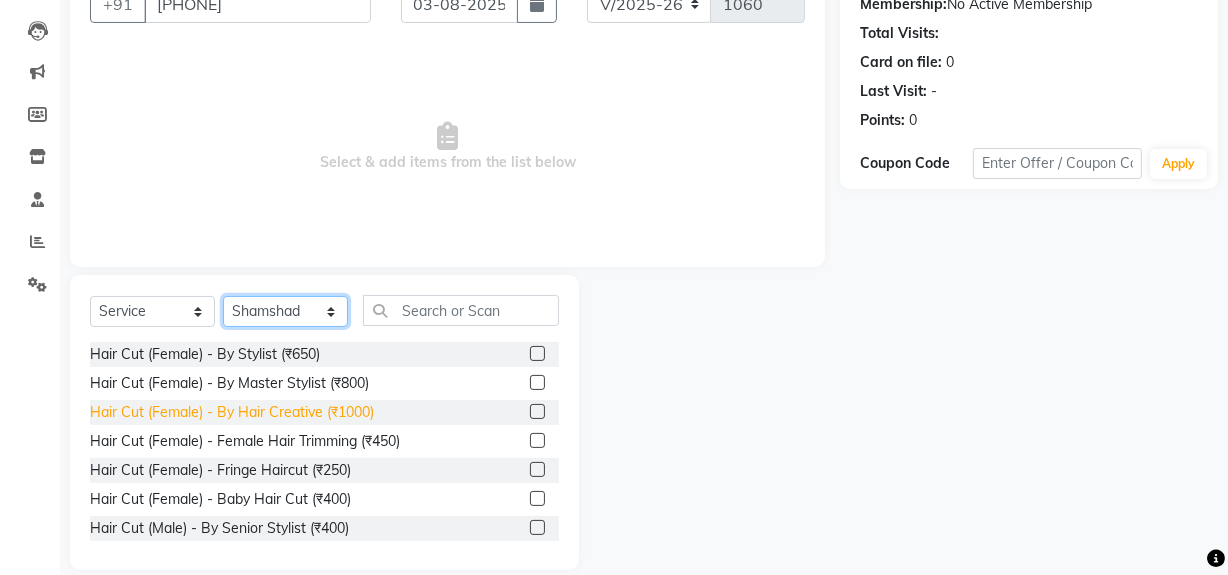 scroll, scrollTop: 226, scrollLeft: 0, axis: vertical 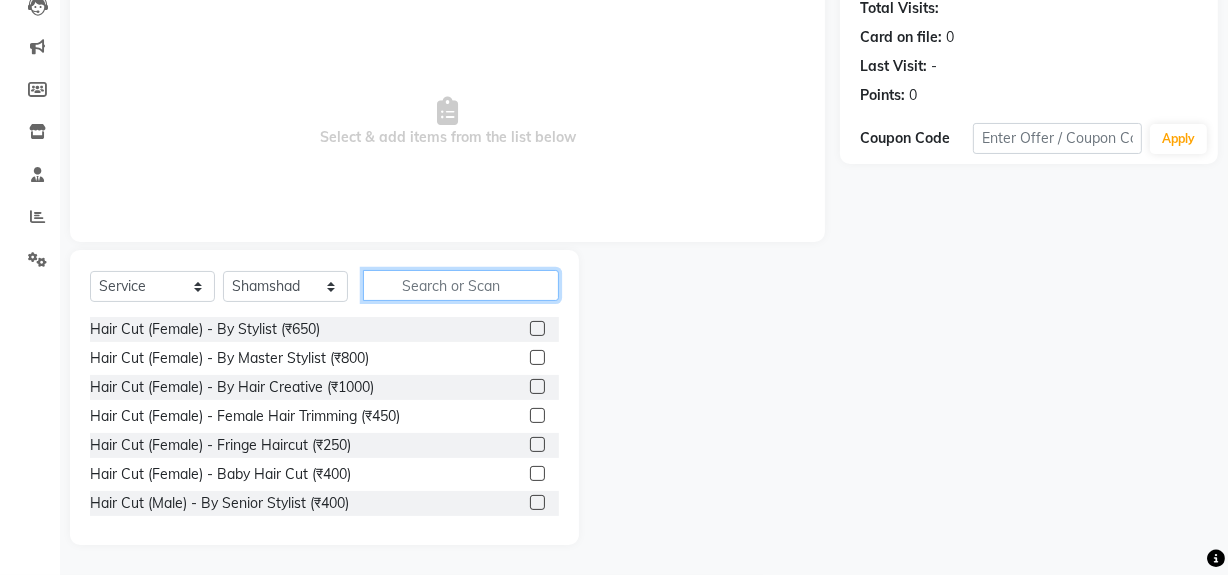 click 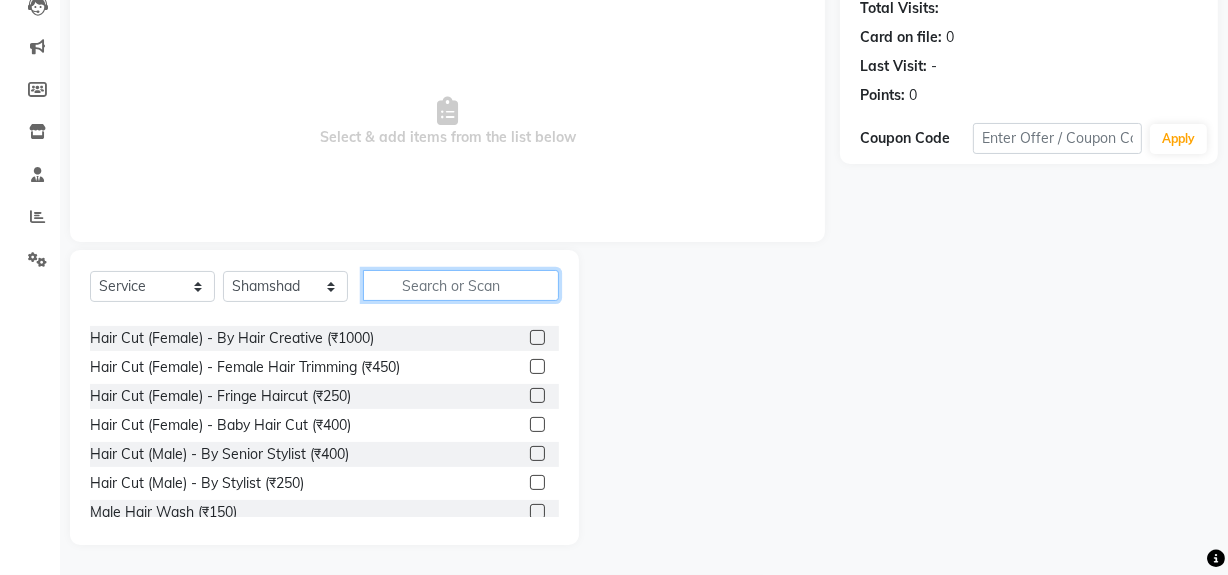 scroll, scrollTop: 90, scrollLeft: 0, axis: vertical 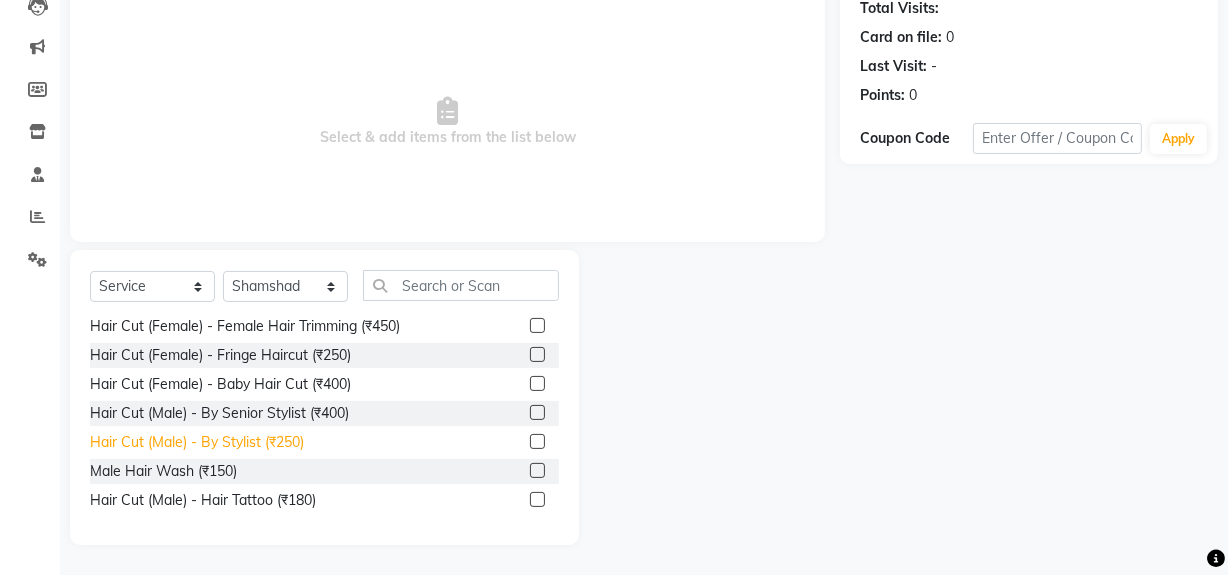 click on "Hair Cut (Male) - By Stylist (₹250)" 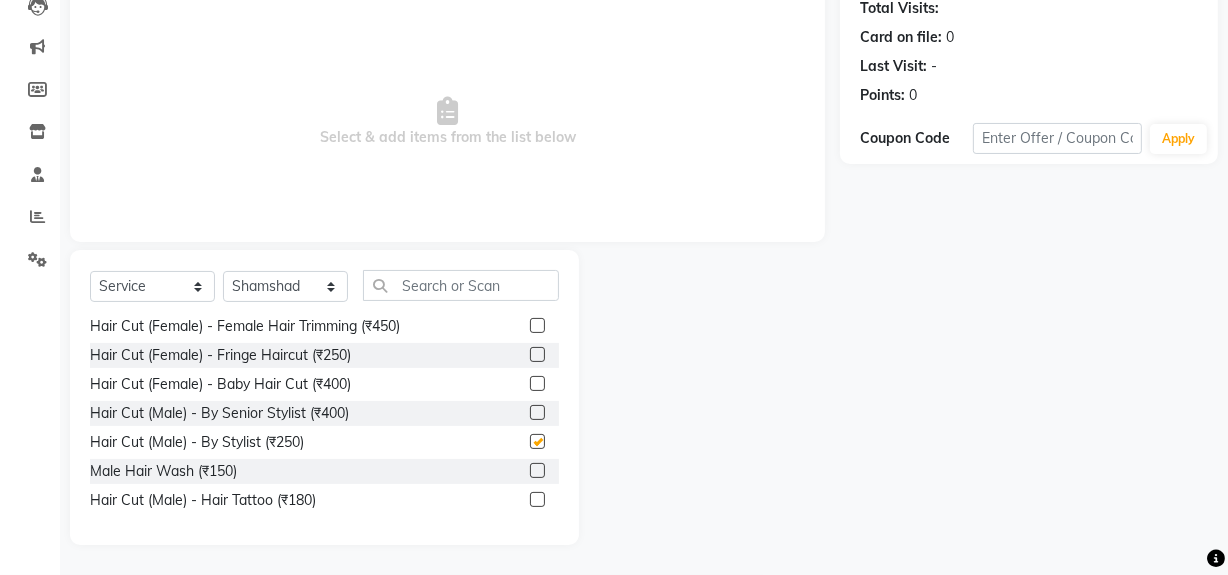 checkbox on "false" 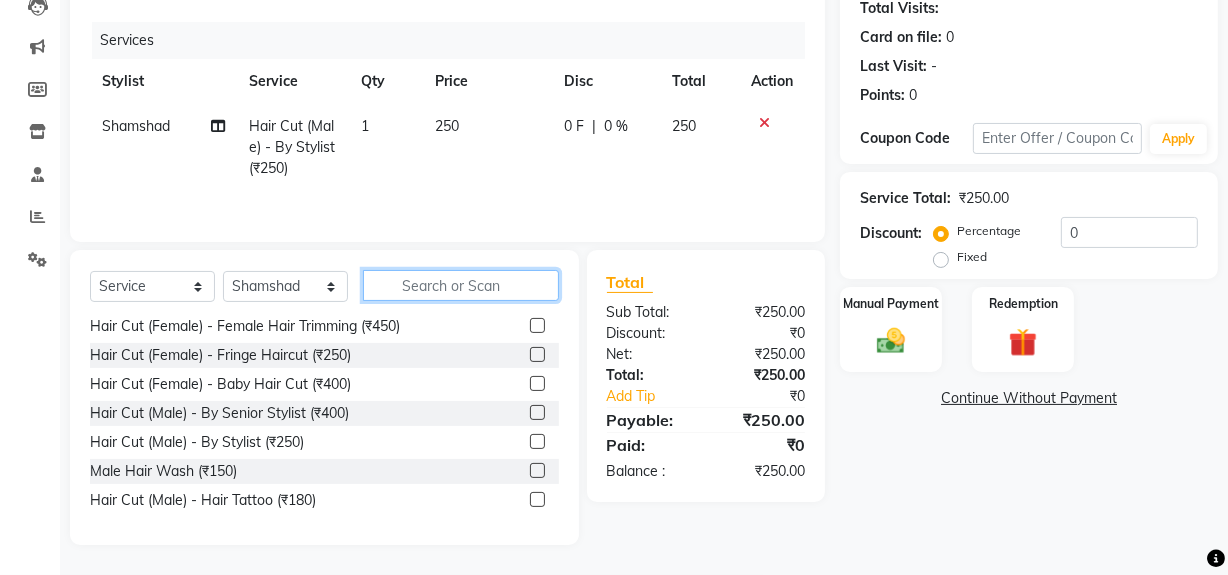 click 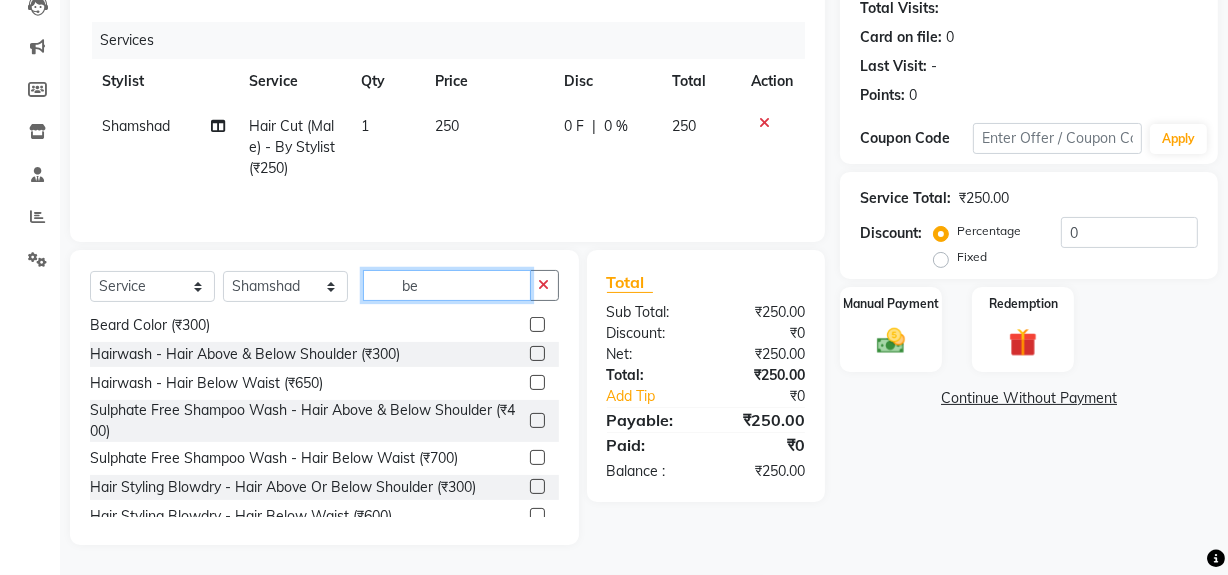 scroll, scrollTop: 0, scrollLeft: 0, axis: both 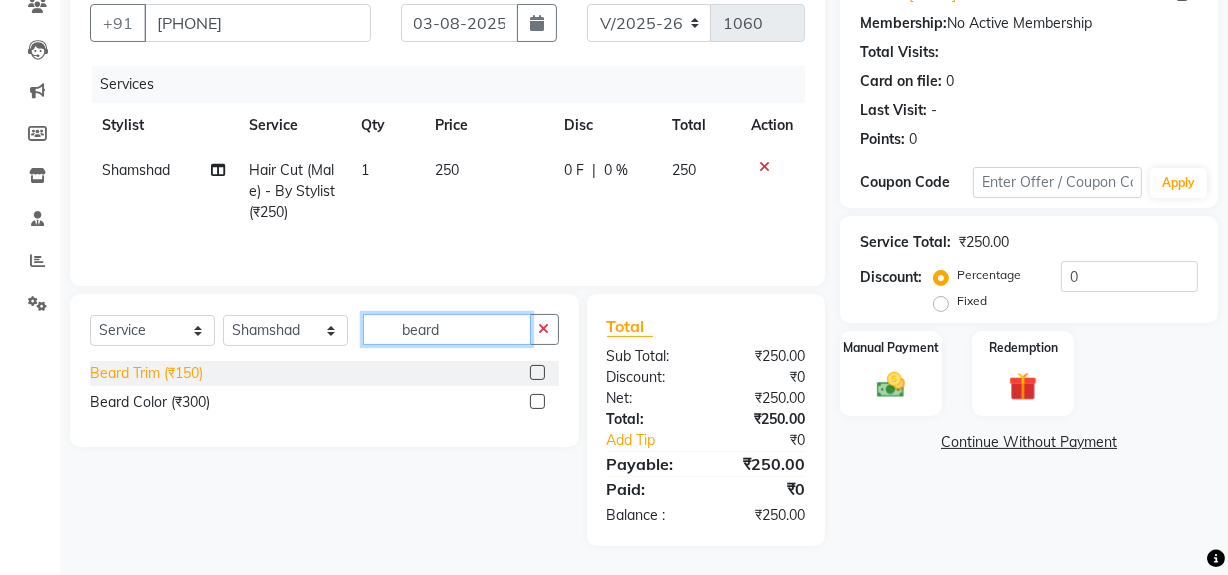 type on "beard" 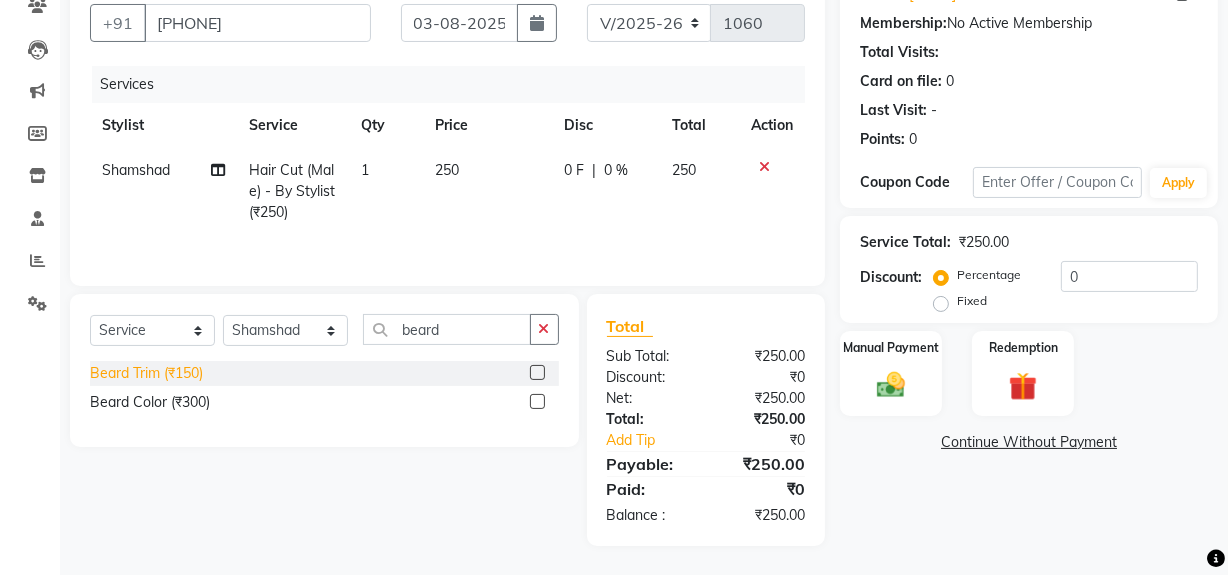 click on "Beard Trim (₹150)" 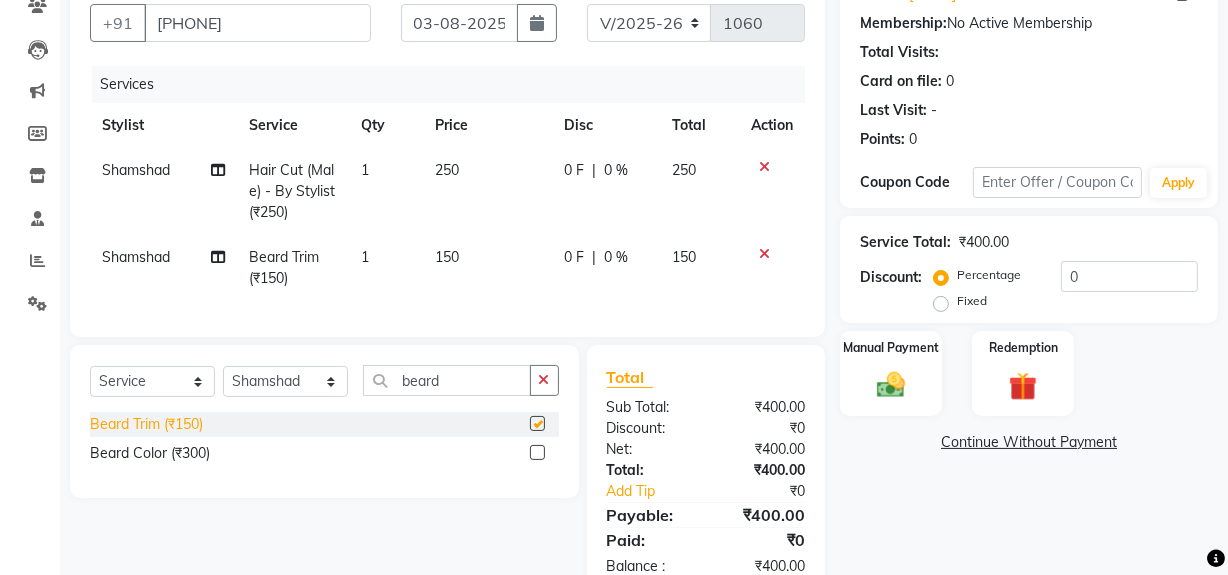 checkbox on "false" 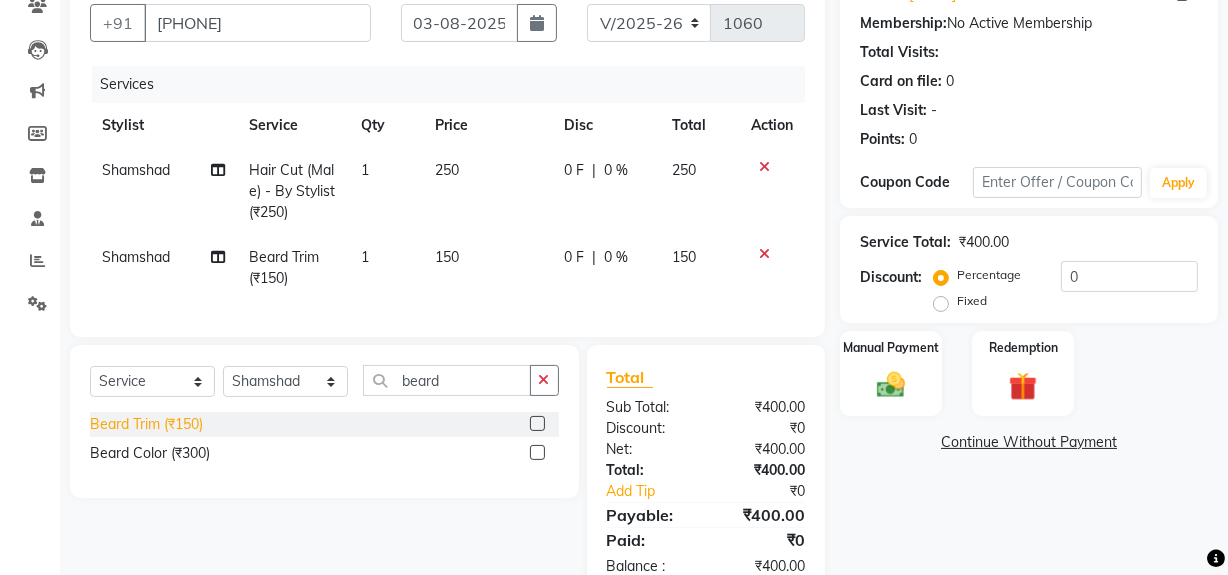 scroll, scrollTop: 247, scrollLeft: 0, axis: vertical 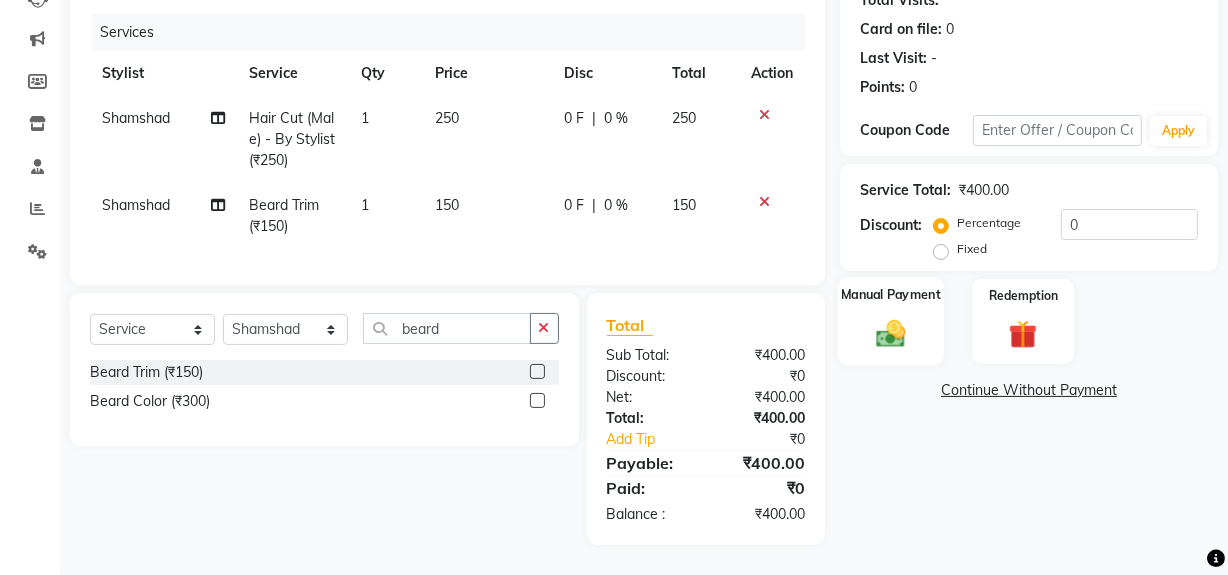 click 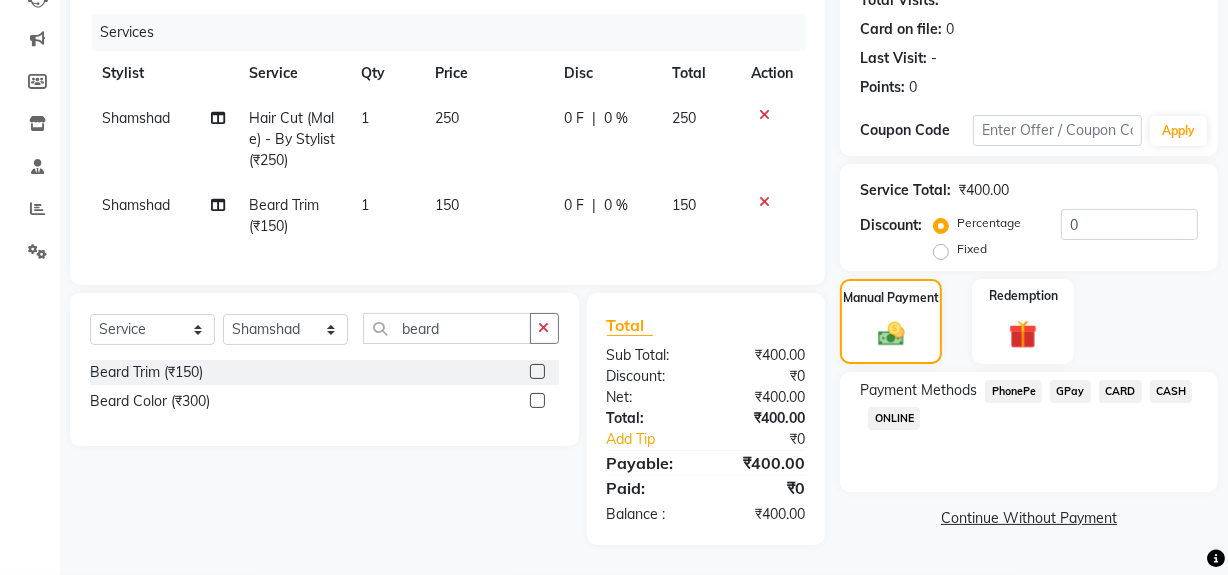 click on "CASH" 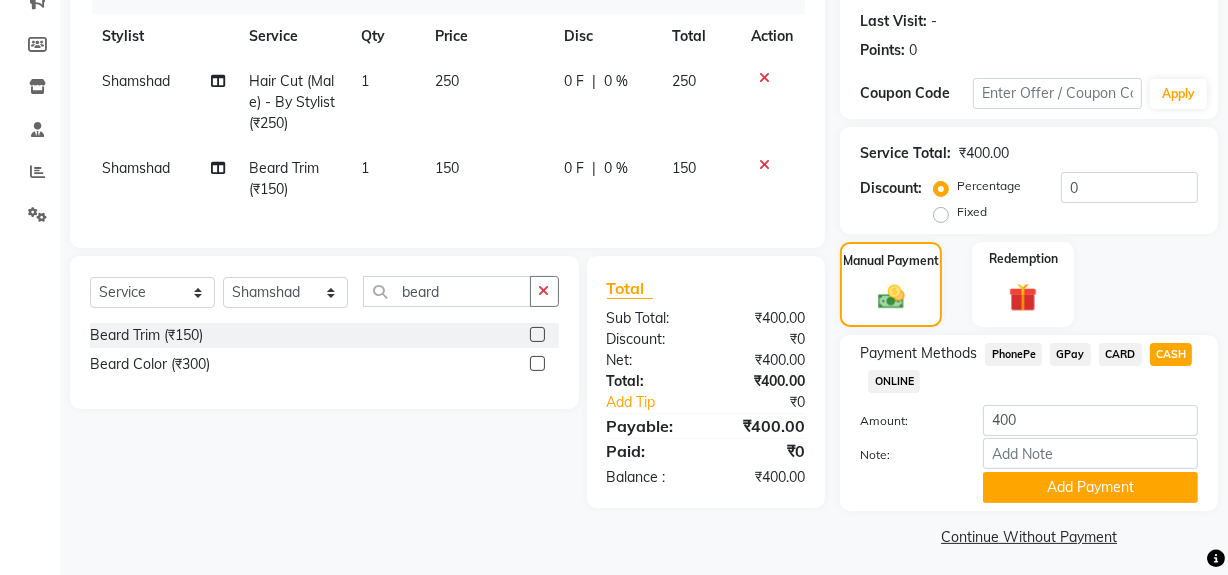 scroll, scrollTop: 277, scrollLeft: 0, axis: vertical 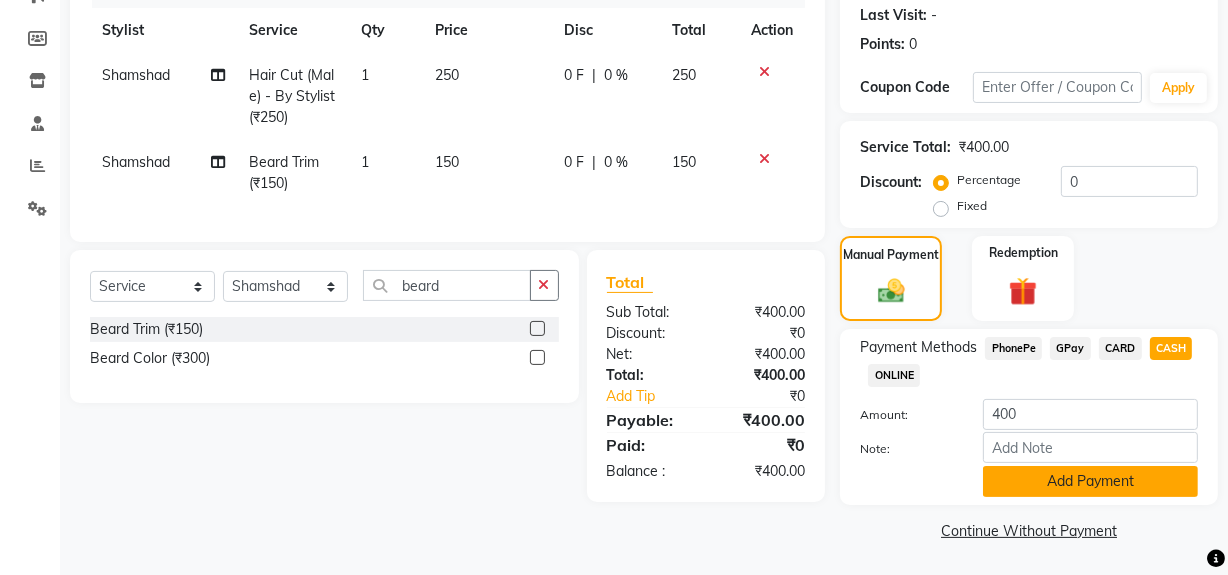 click on "Add Payment" 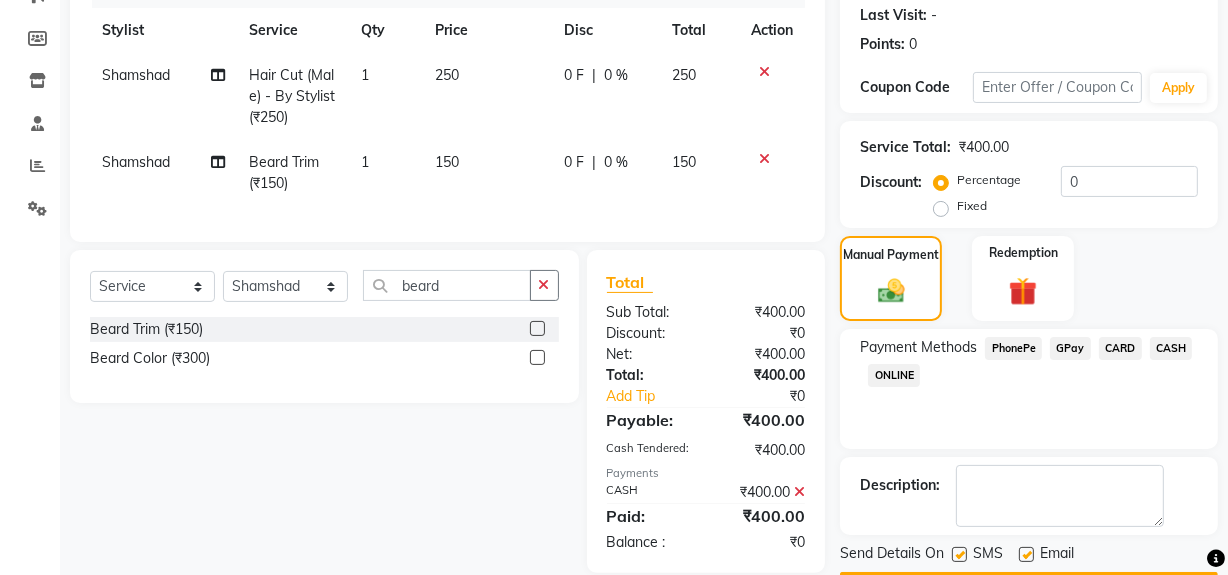 scroll, scrollTop: 333, scrollLeft: 0, axis: vertical 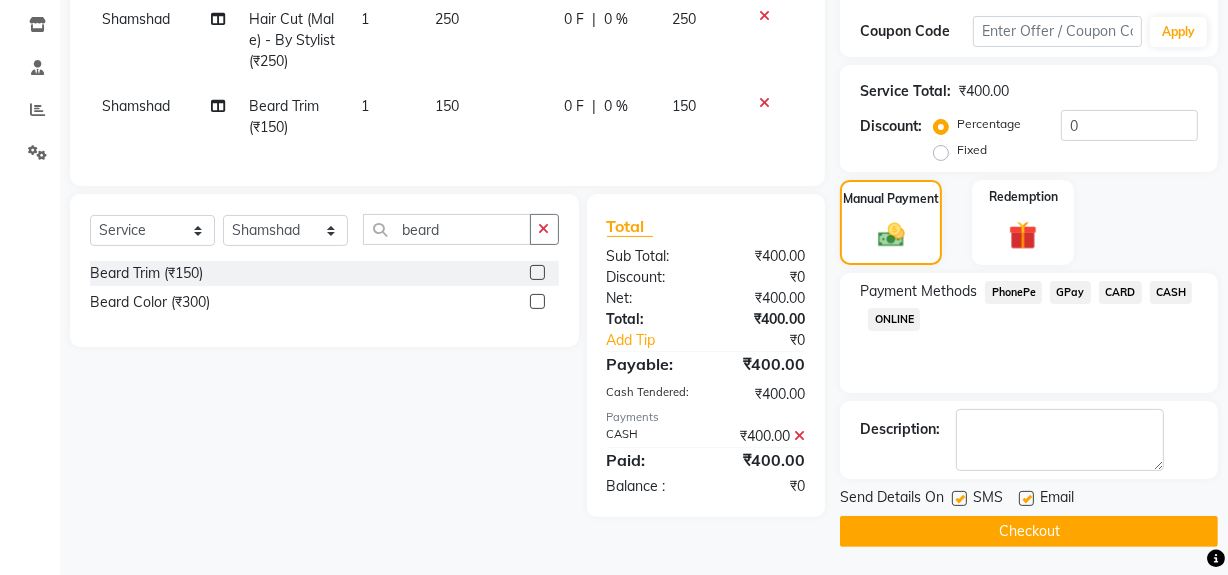 click on "Checkout" 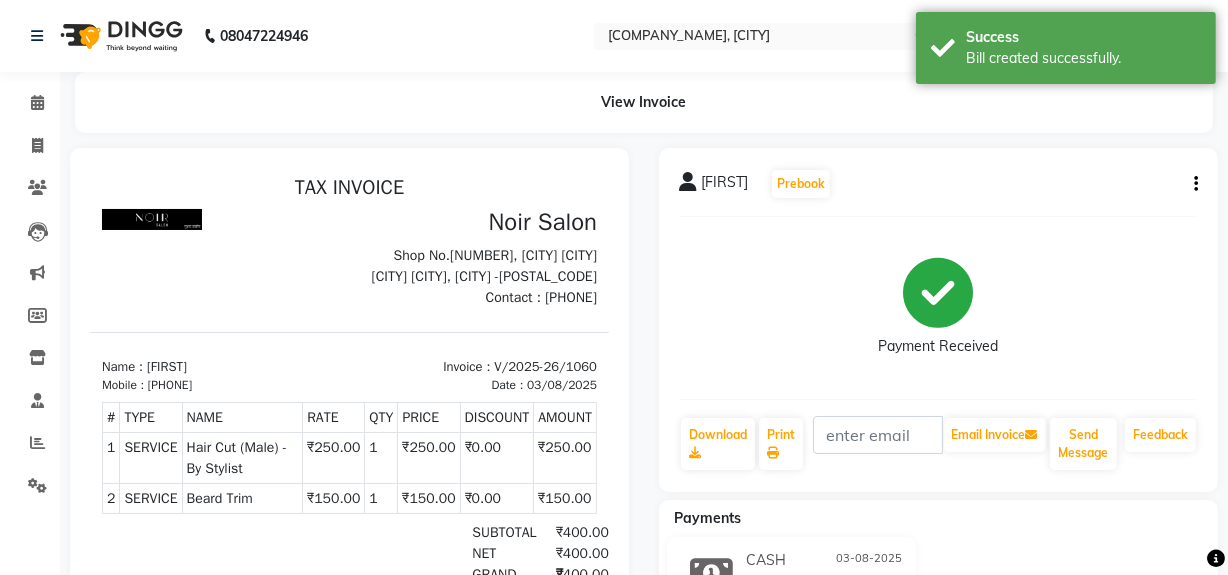 scroll, scrollTop: 0, scrollLeft: 0, axis: both 